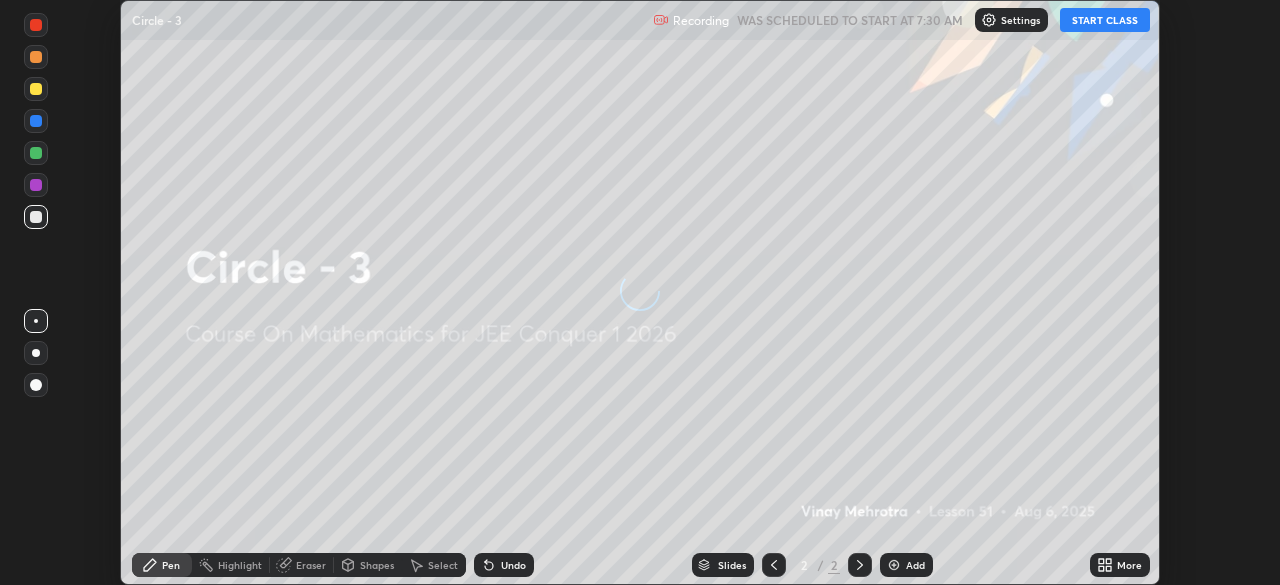 scroll, scrollTop: 0, scrollLeft: 0, axis: both 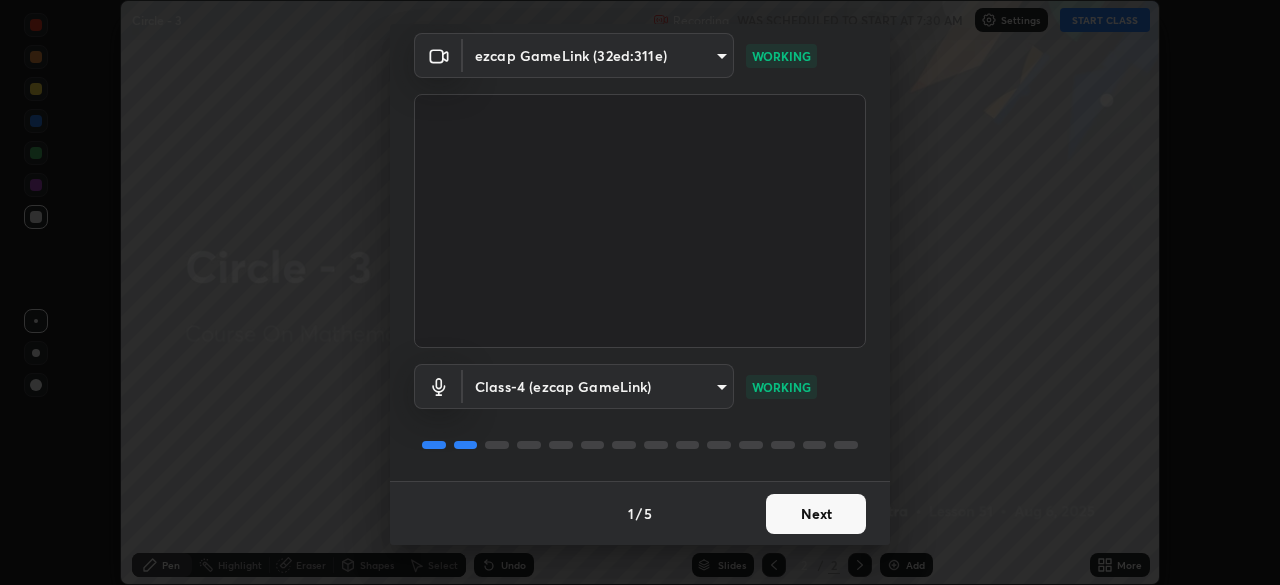 click on "Next" at bounding box center [816, 514] 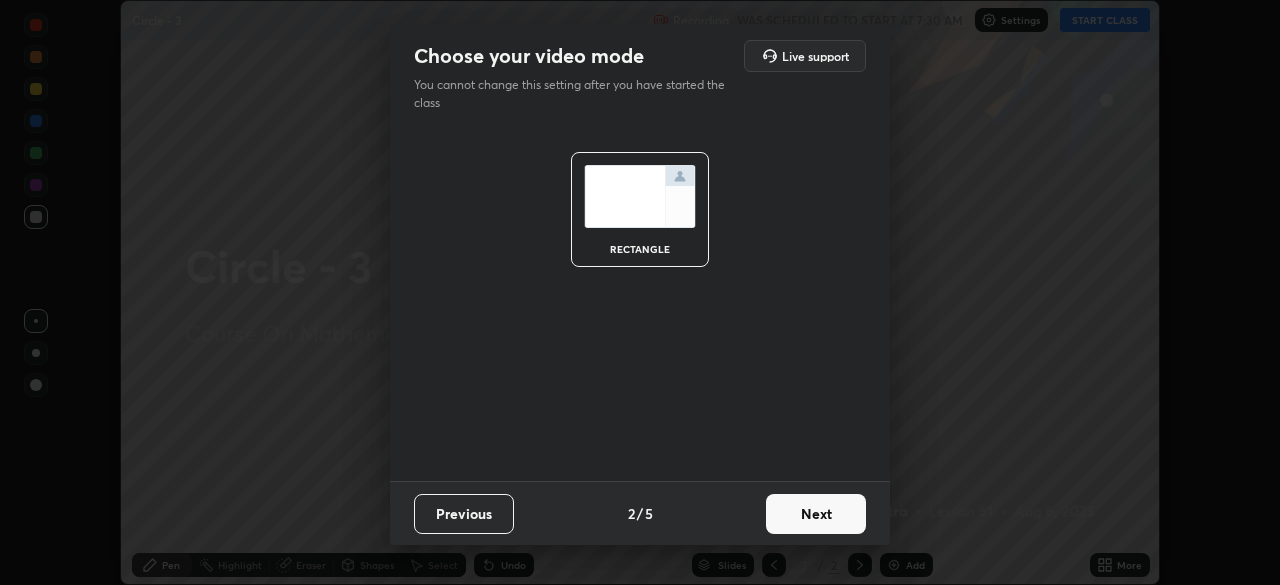 click on "Next" at bounding box center [816, 514] 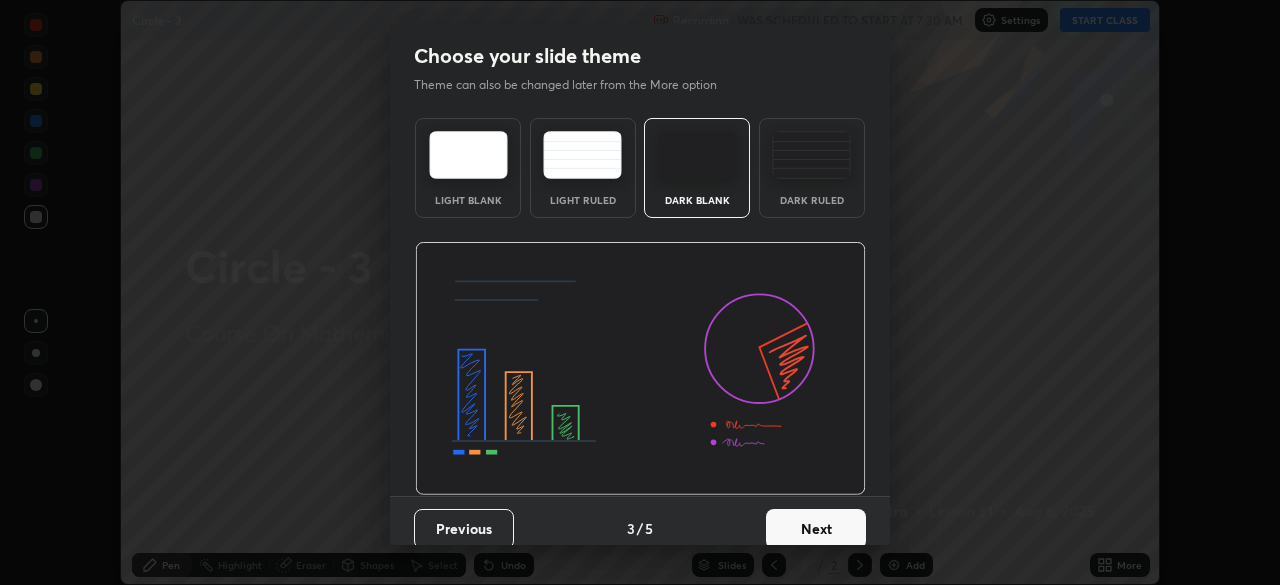 click on "Next" at bounding box center (816, 529) 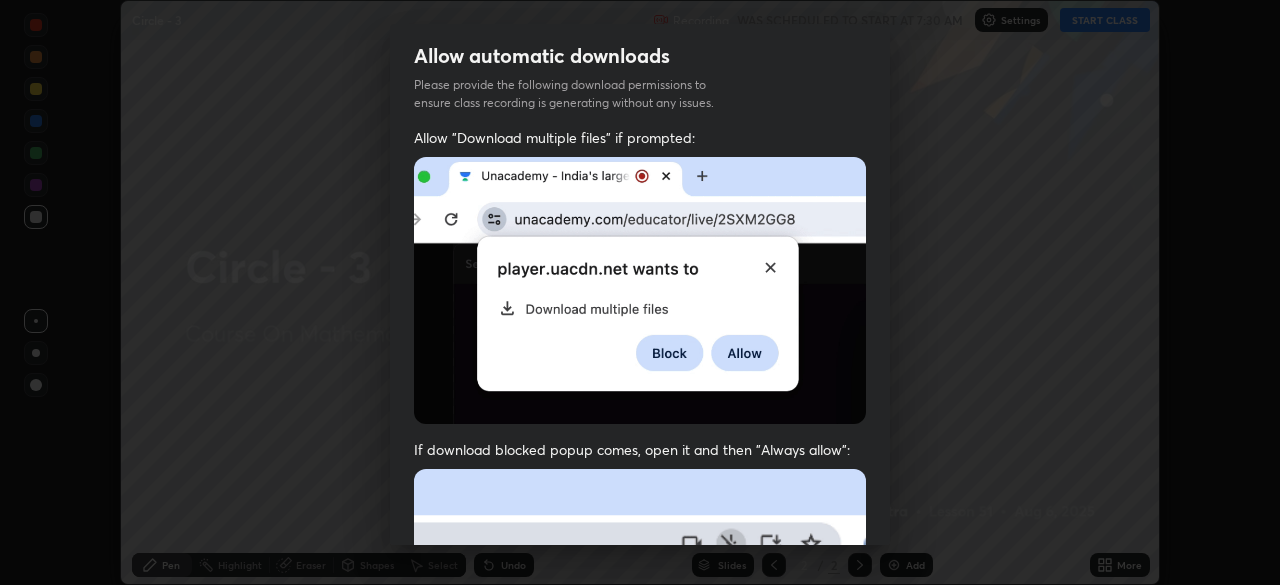 click at bounding box center (640, 687) 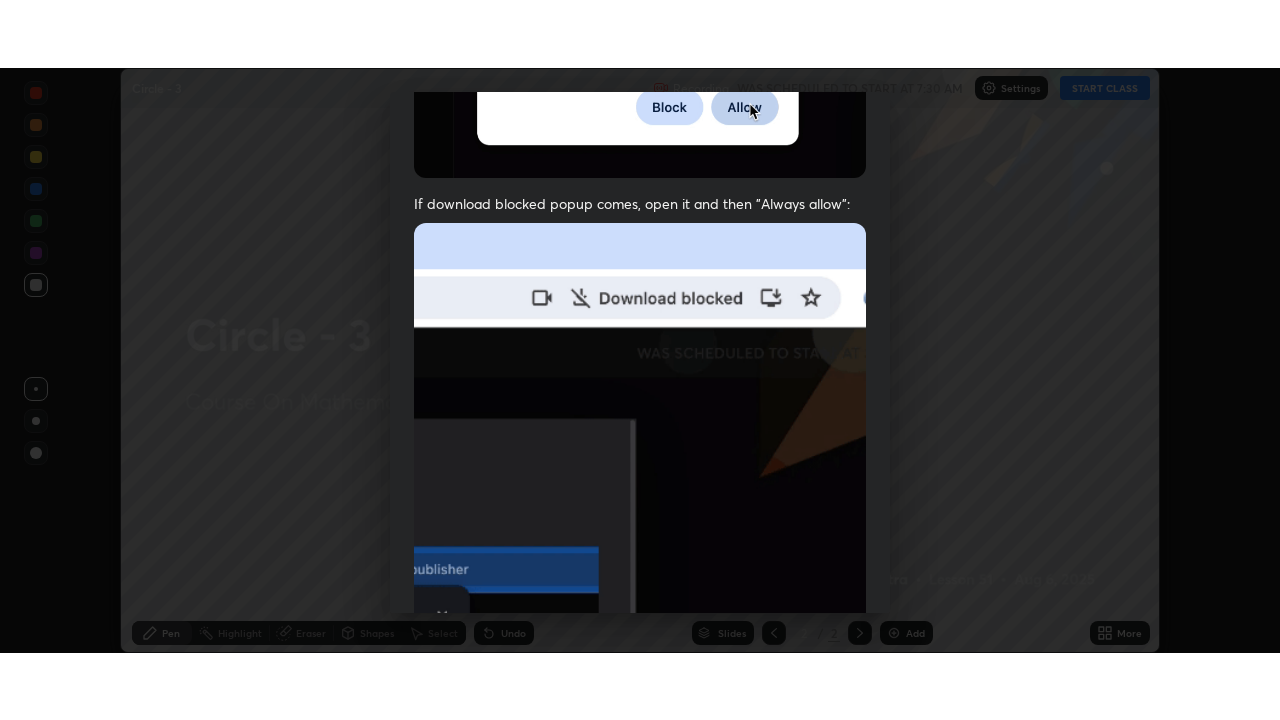 scroll, scrollTop: 479, scrollLeft: 0, axis: vertical 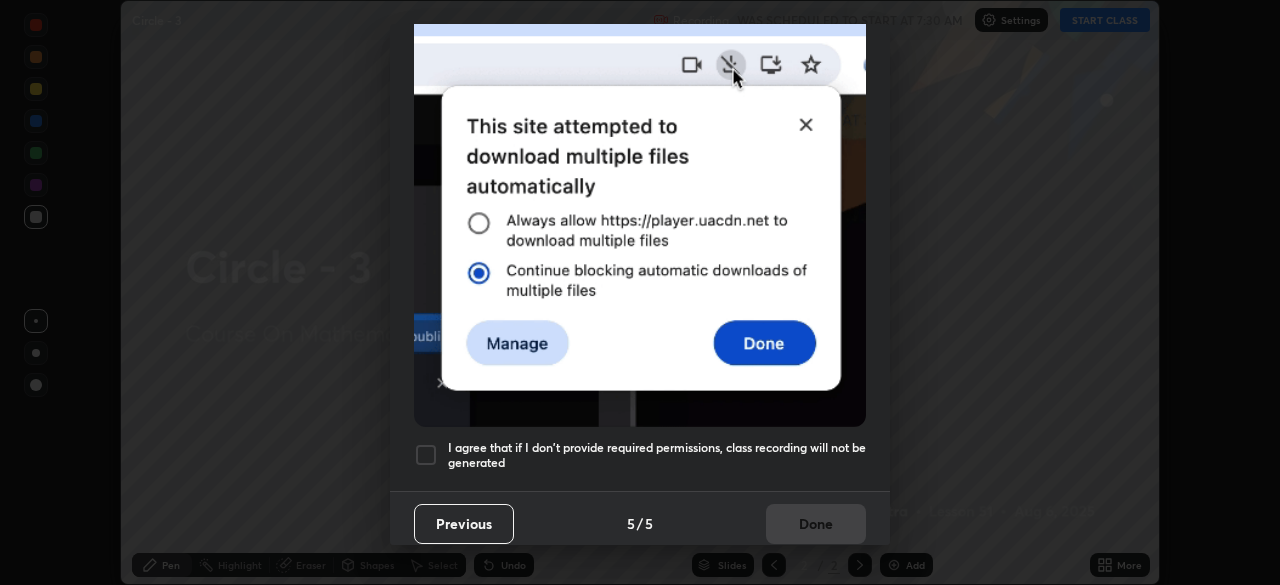 click at bounding box center [426, 455] 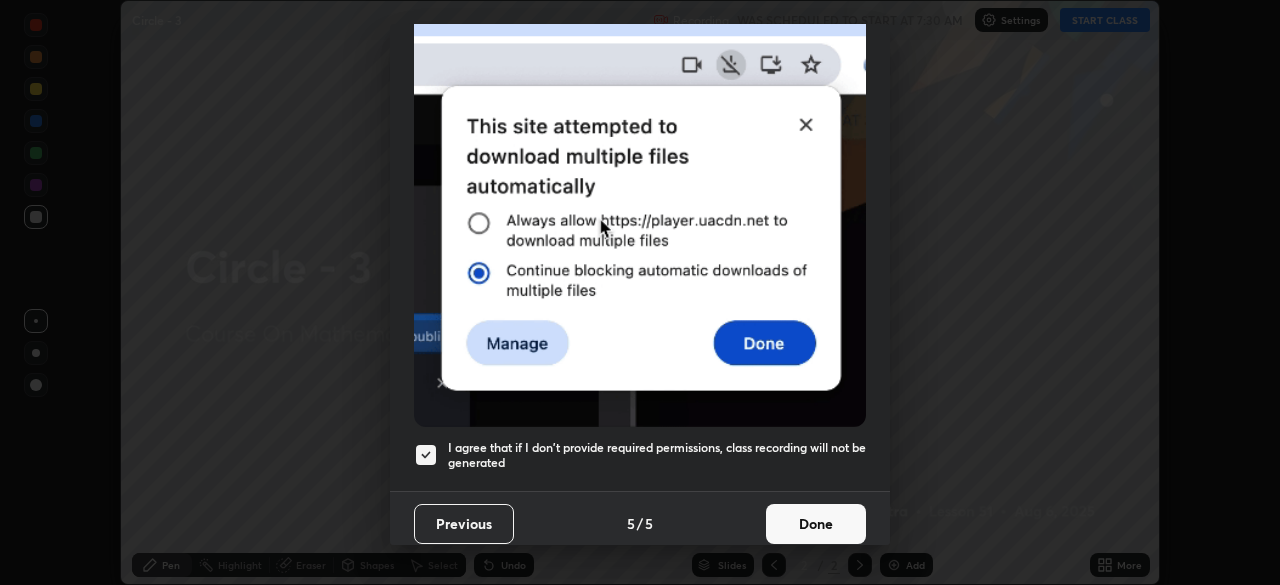 click on "Done" at bounding box center [816, 524] 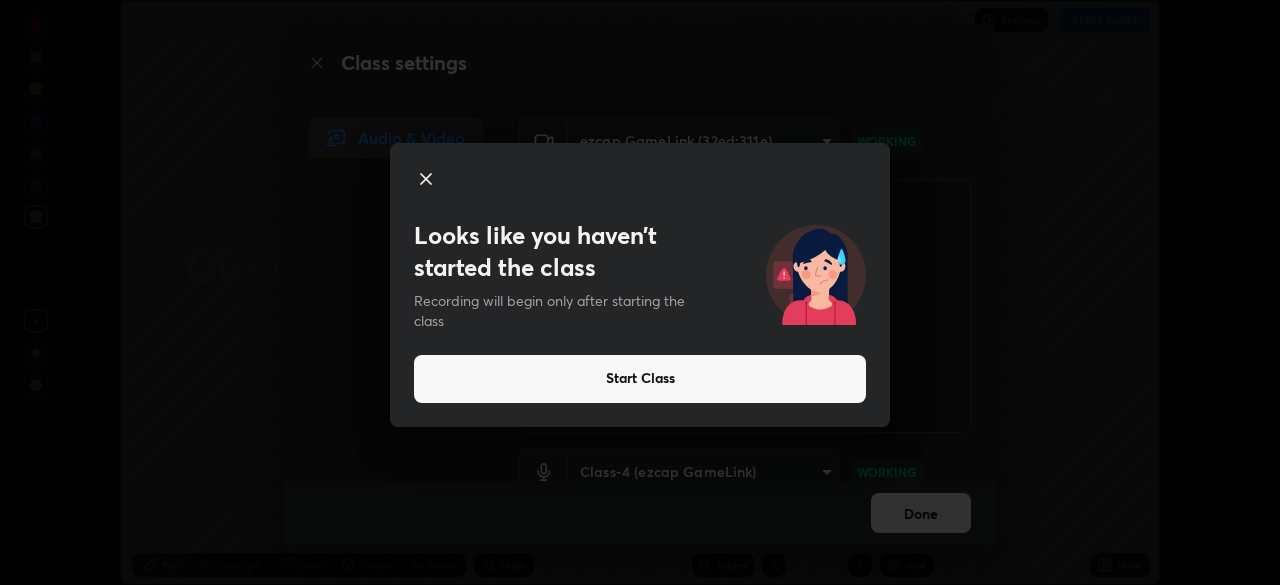 click on "Start Class" at bounding box center [640, 379] 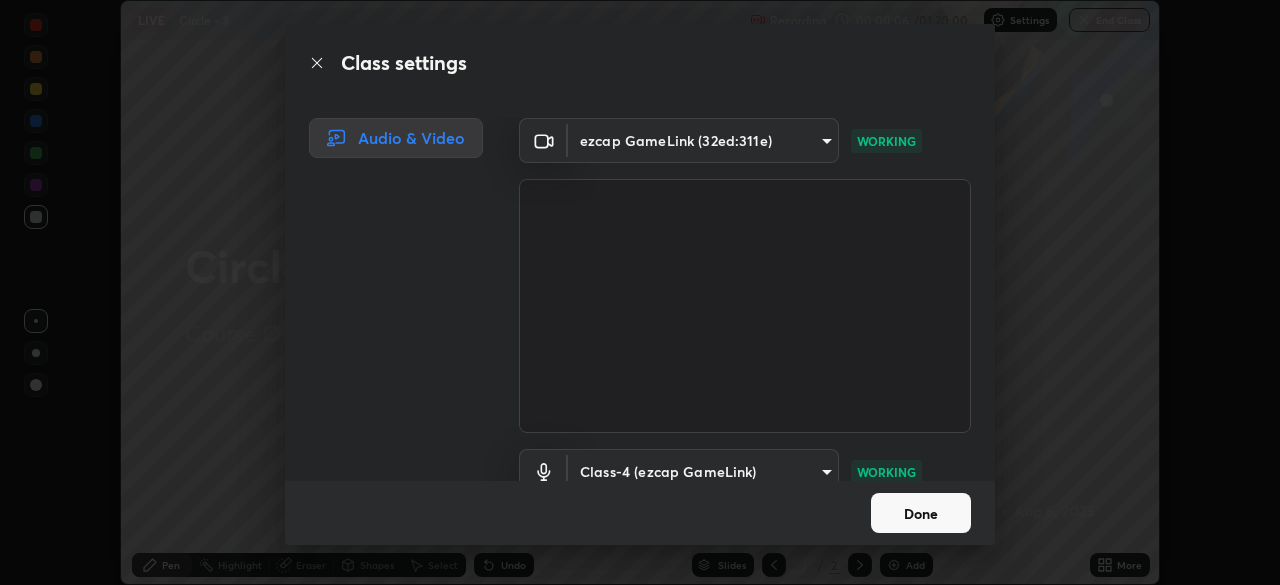 click on "Done" at bounding box center (921, 513) 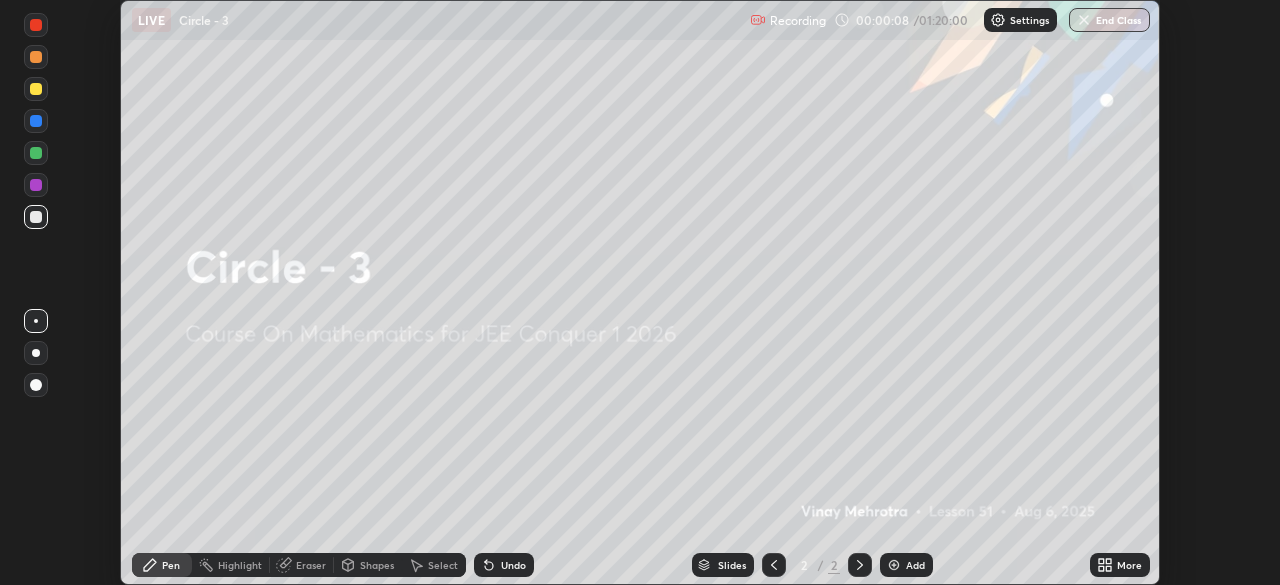 click on "Add" at bounding box center [906, 565] 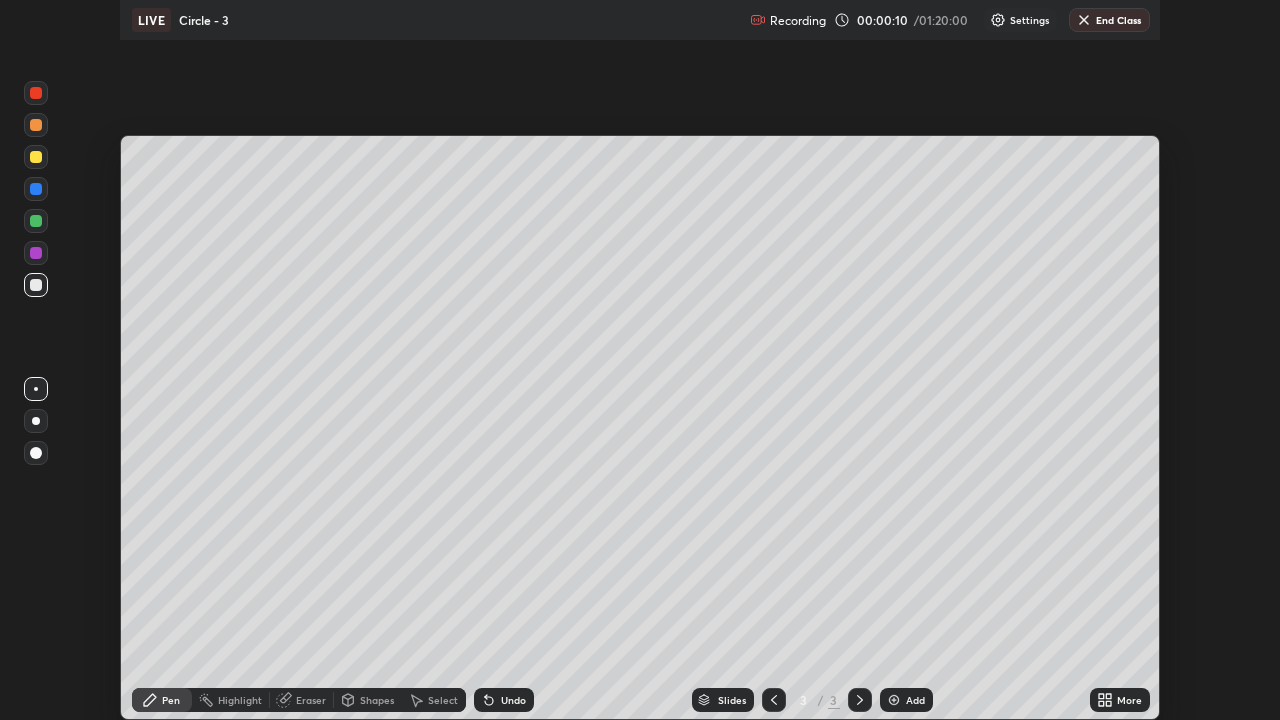 scroll, scrollTop: 99280, scrollLeft: 98720, axis: both 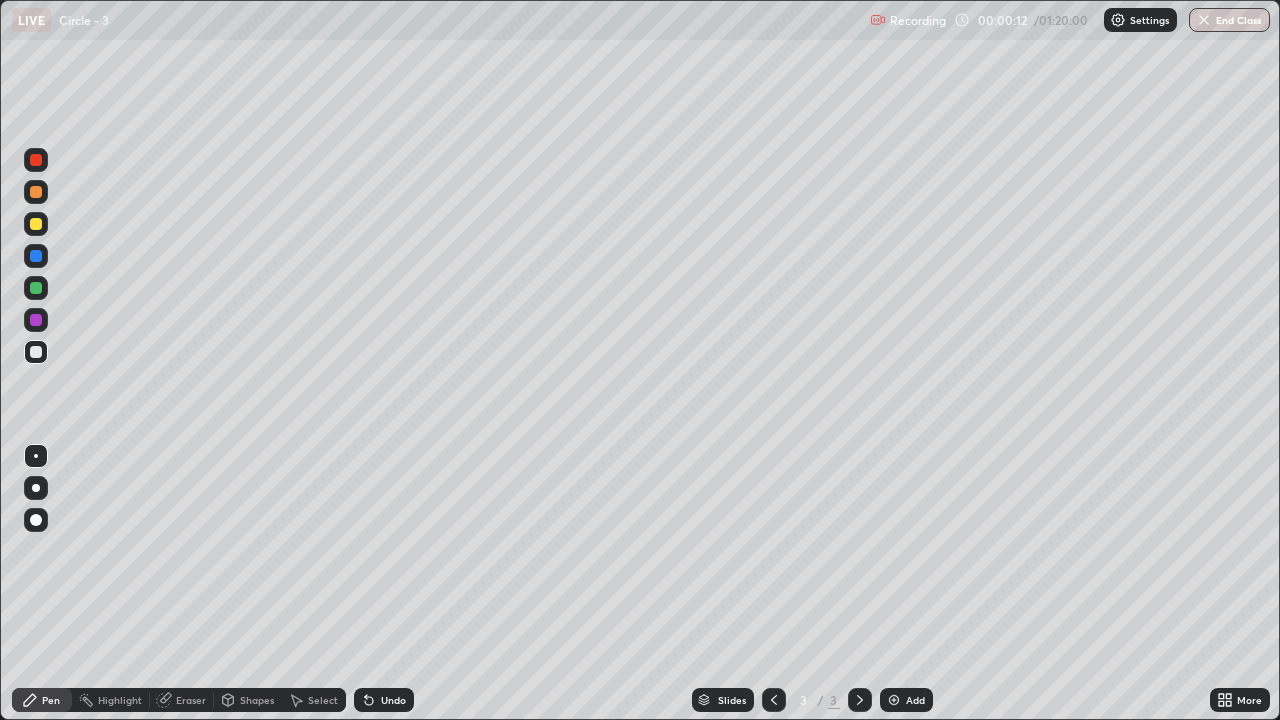 click at bounding box center [36, 288] 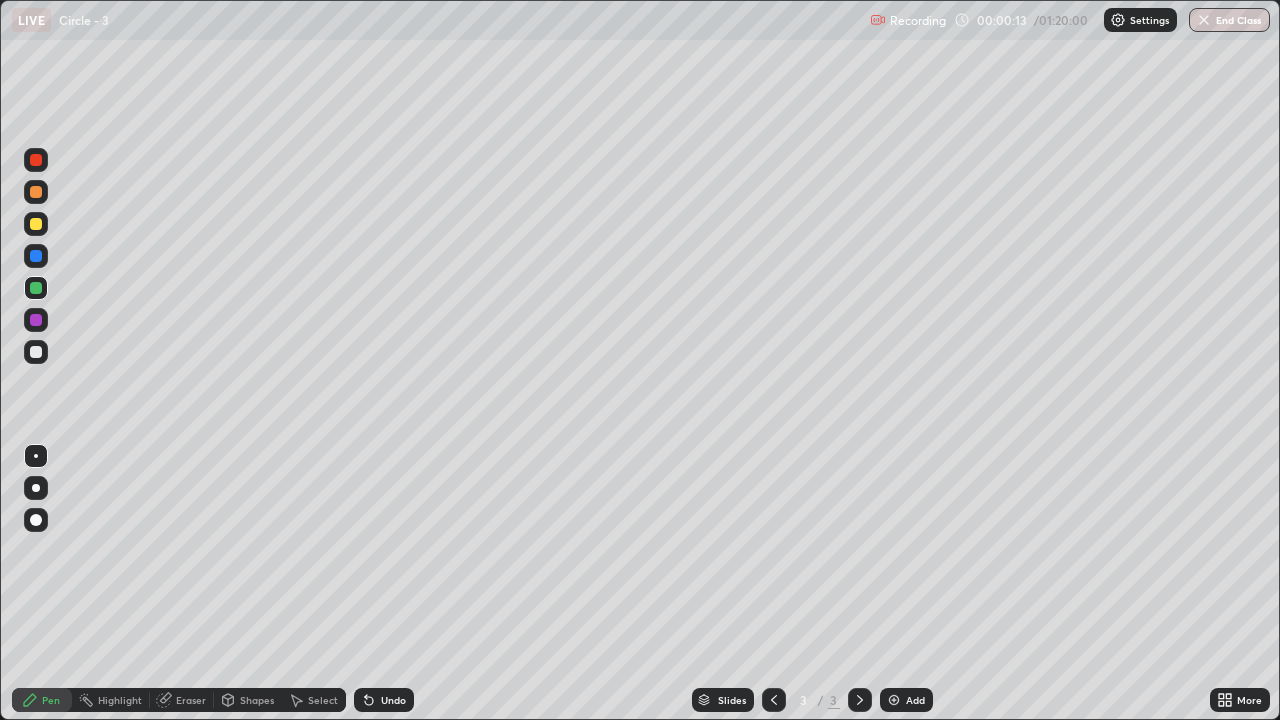 click at bounding box center (36, 520) 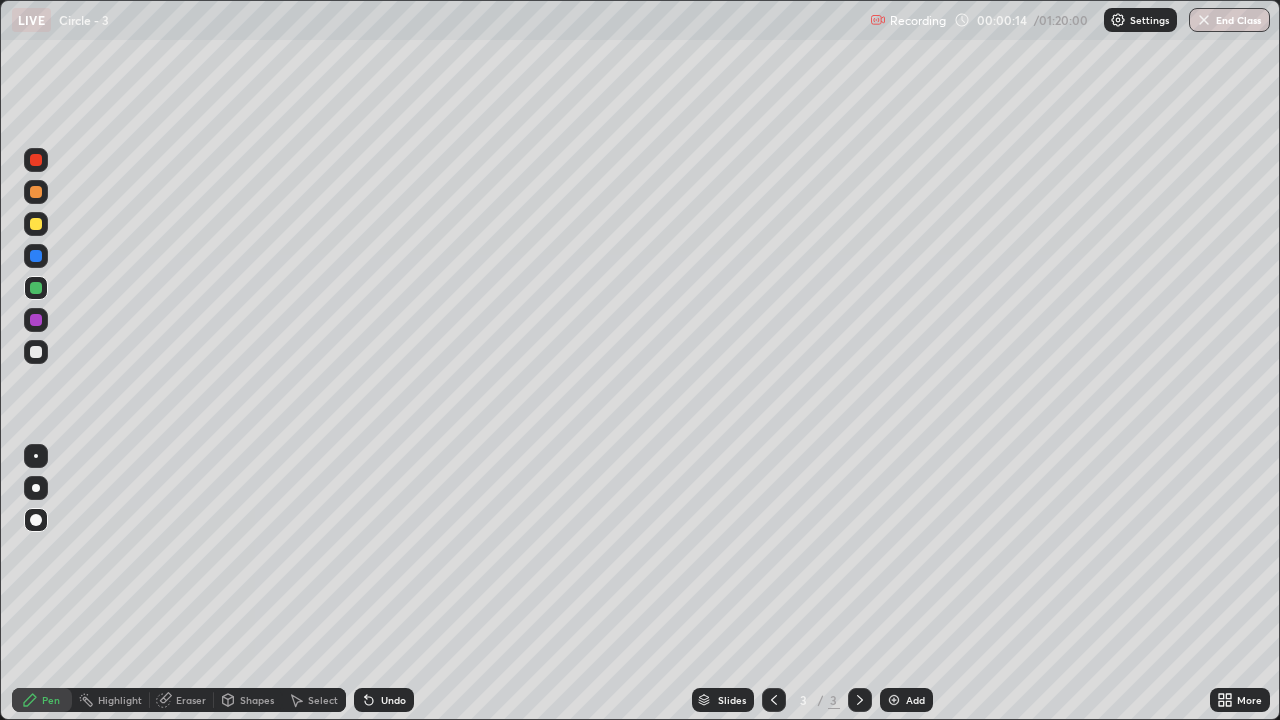 click at bounding box center [36, 488] 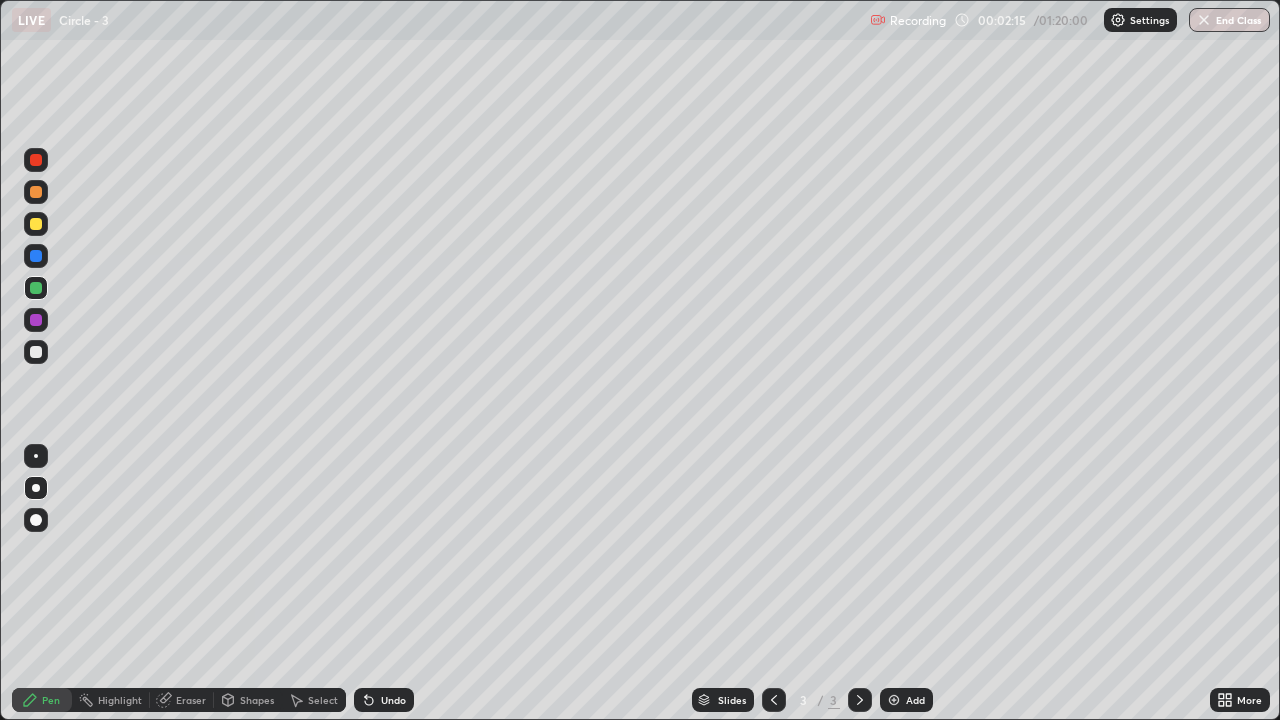 click on "Undo" at bounding box center [384, 700] 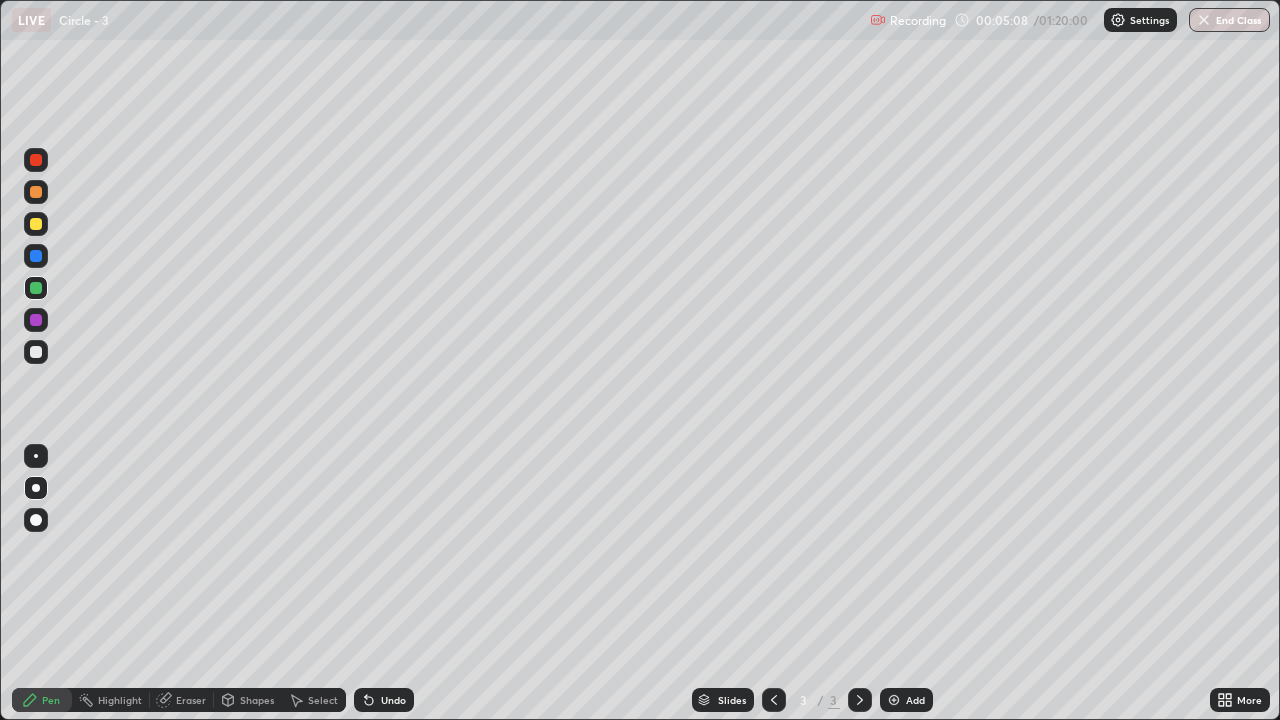 click on "Add" at bounding box center [915, 700] 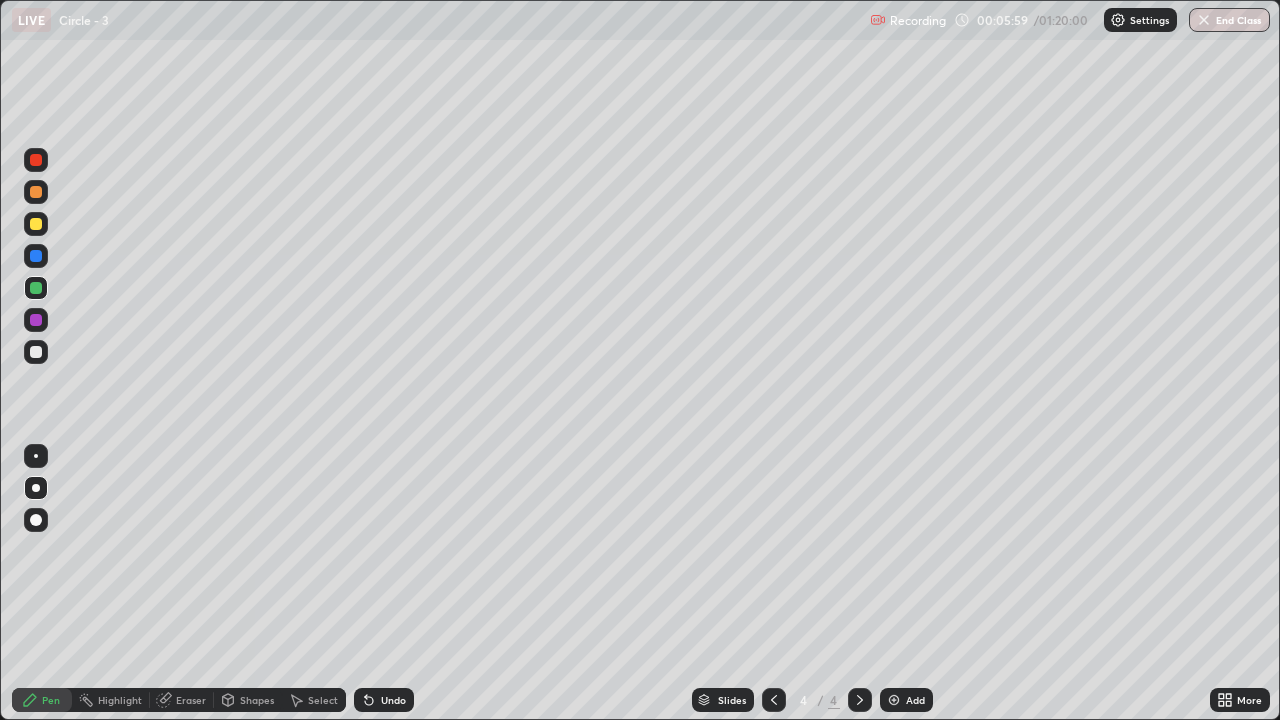 click at bounding box center (36, 352) 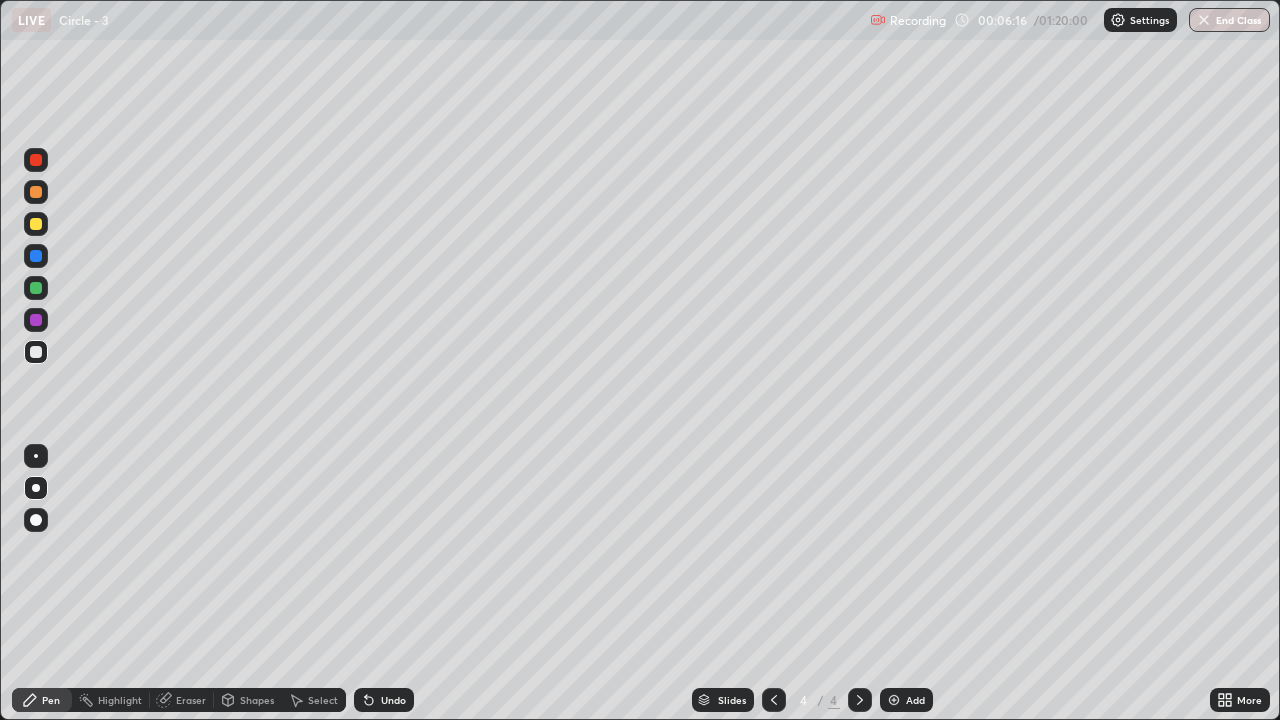click at bounding box center [36, 288] 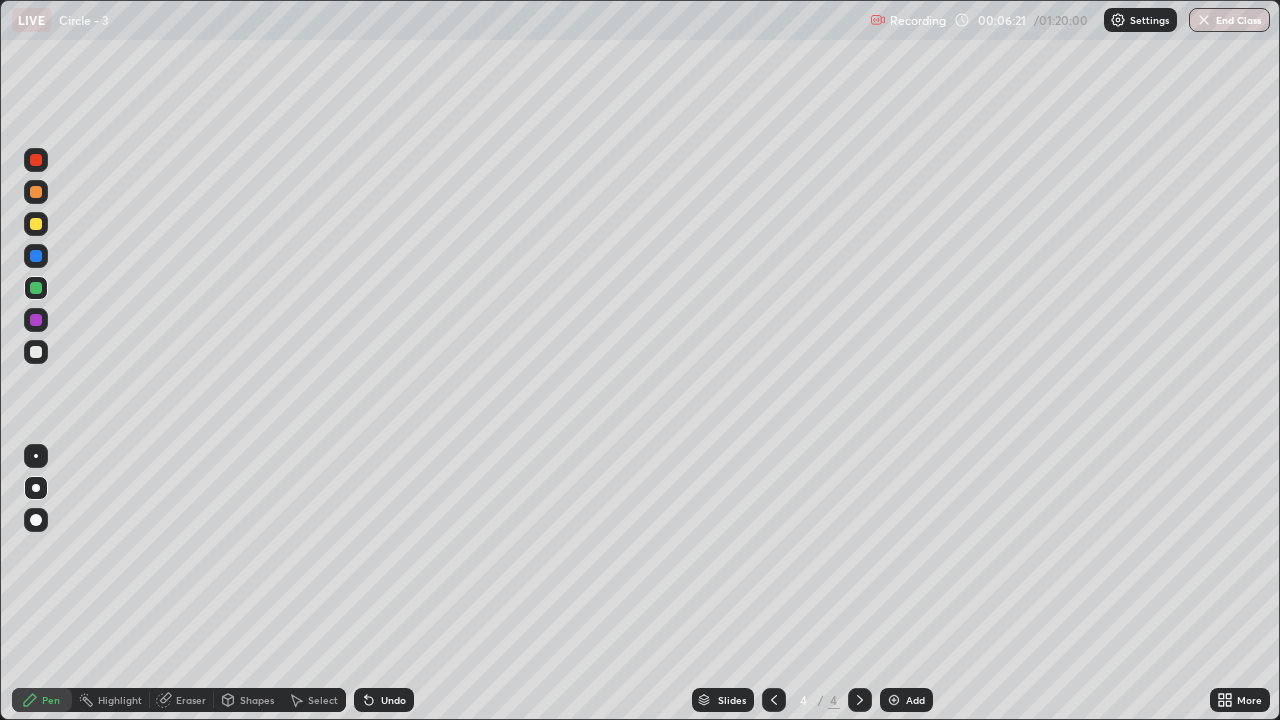 click at bounding box center [36, 352] 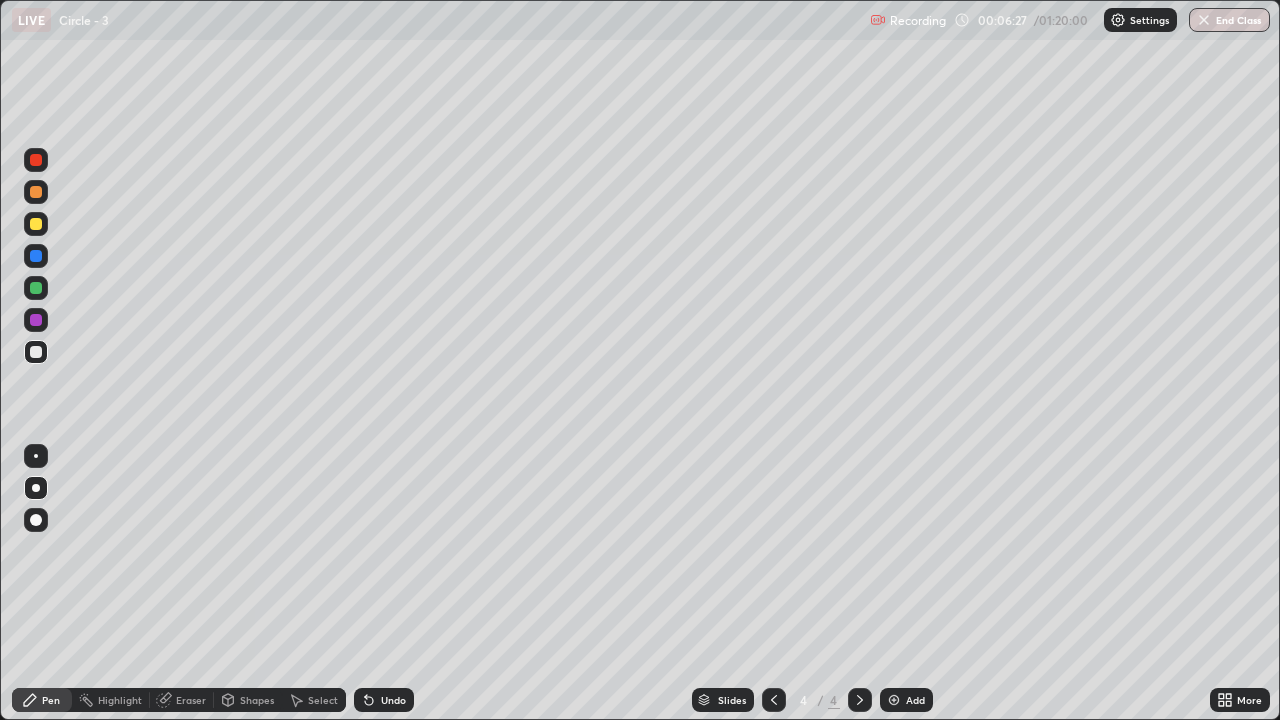 click at bounding box center (36, 288) 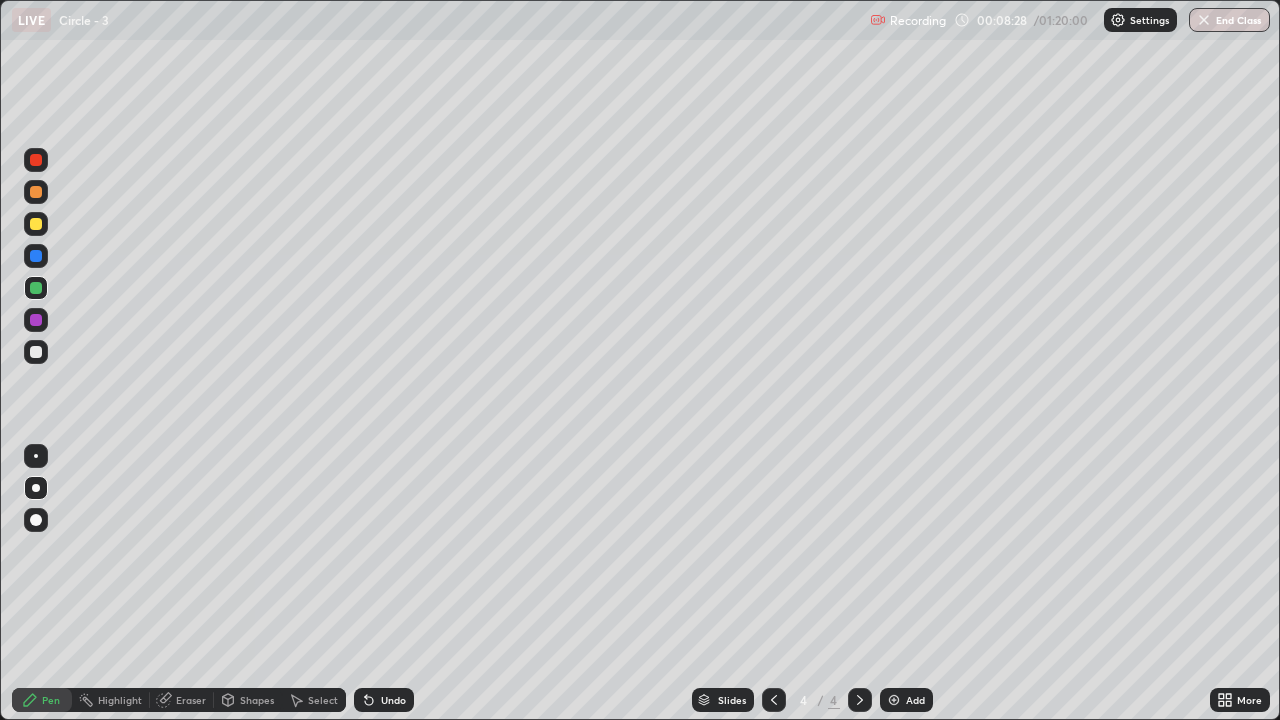click at bounding box center (36, 352) 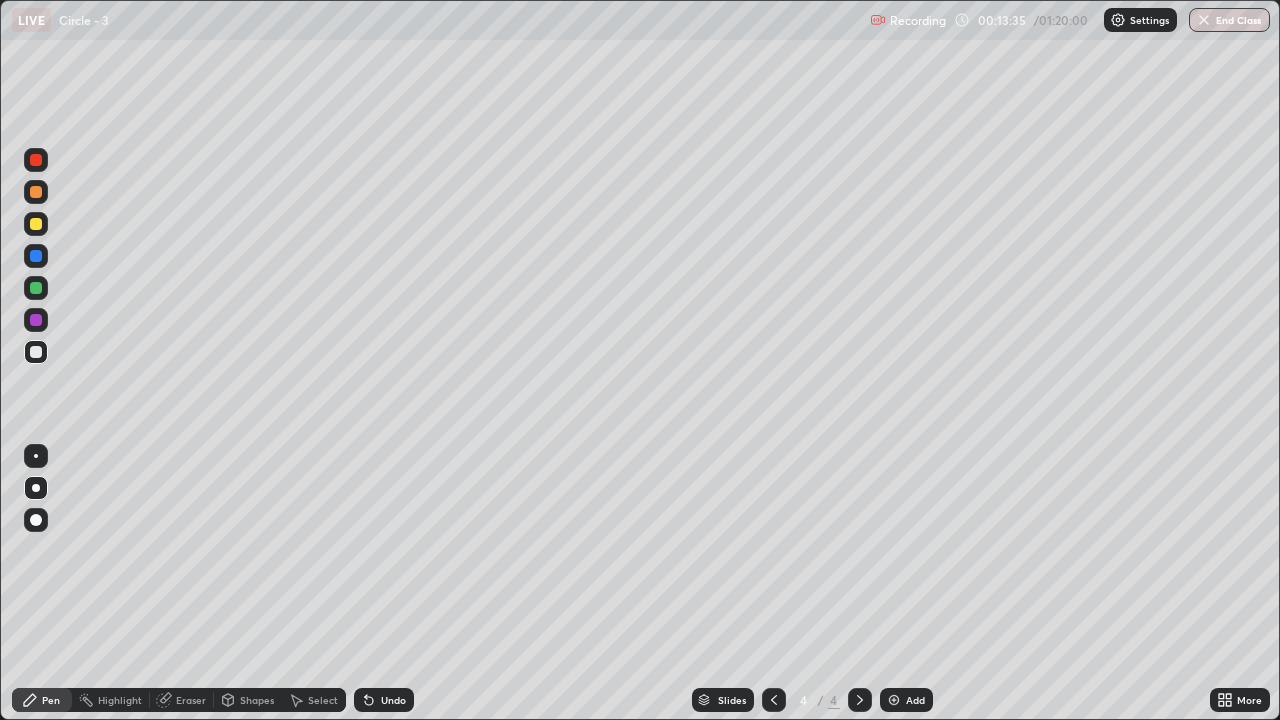 click at bounding box center [36, 224] 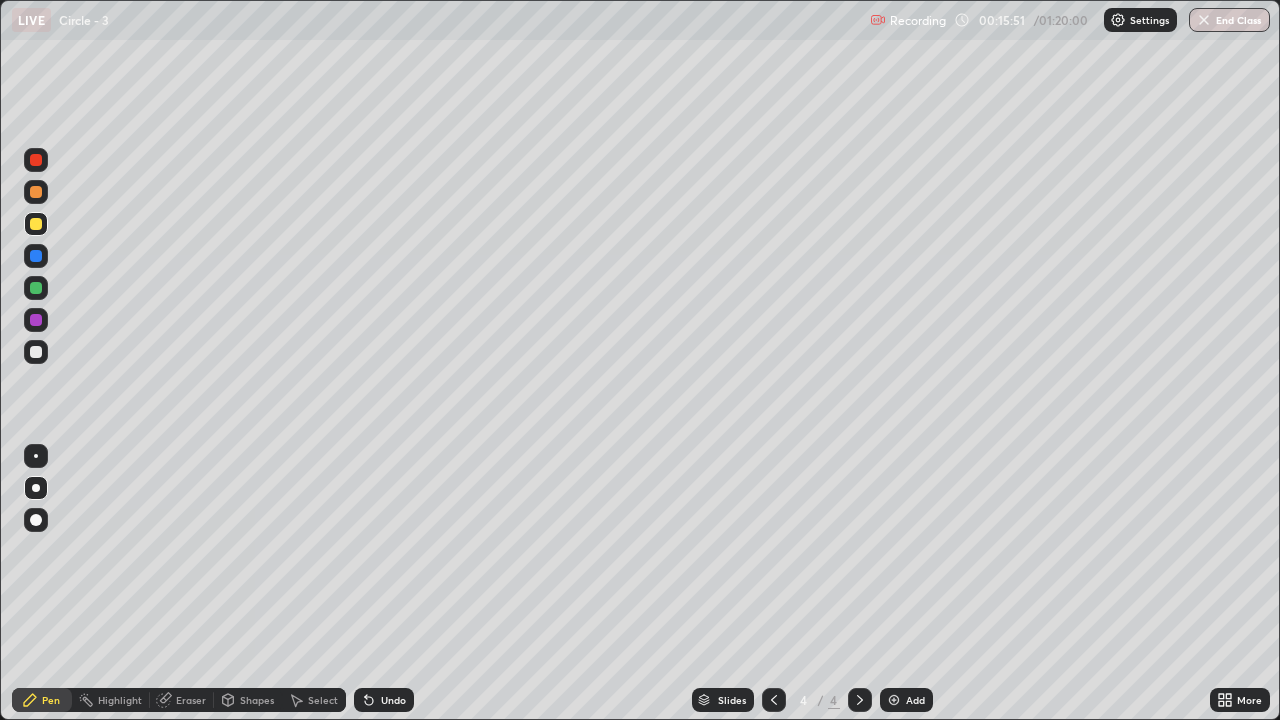 click on "Add" at bounding box center (906, 700) 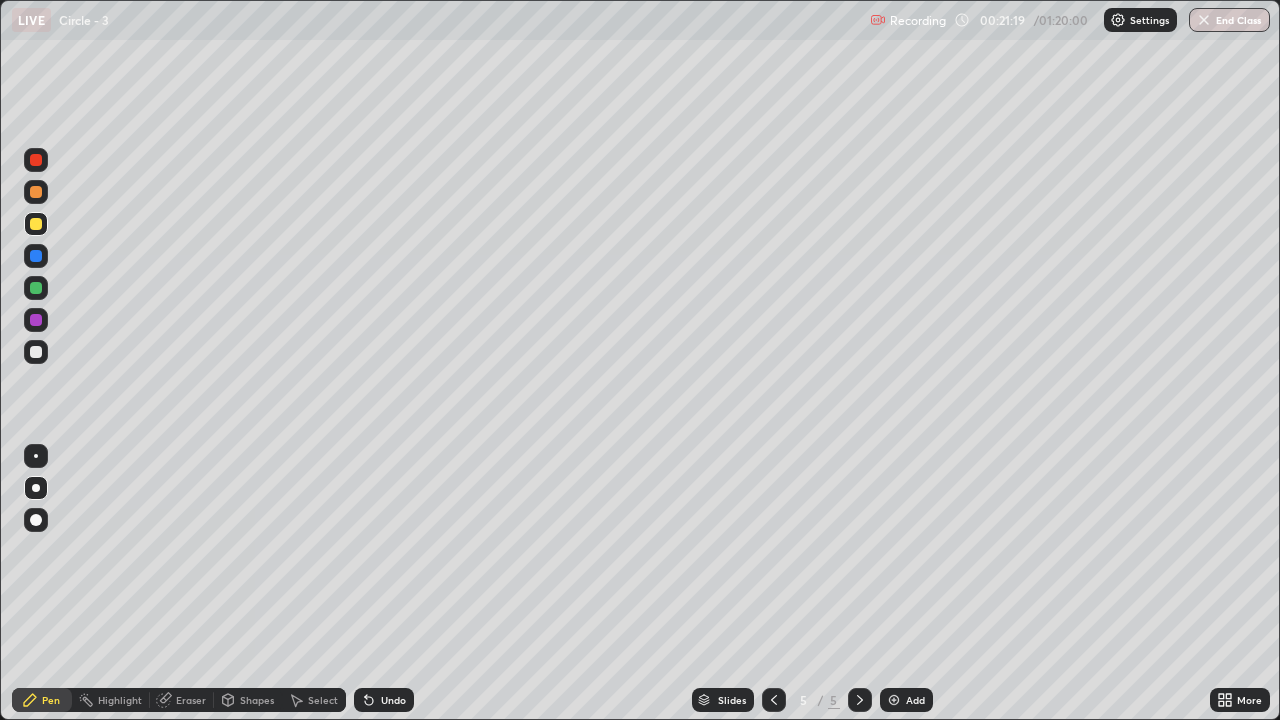 click on "Add" at bounding box center (906, 700) 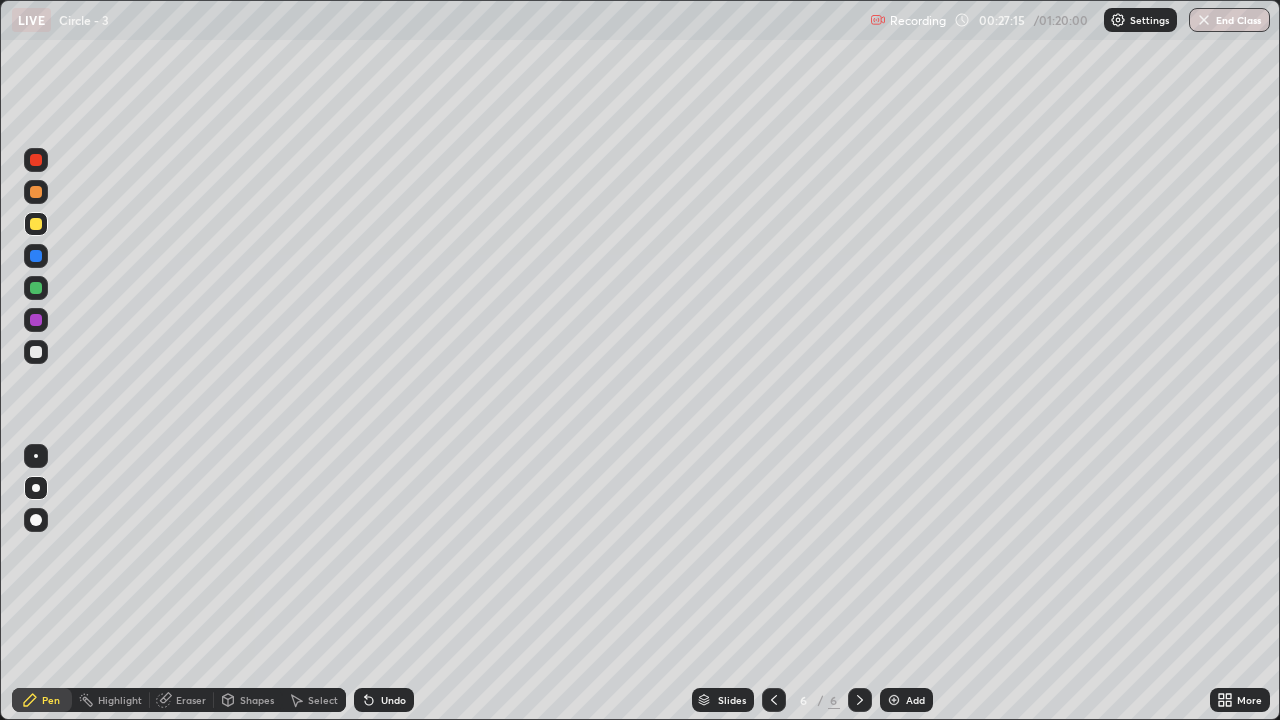 click on "Add" at bounding box center [906, 700] 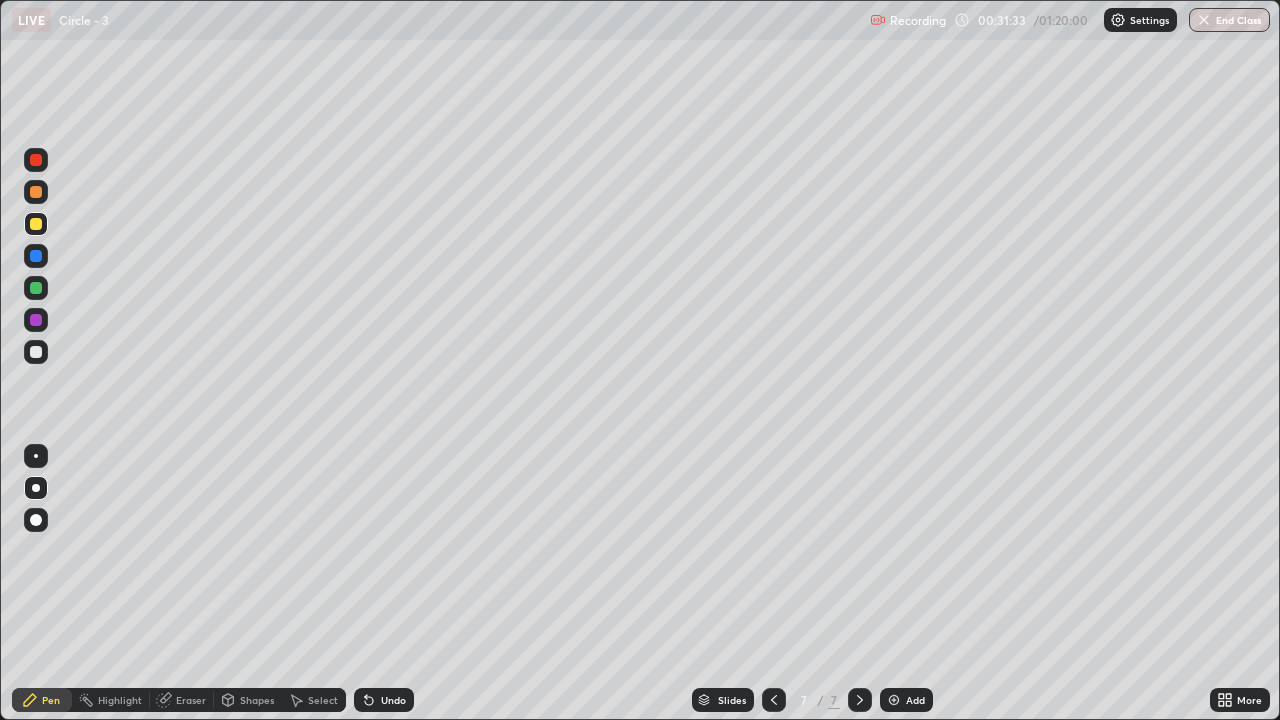 click at bounding box center [894, 700] 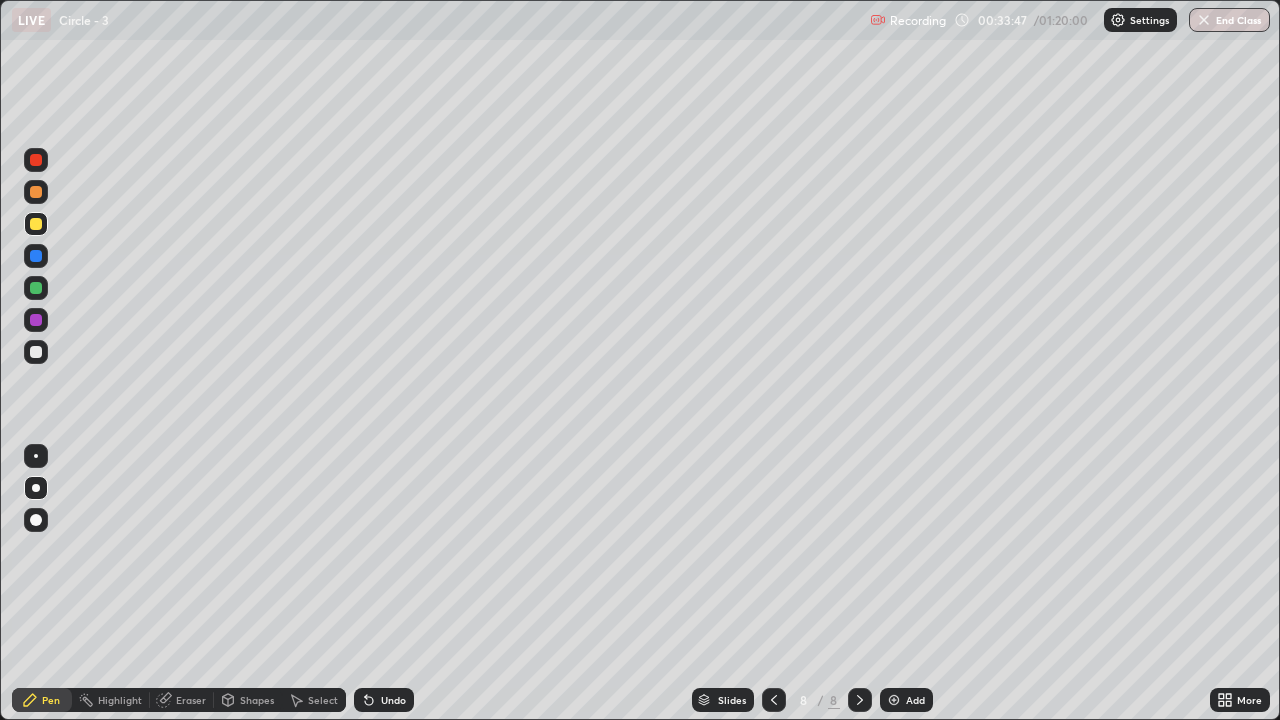 click at bounding box center (36, 352) 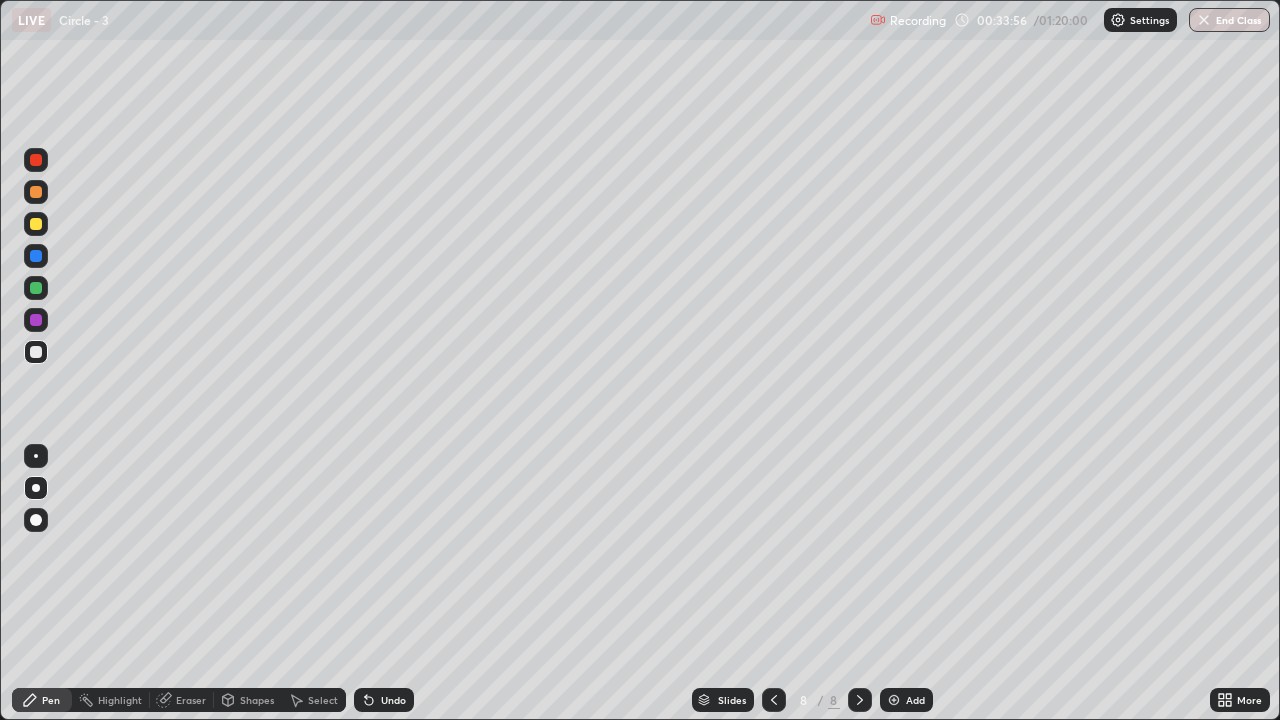 click at bounding box center [36, 320] 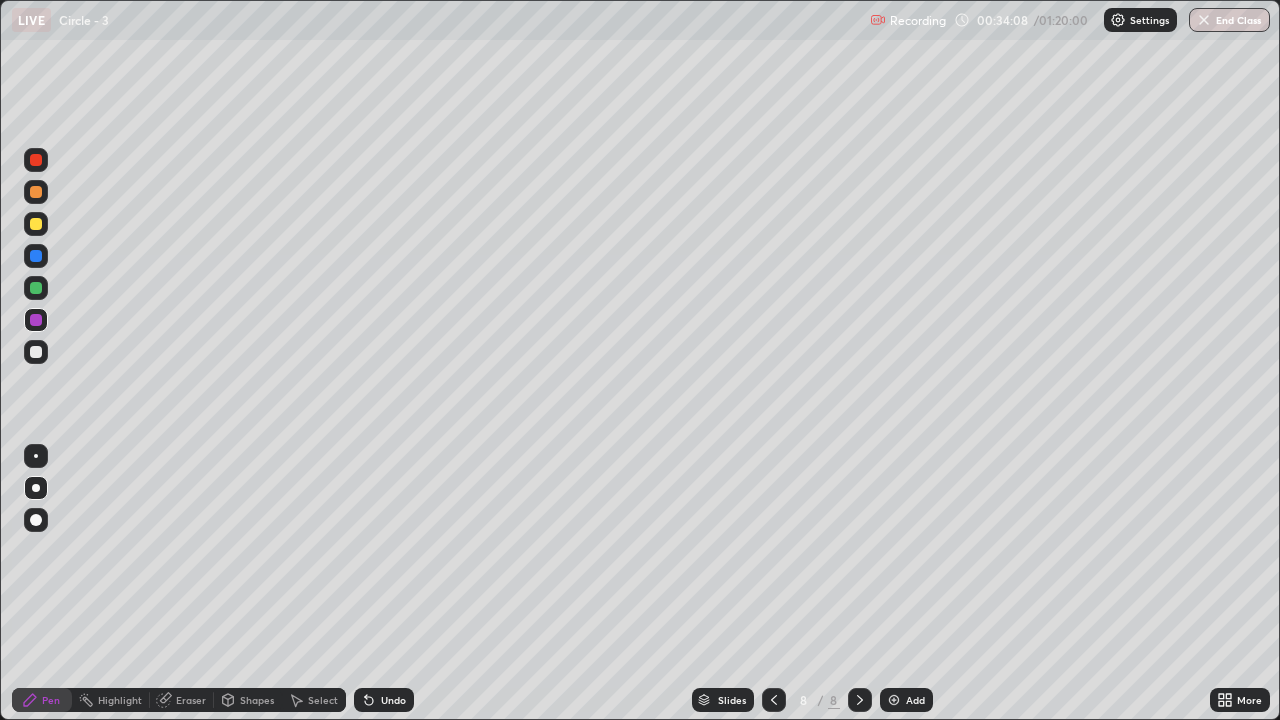 click at bounding box center (36, 288) 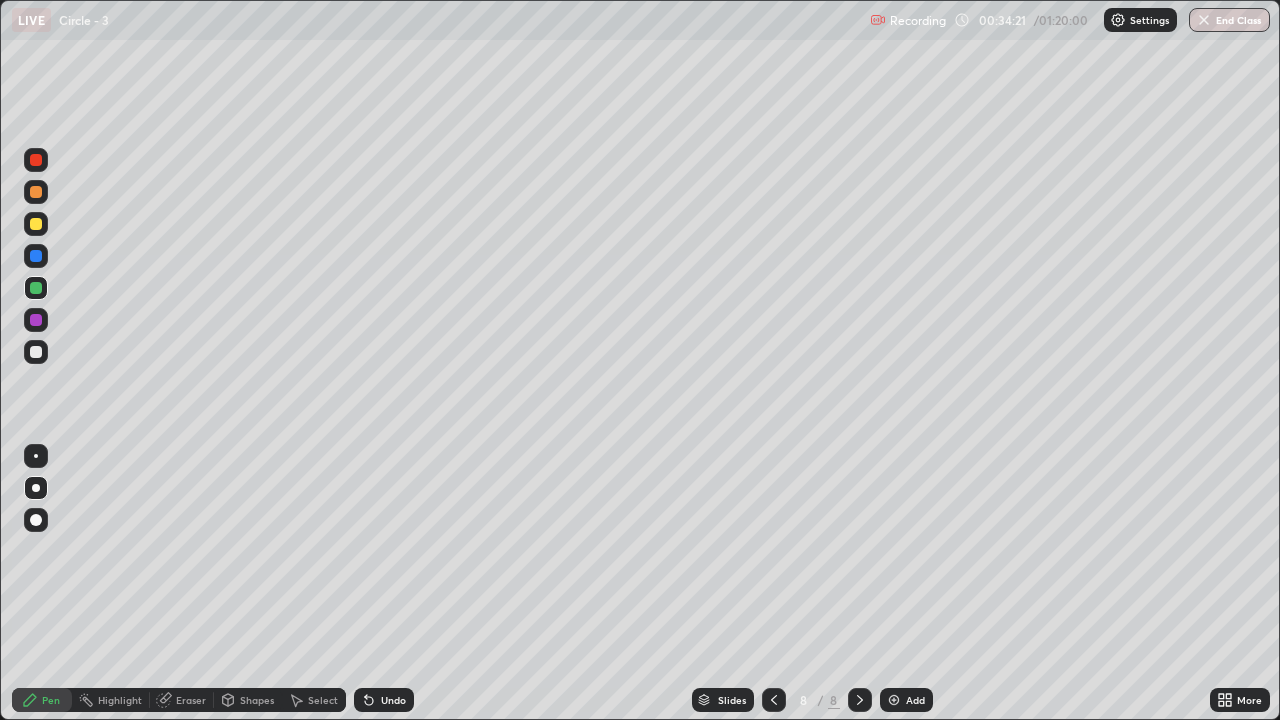 click at bounding box center (36, 320) 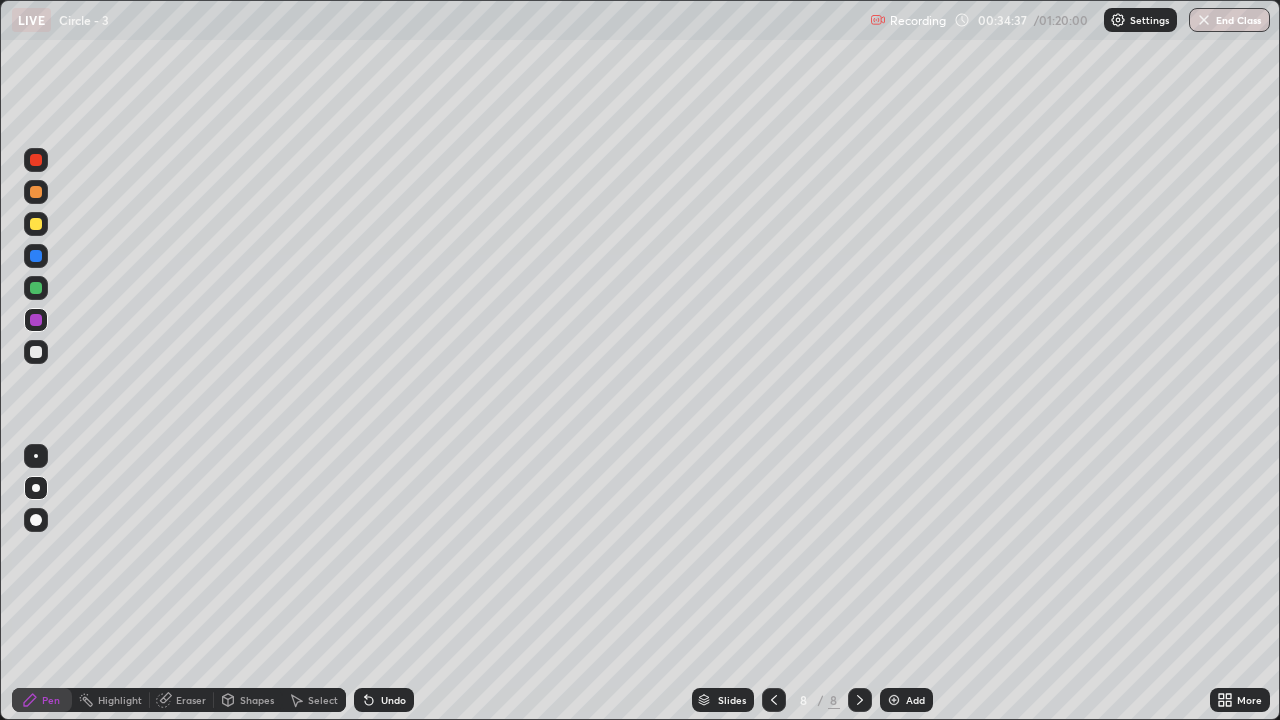 click at bounding box center [36, 352] 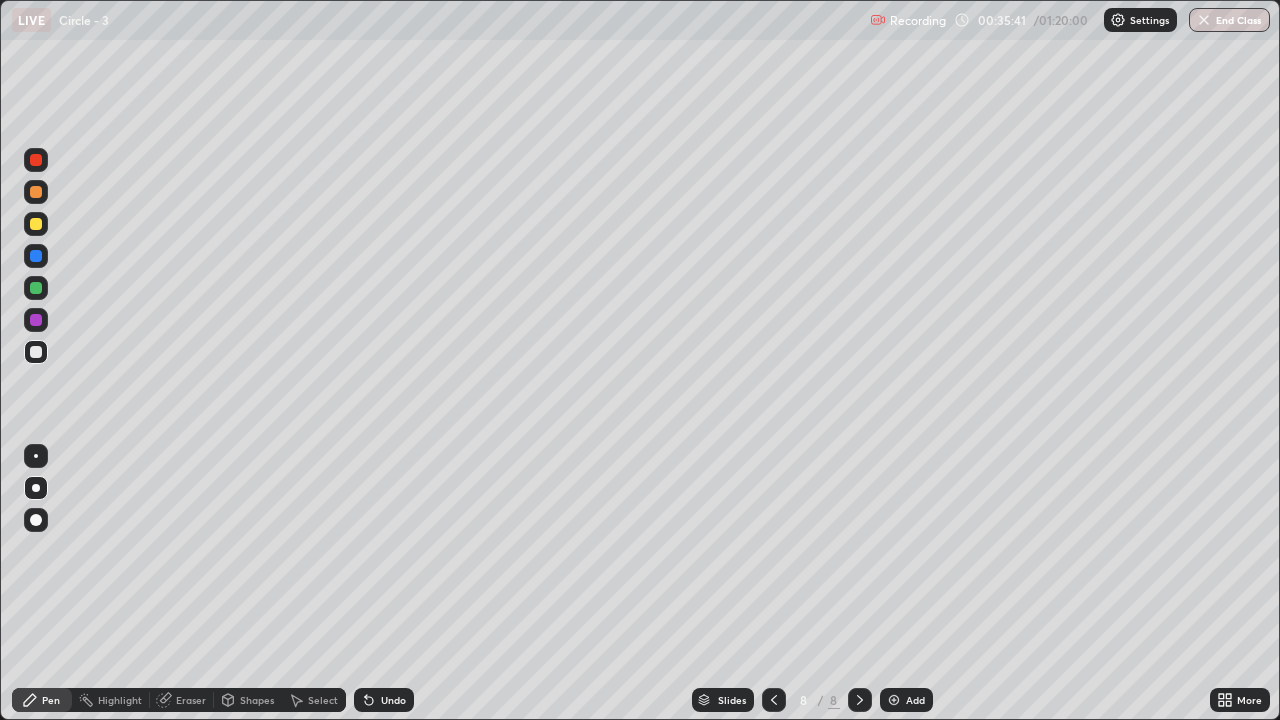 click at bounding box center (36, 224) 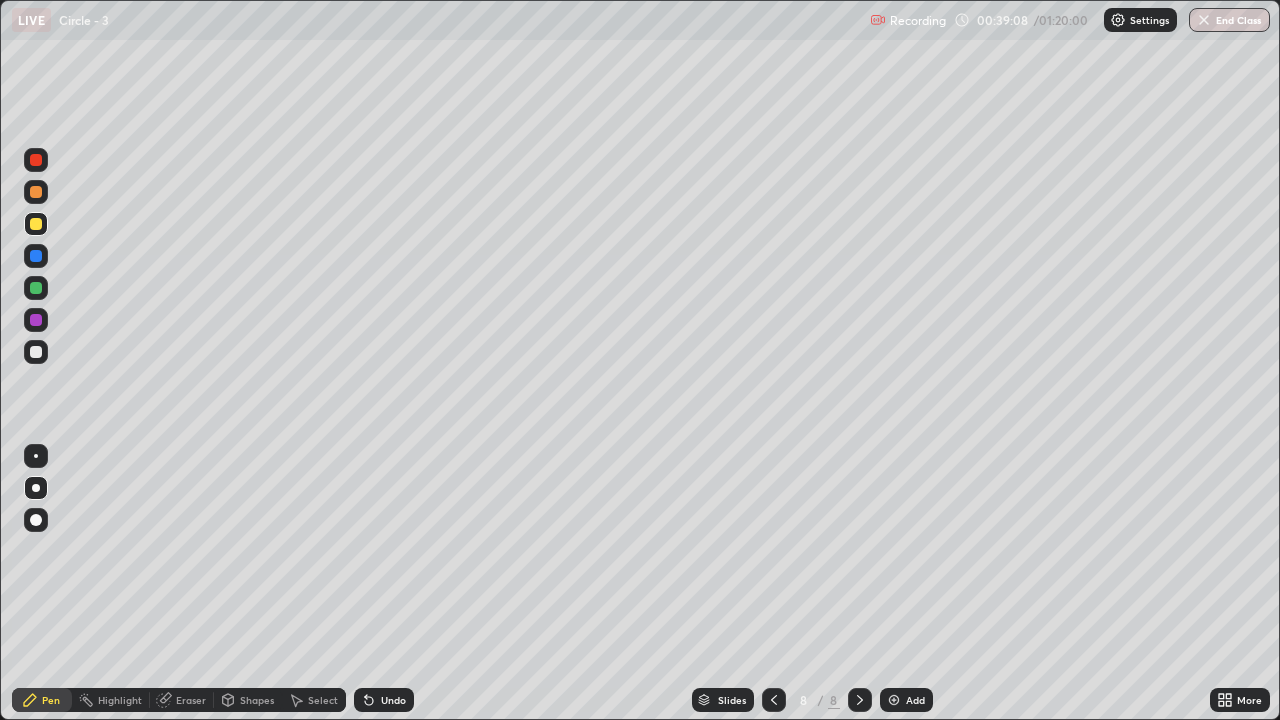 click at bounding box center (36, 560) 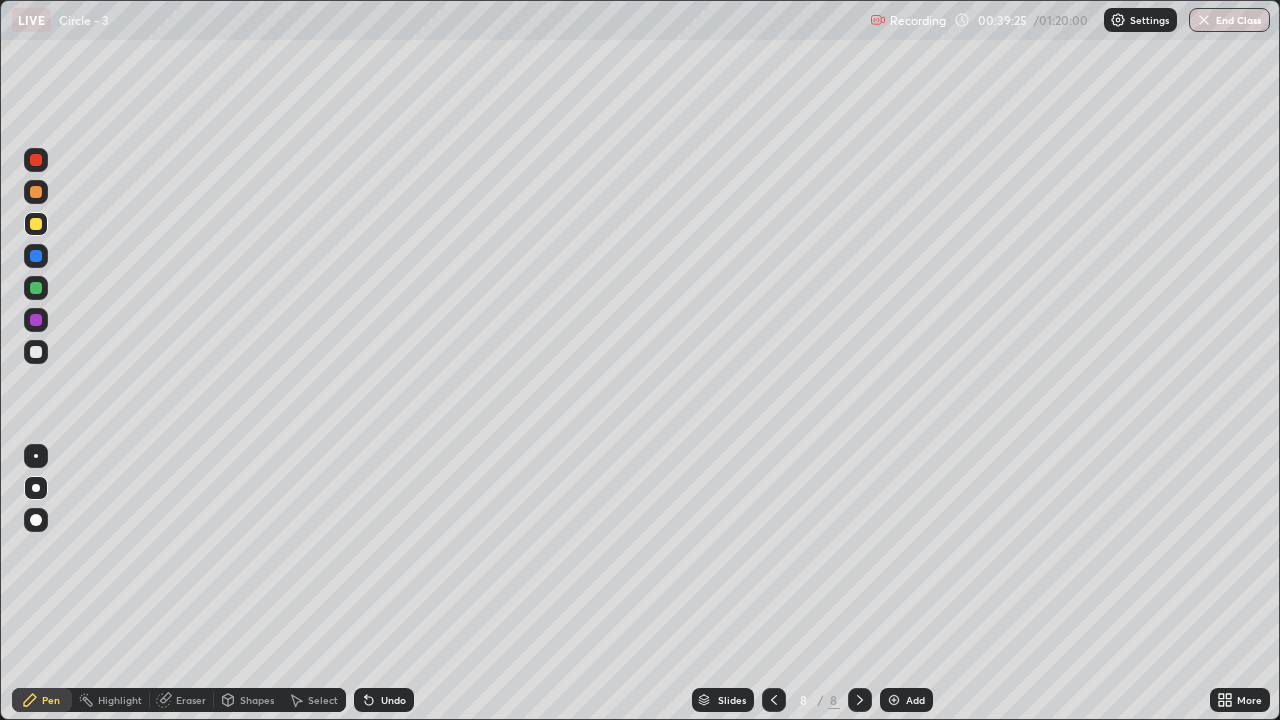 click on "Add" at bounding box center [906, 700] 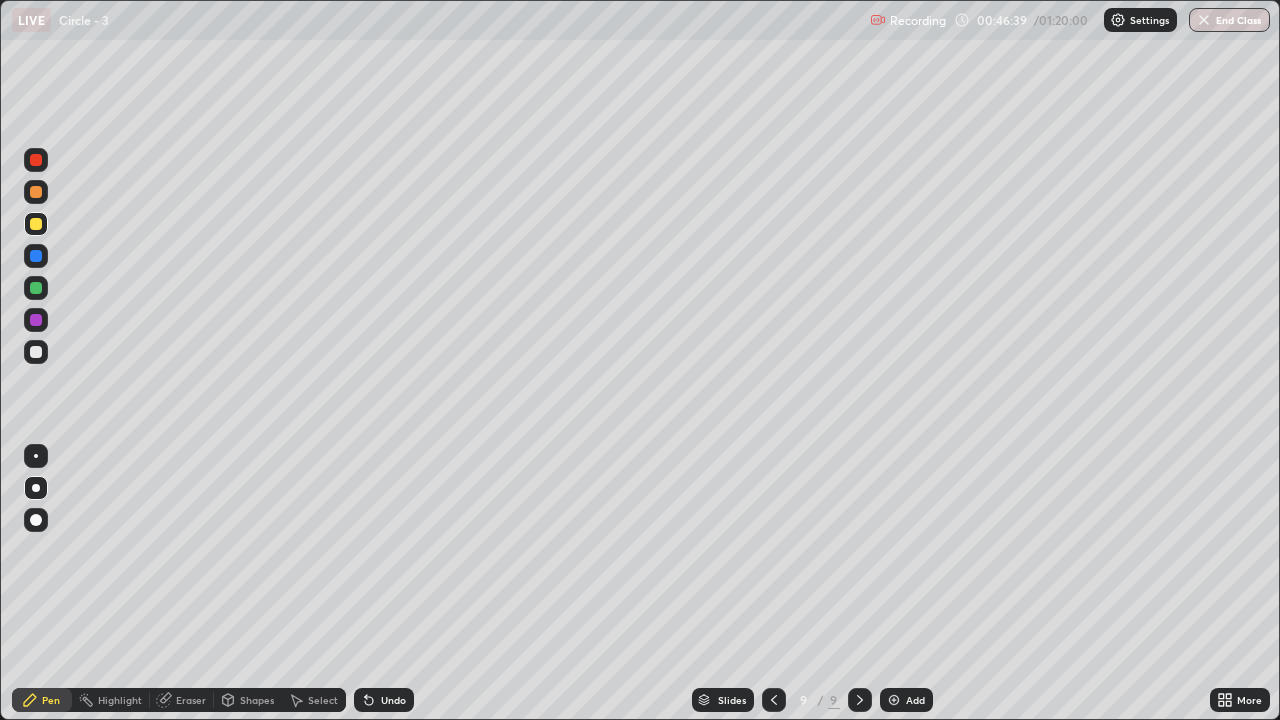 click on "Add" at bounding box center [906, 700] 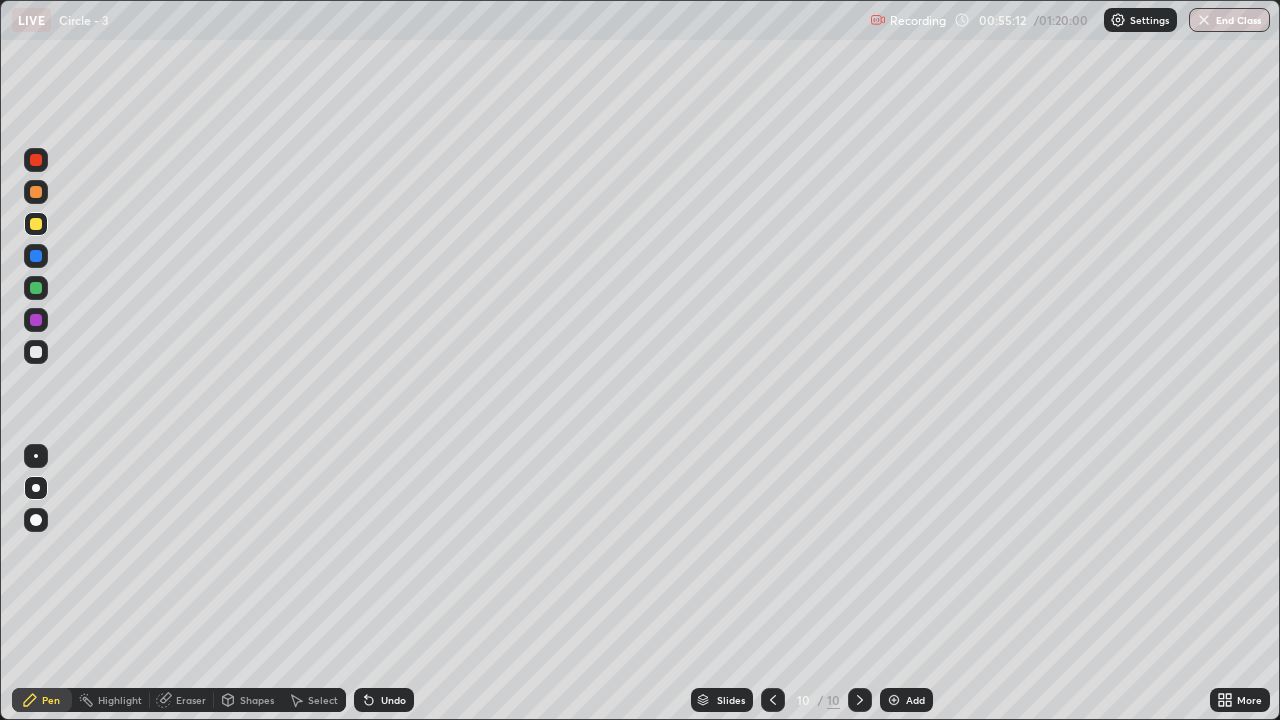 click on "Add" at bounding box center [915, 700] 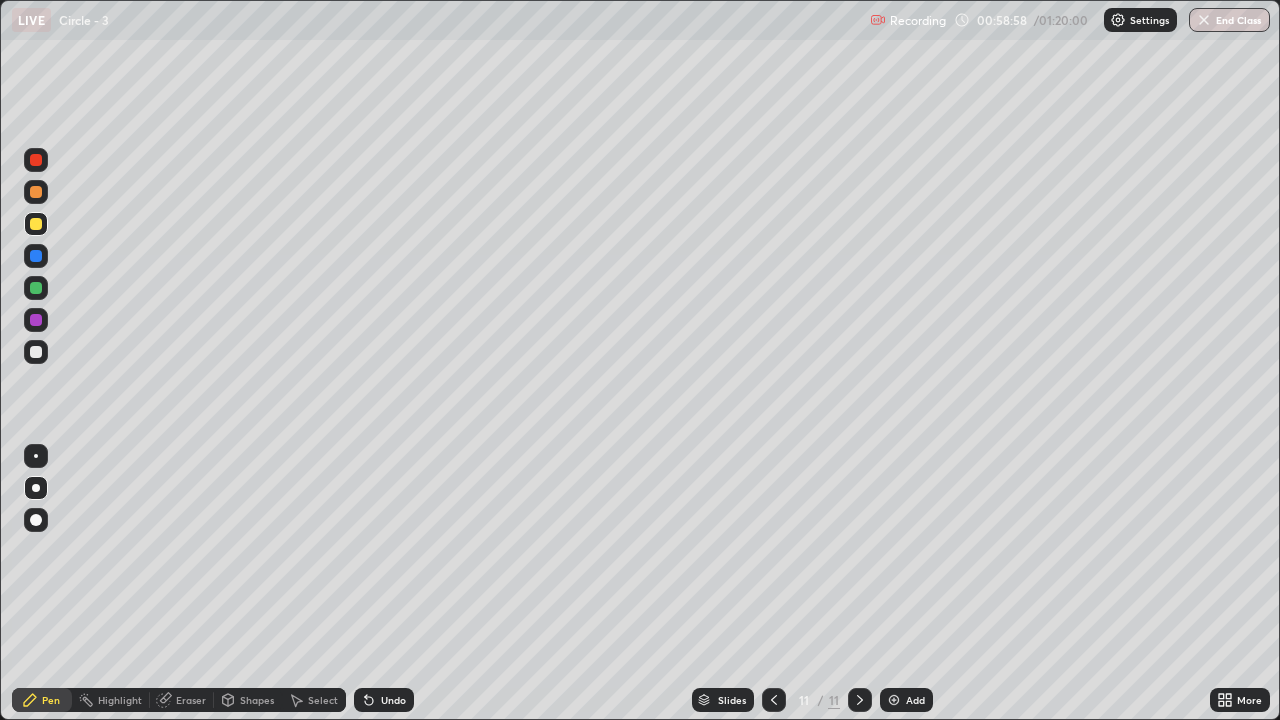 click 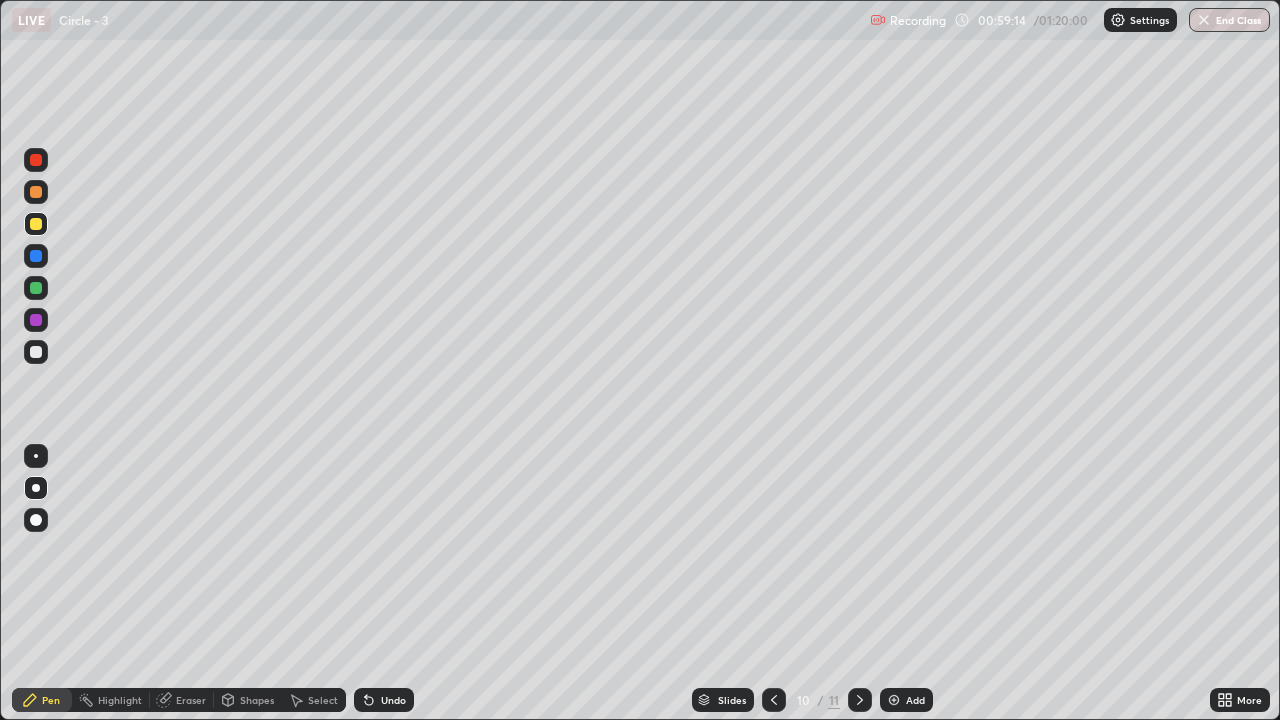 click 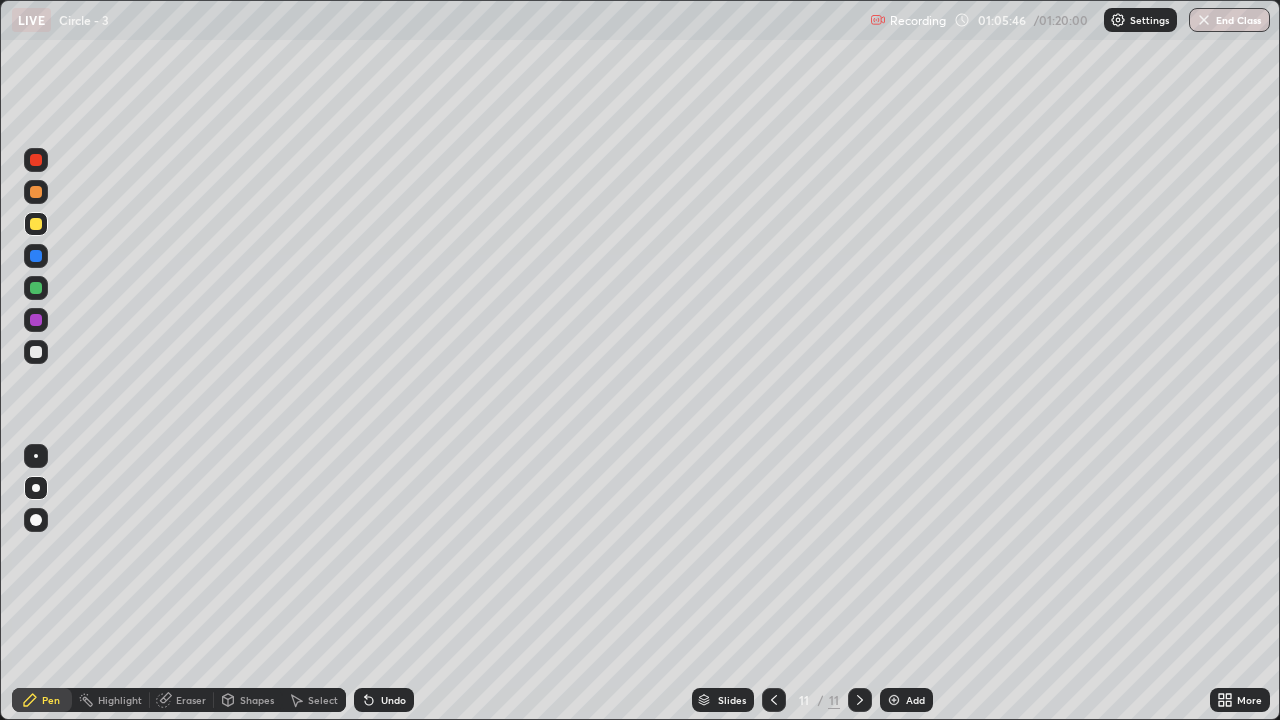 click at bounding box center [894, 700] 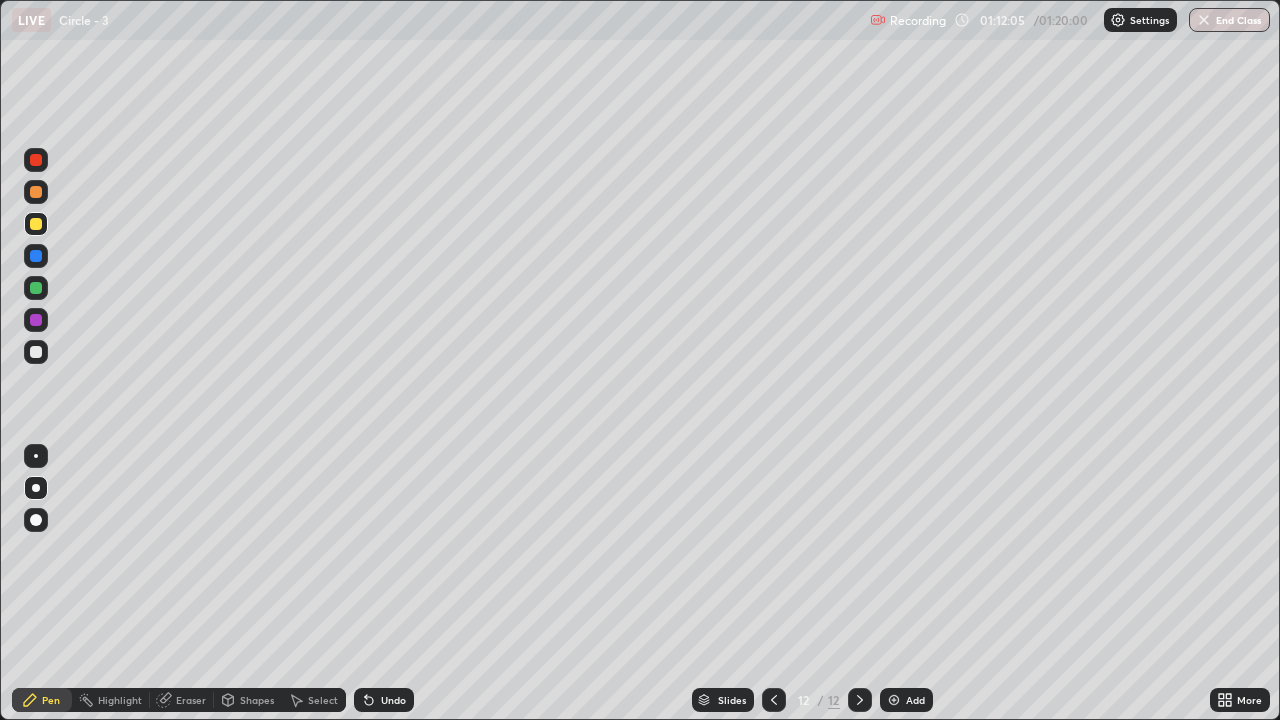 click on "Add" at bounding box center [906, 700] 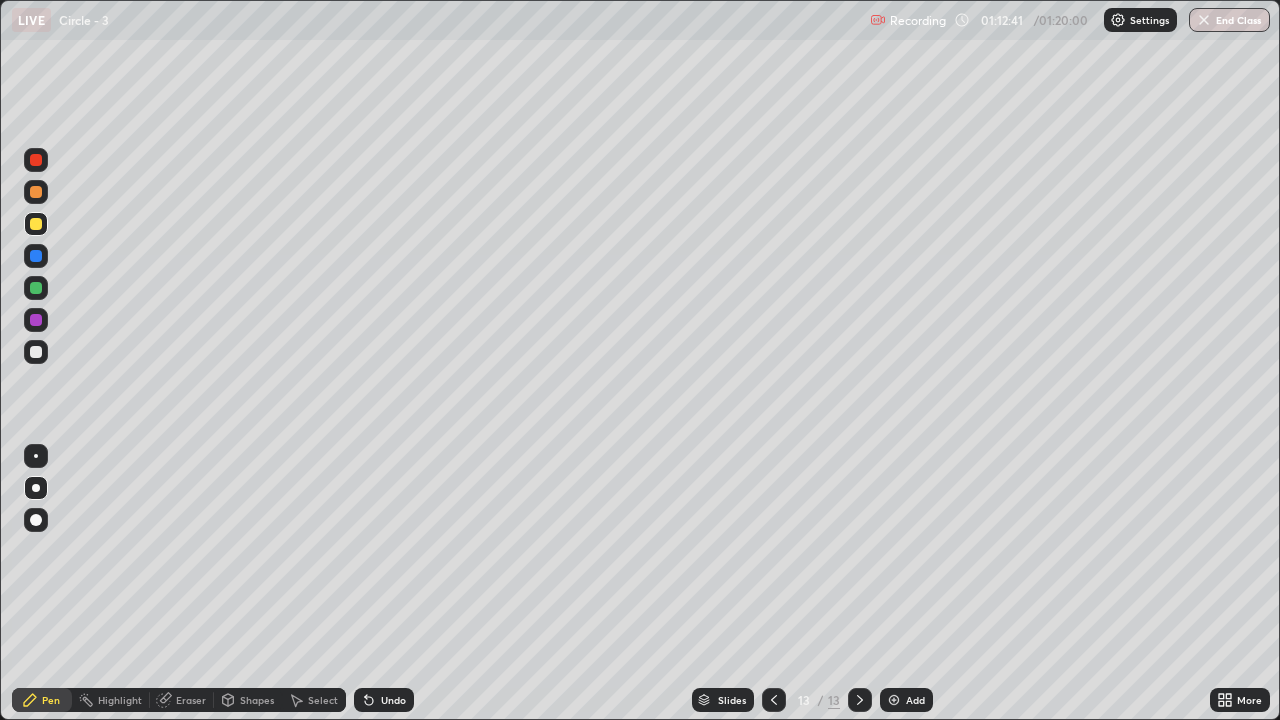 click on "Undo" at bounding box center [393, 700] 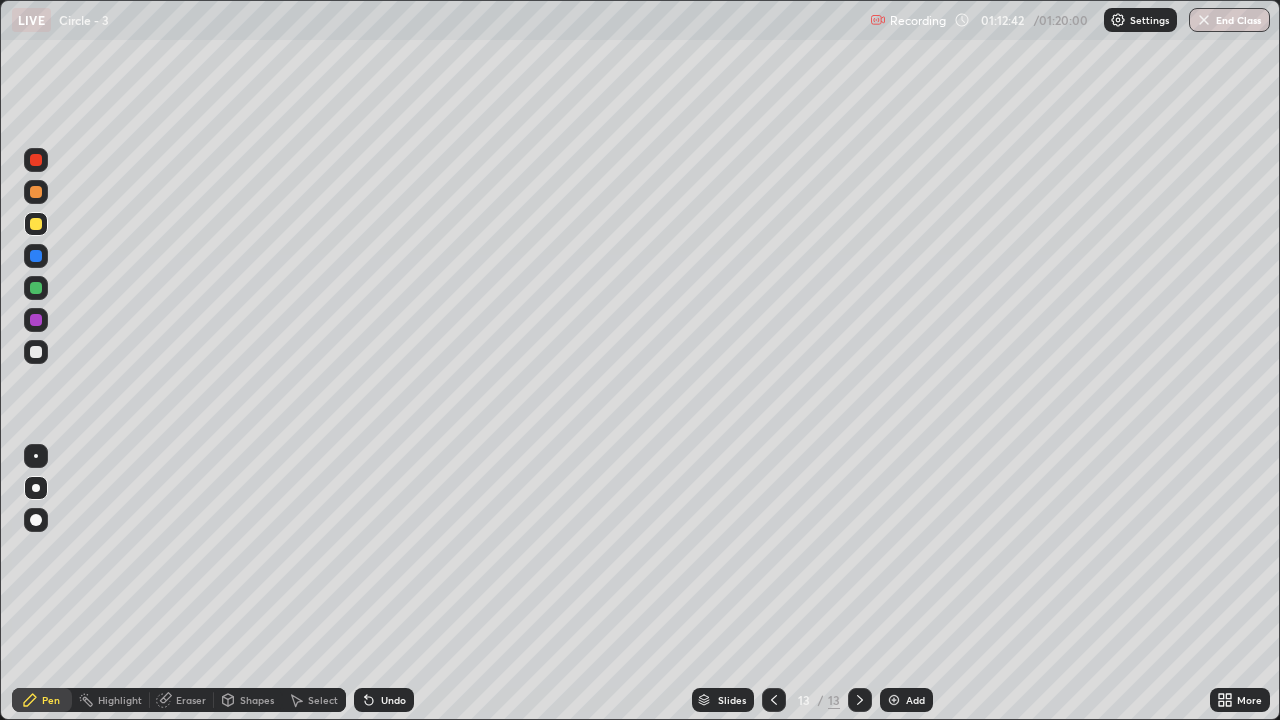 click on "Undo" at bounding box center (393, 700) 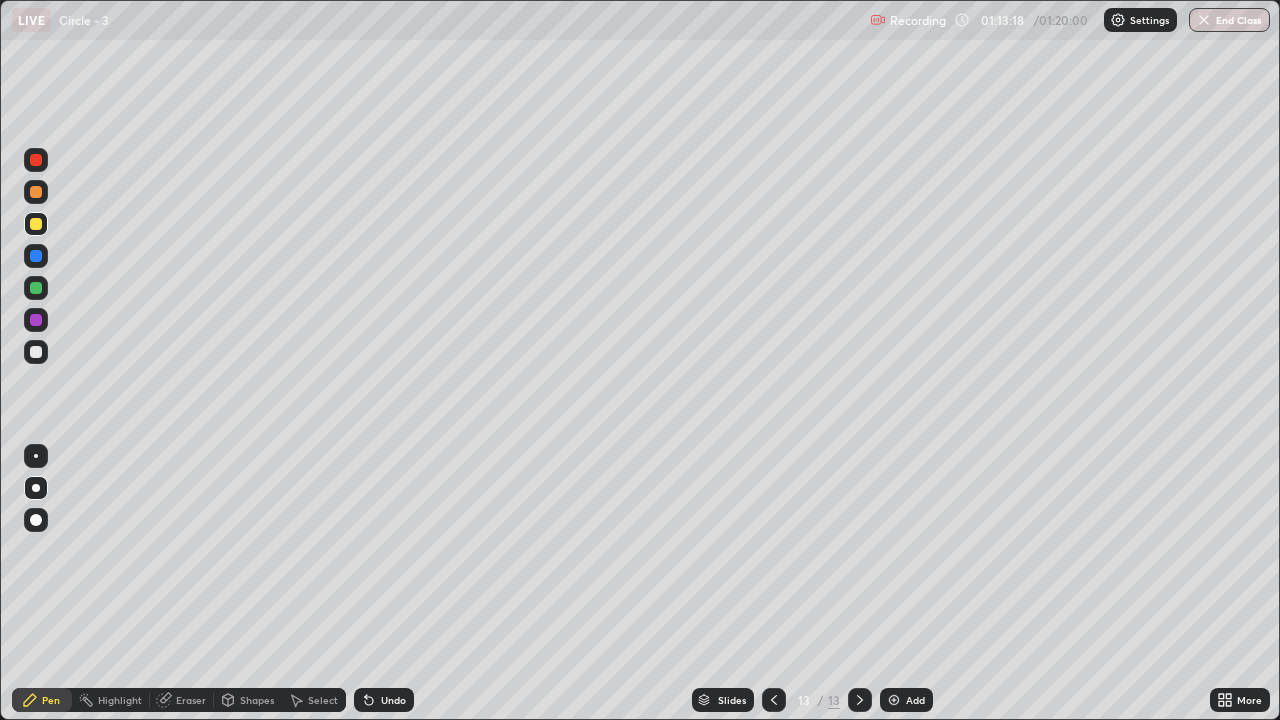 click at bounding box center [36, 256] 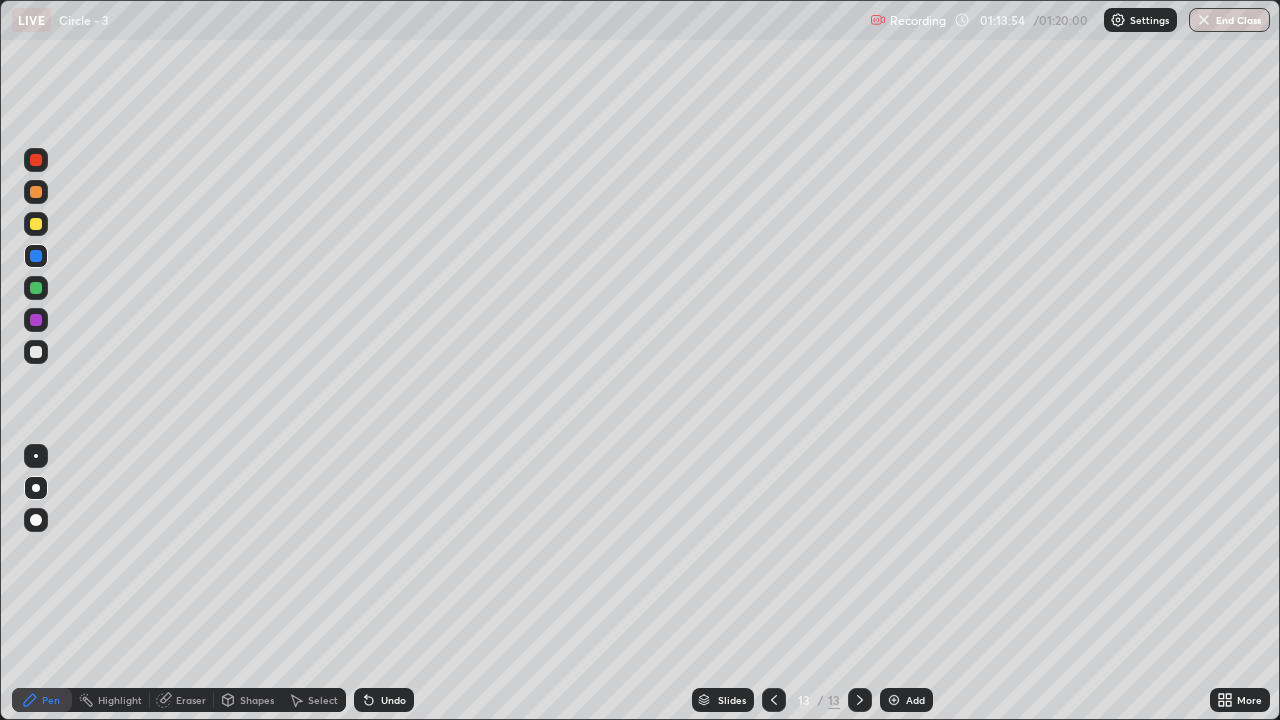 click at bounding box center [36, 352] 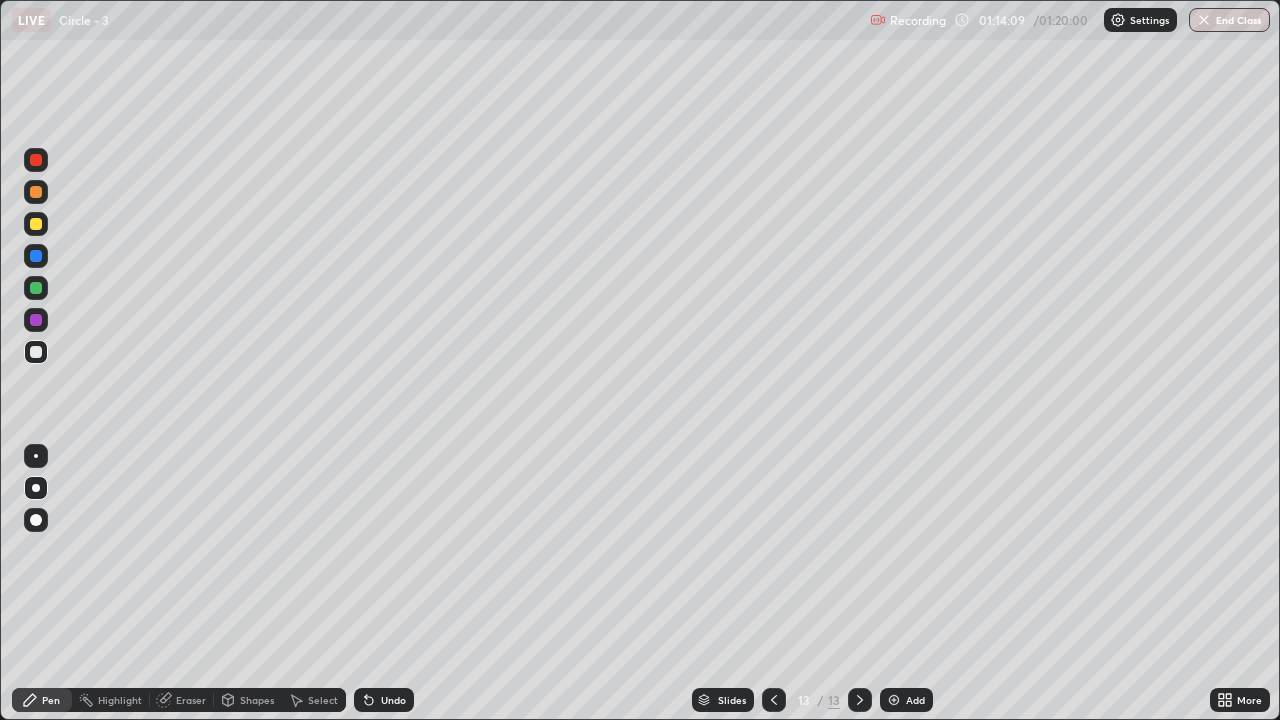 click at bounding box center [36, 224] 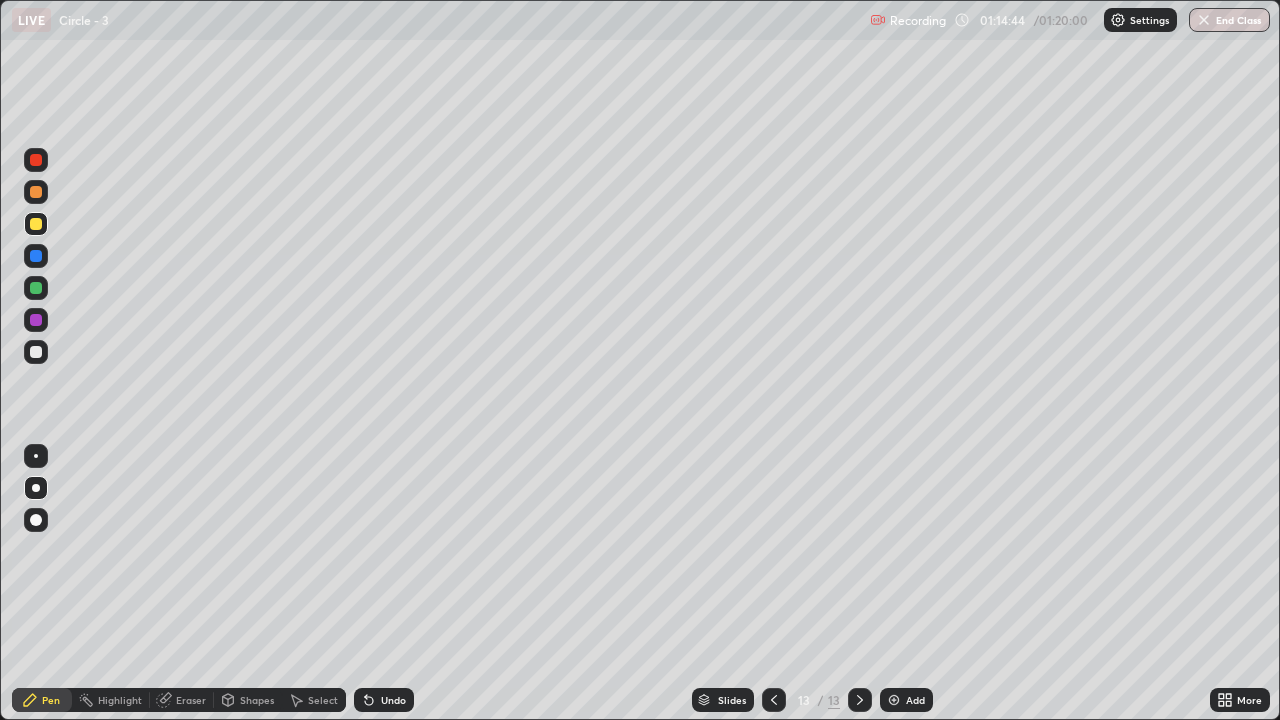 click at bounding box center (36, 352) 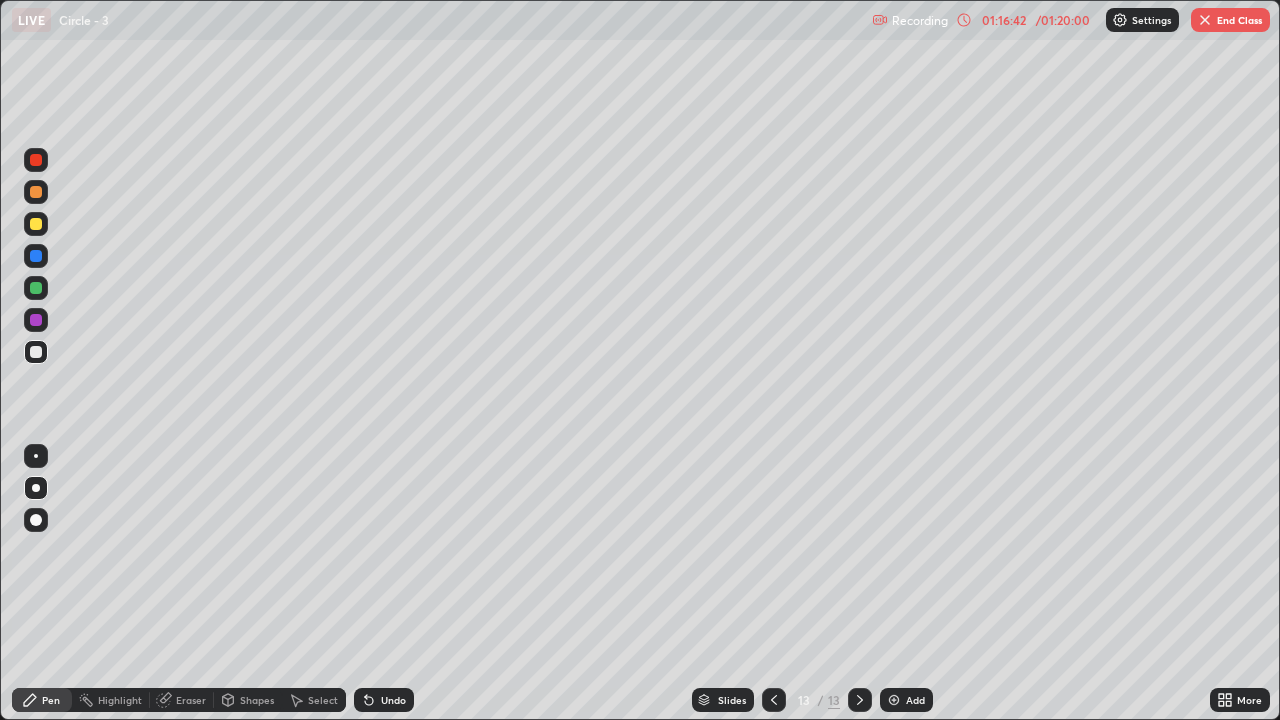 click on "End Class" at bounding box center (1230, 20) 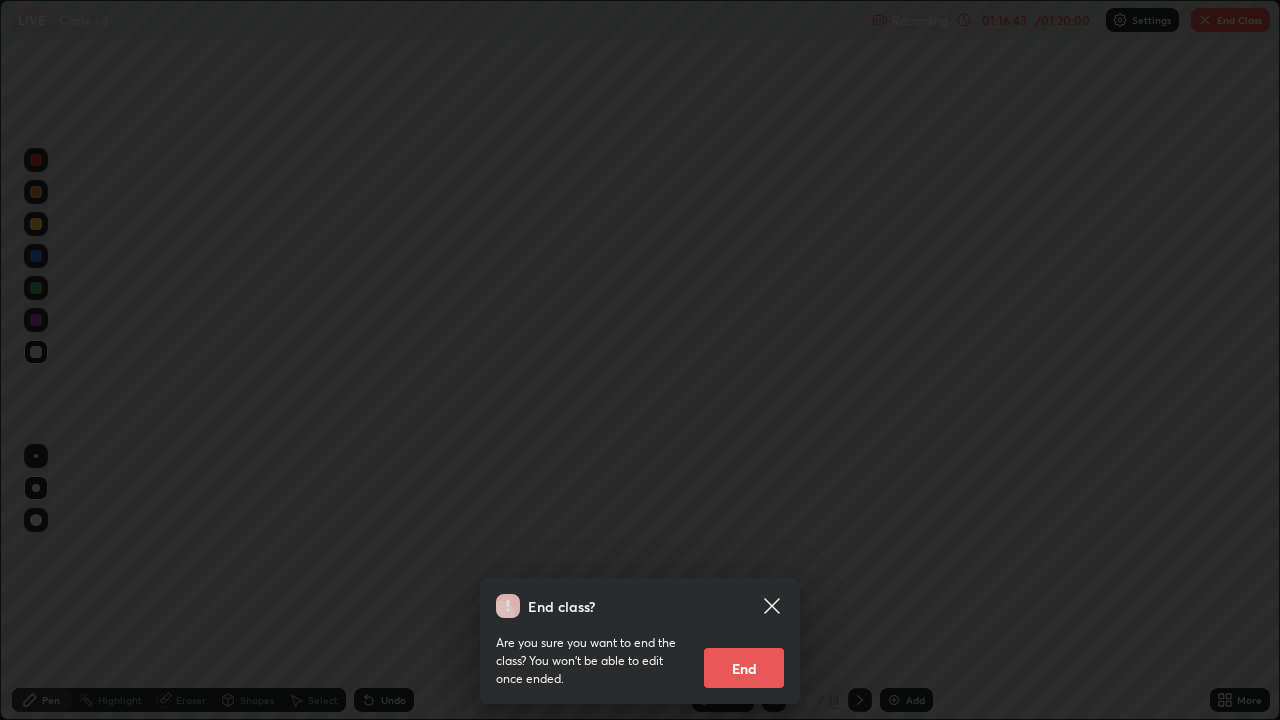 click on "End" at bounding box center [744, 668] 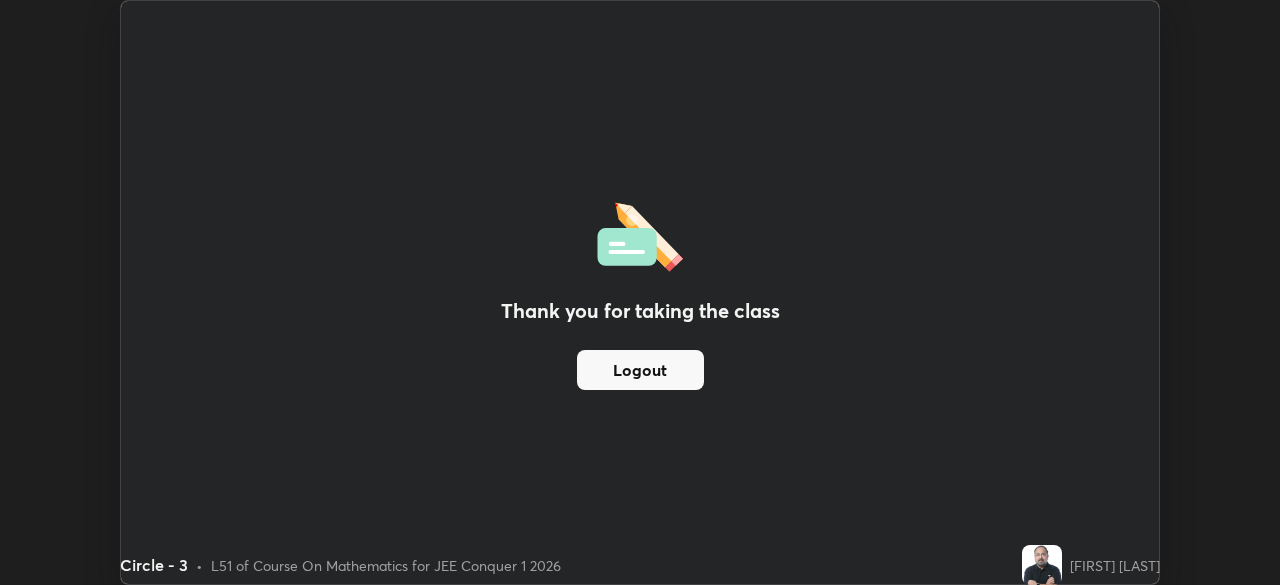 scroll, scrollTop: 585, scrollLeft: 1280, axis: both 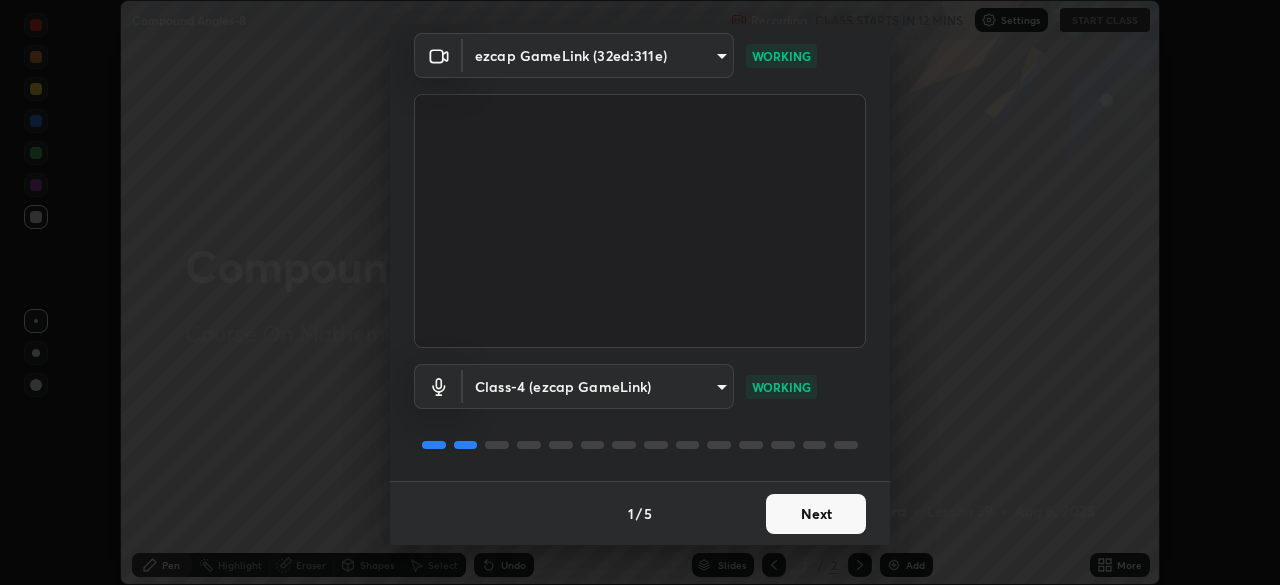 click on "Next" at bounding box center [816, 514] 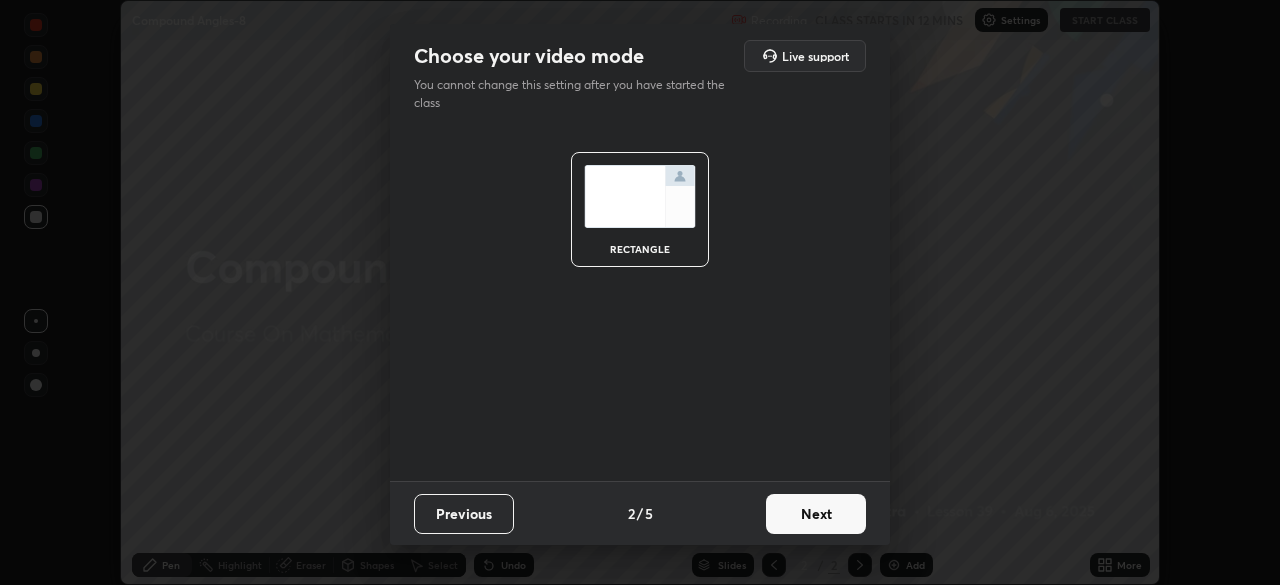 click on "Next" at bounding box center [816, 514] 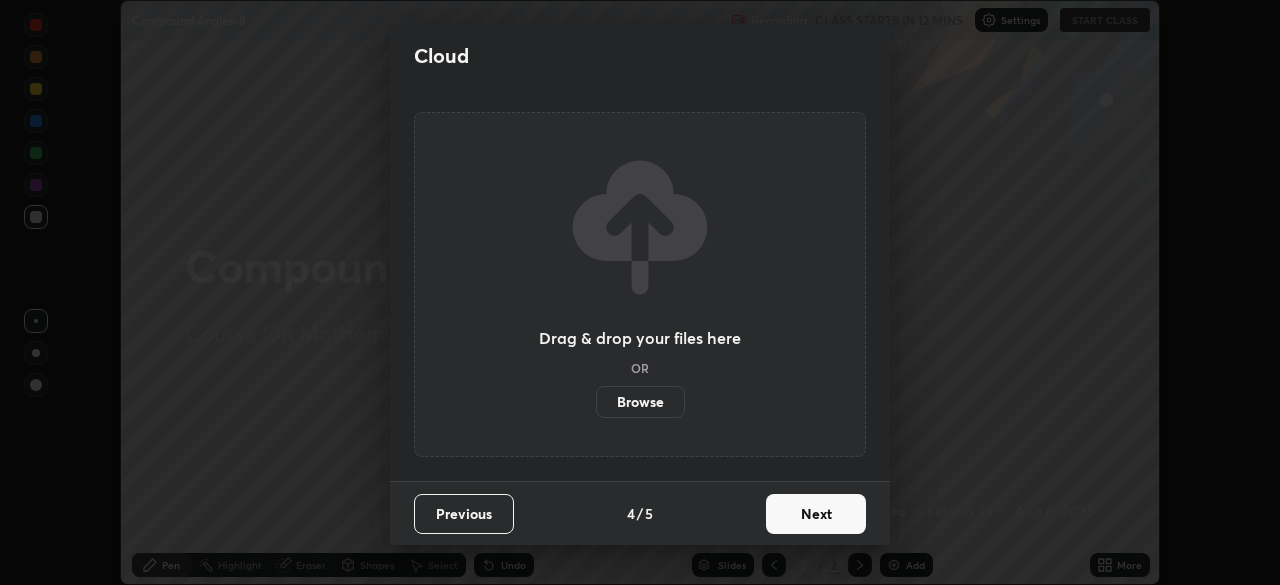 click on "Next" at bounding box center (816, 514) 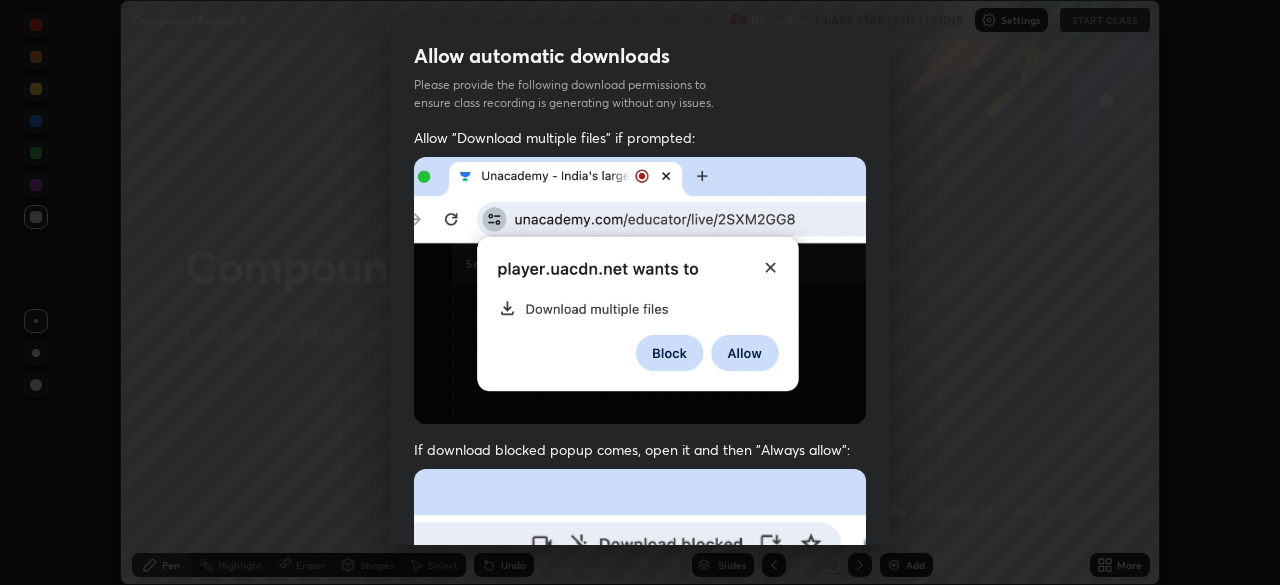 click at bounding box center [640, 687] 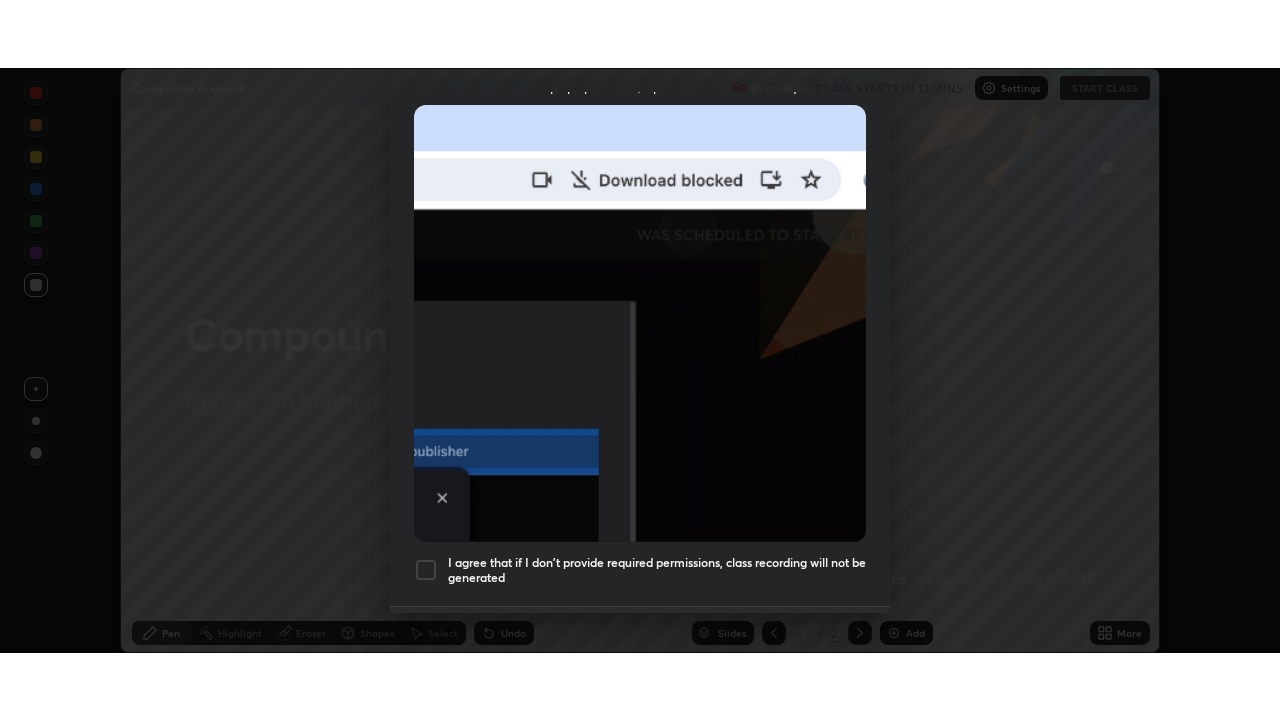 scroll, scrollTop: 479, scrollLeft: 0, axis: vertical 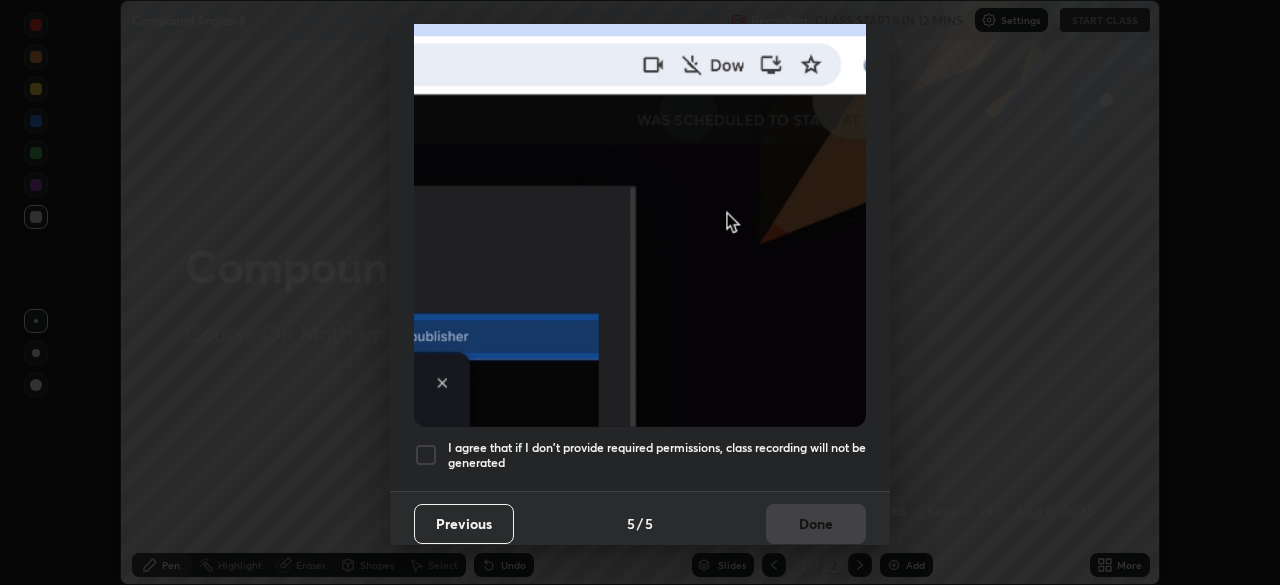 click at bounding box center (426, 455) 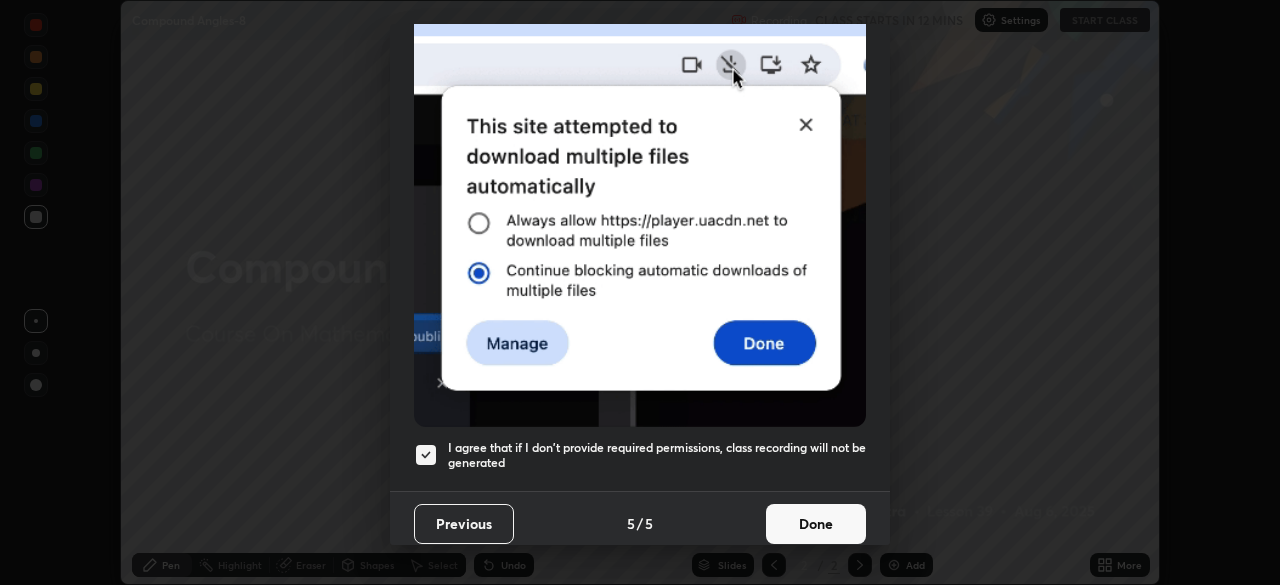 click on "Done" at bounding box center [816, 524] 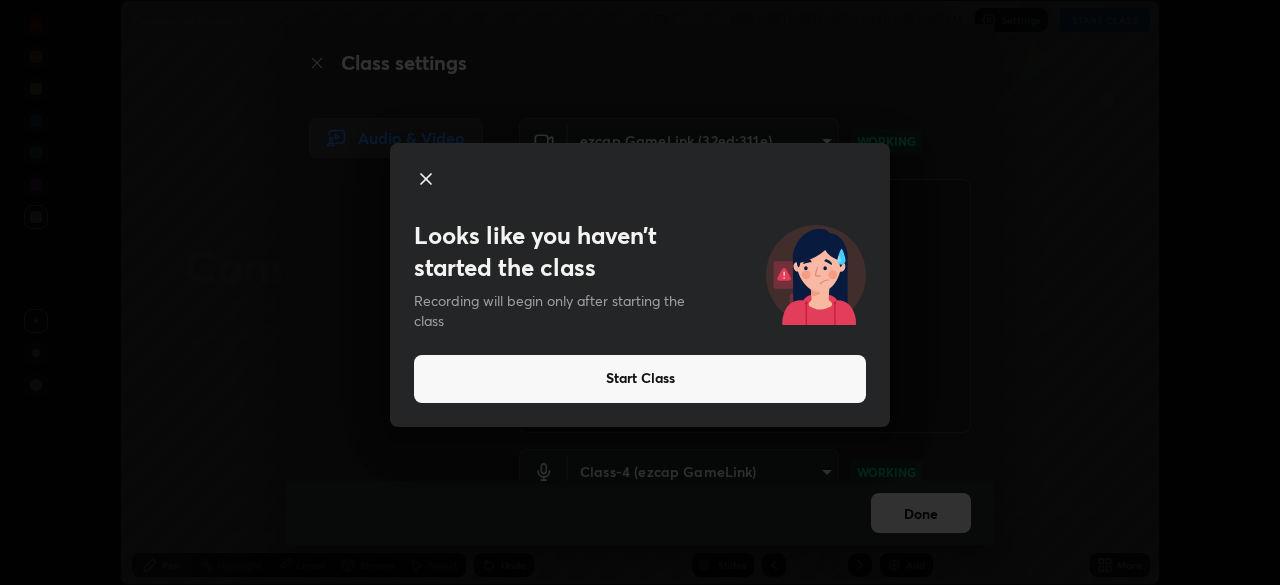 click on "Start Class" at bounding box center [640, 379] 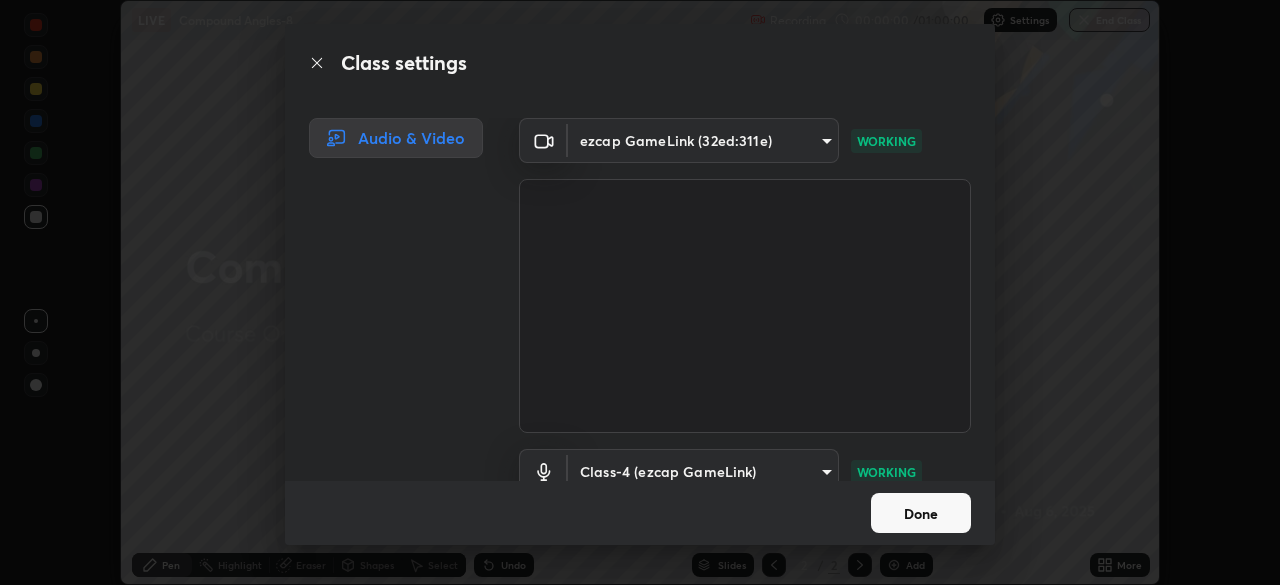 click on "Done" at bounding box center [921, 513] 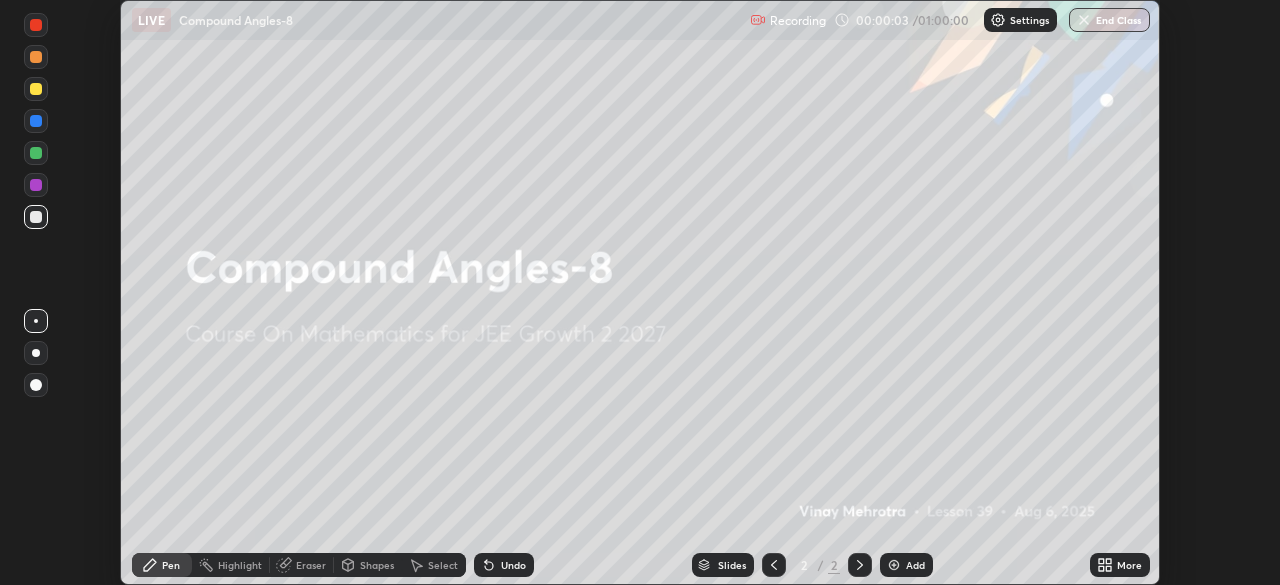 click on "Add" at bounding box center (915, 565) 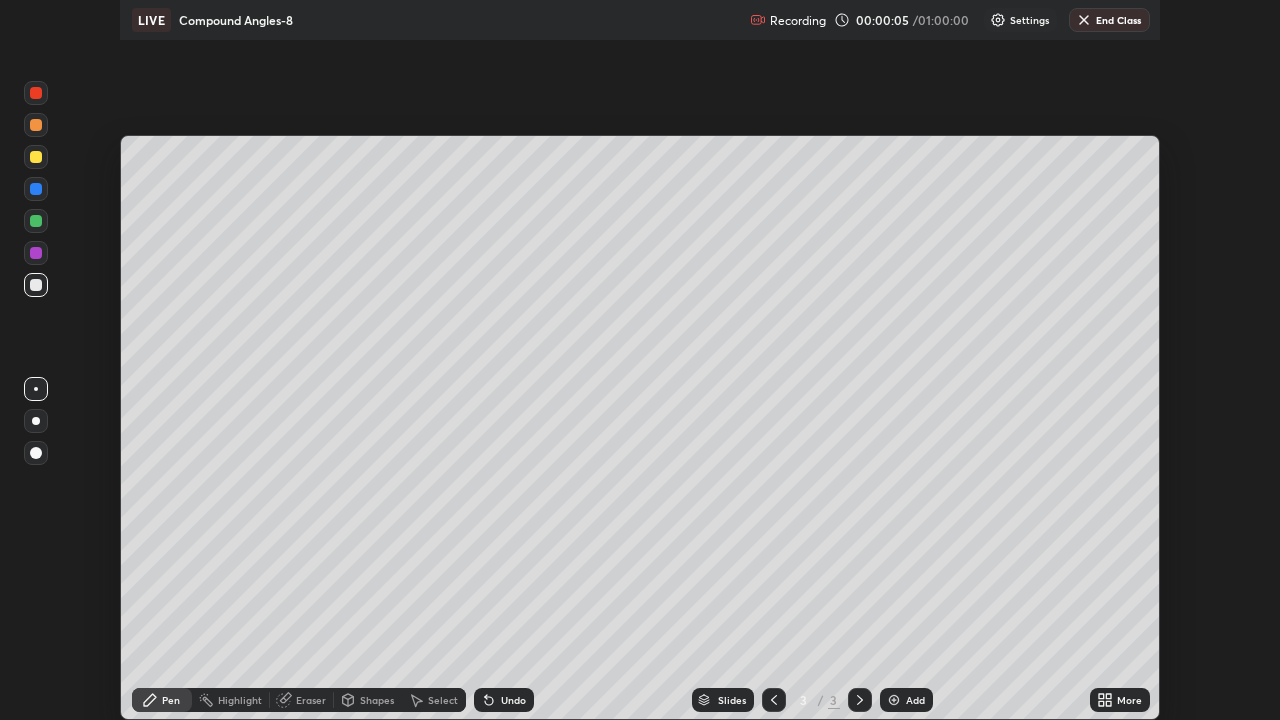 scroll, scrollTop: 99280, scrollLeft: 98720, axis: both 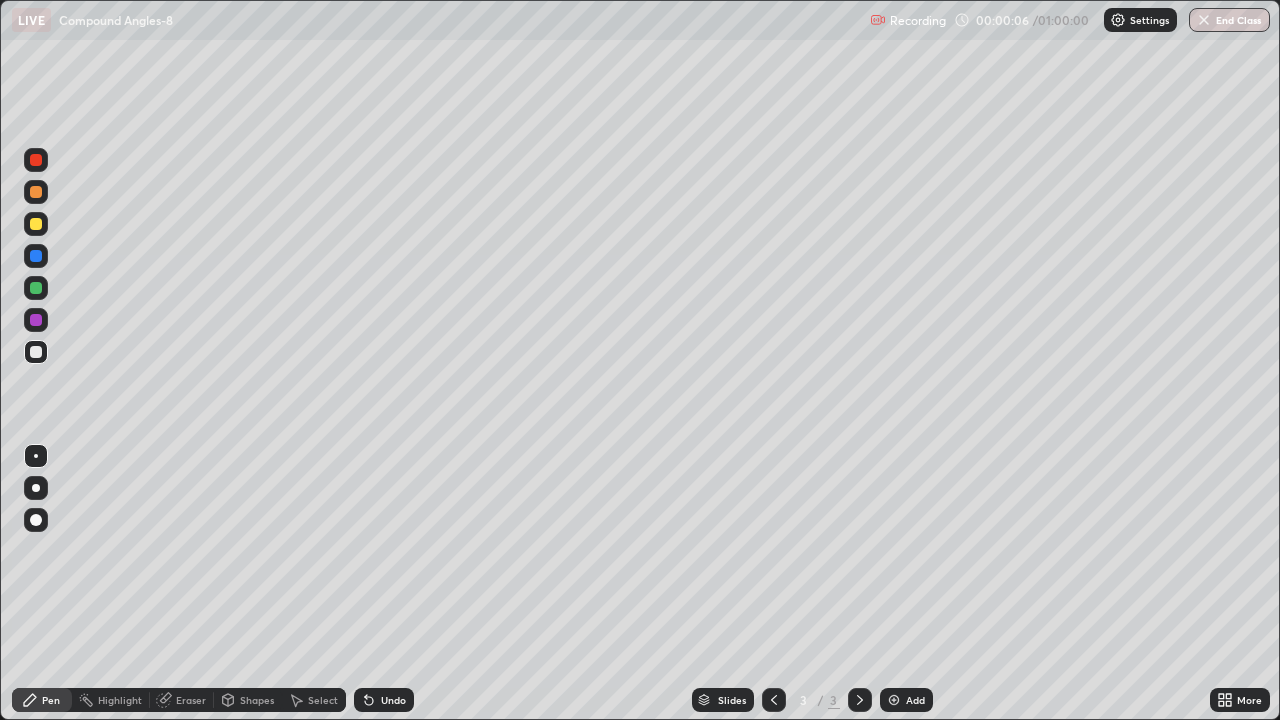 click at bounding box center (36, 288) 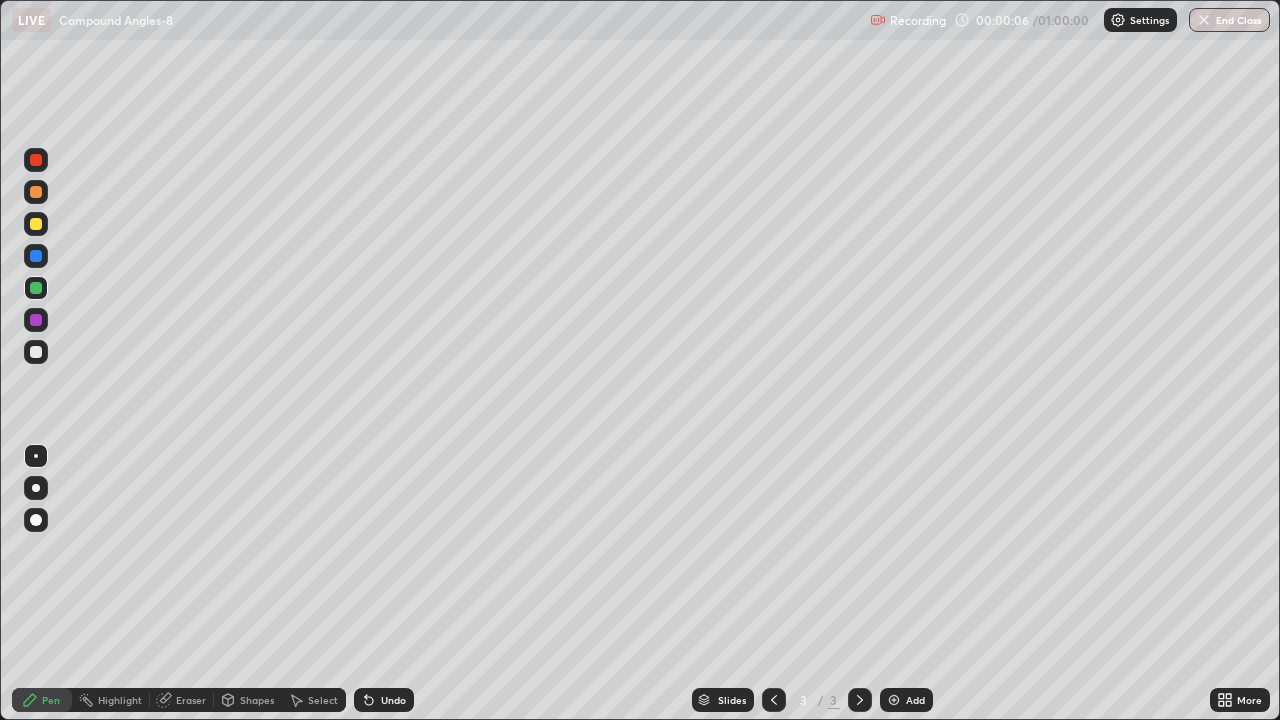 click at bounding box center [36, 488] 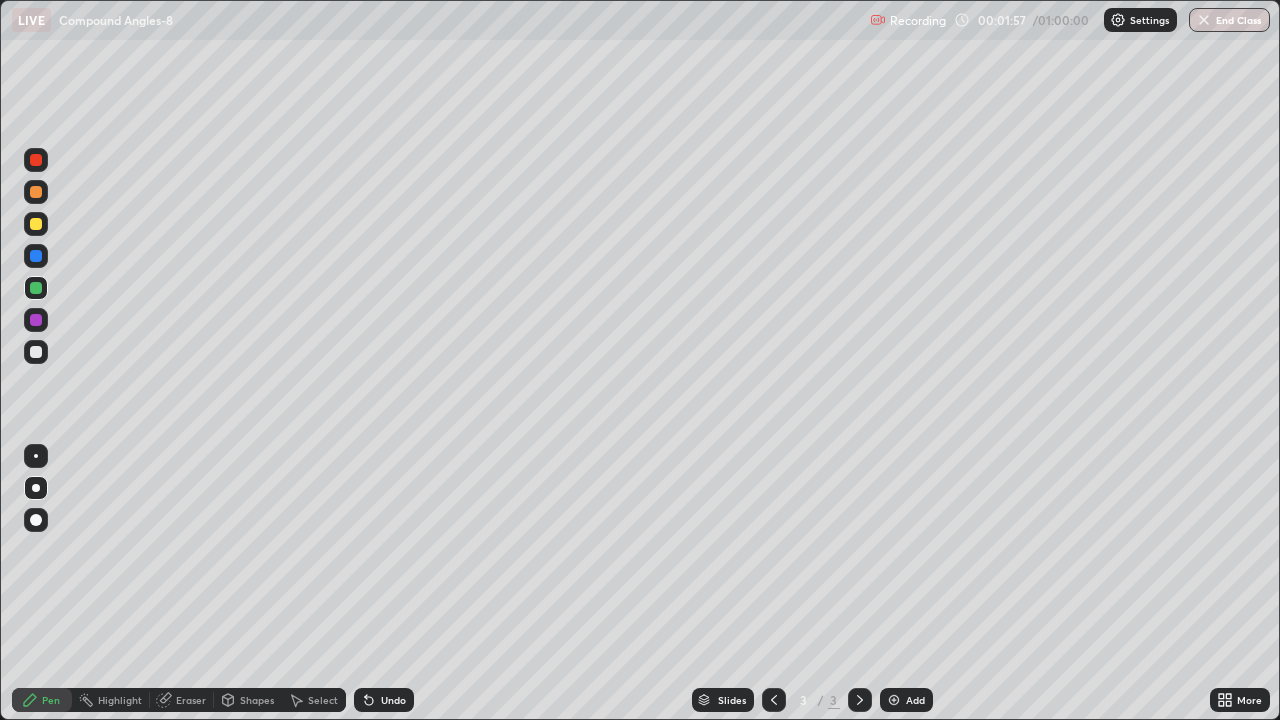 click at bounding box center (36, 352) 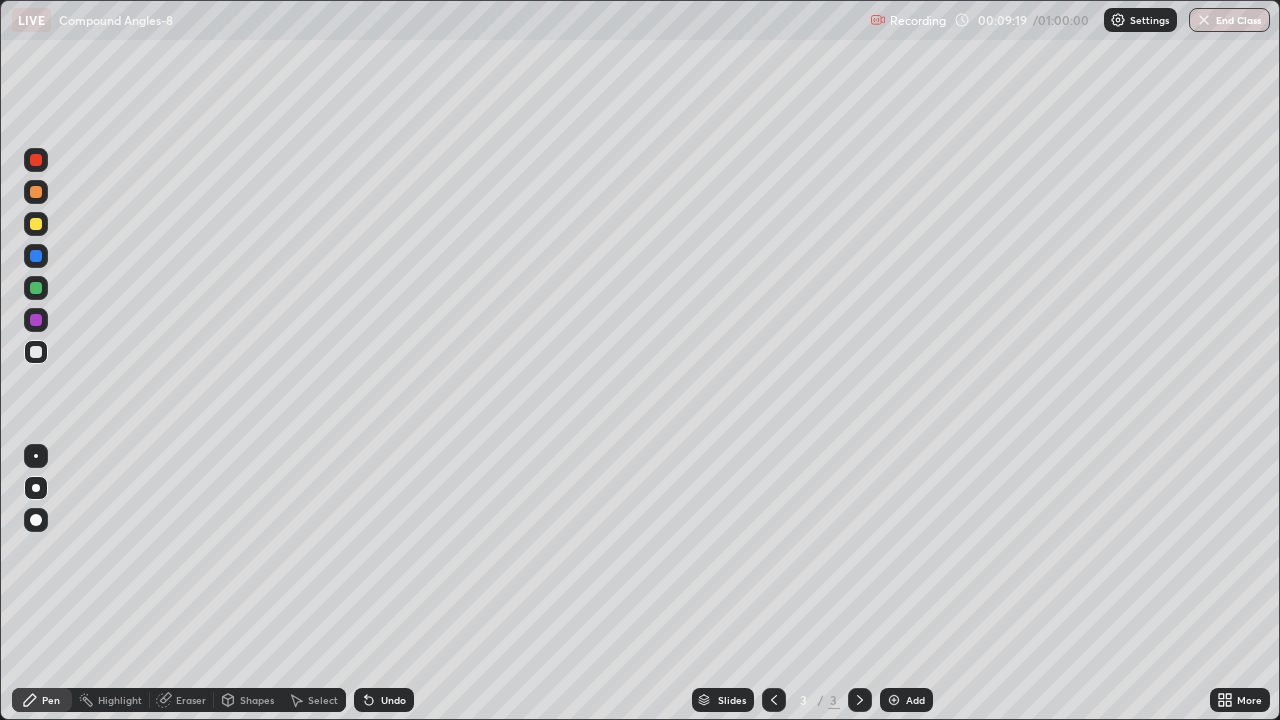 click on "Add" at bounding box center (906, 700) 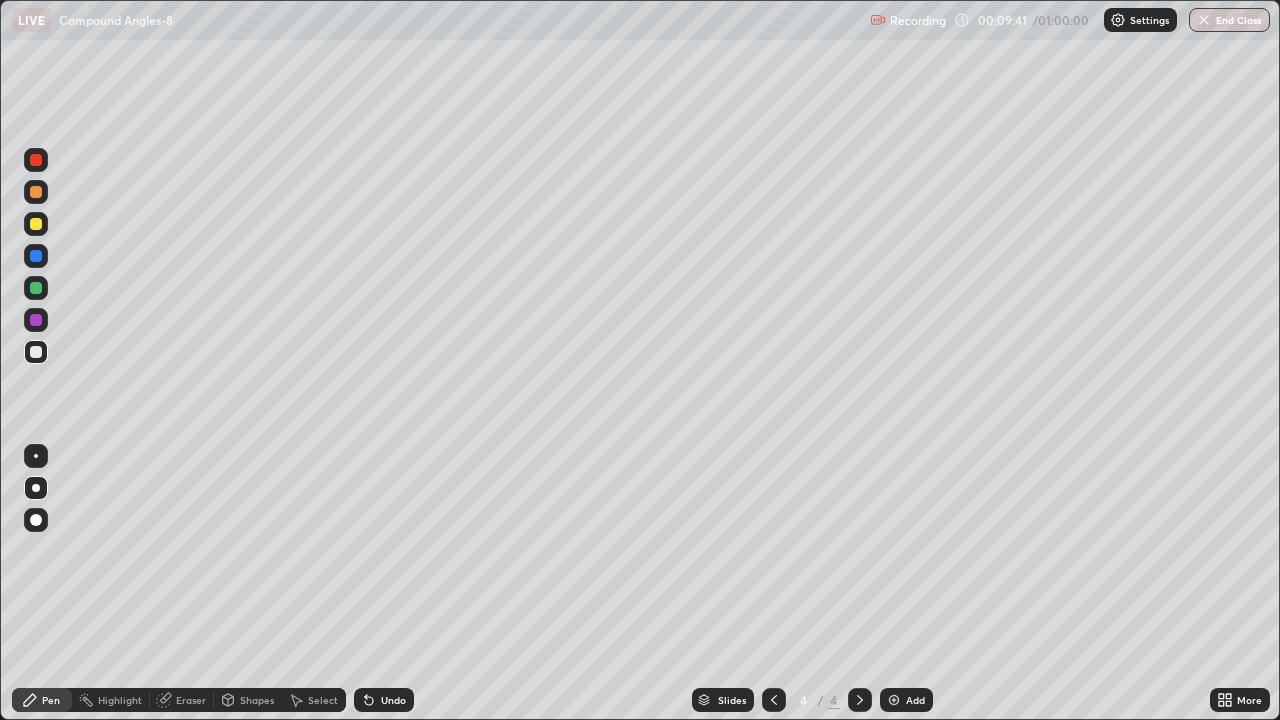 click at bounding box center (36, 256) 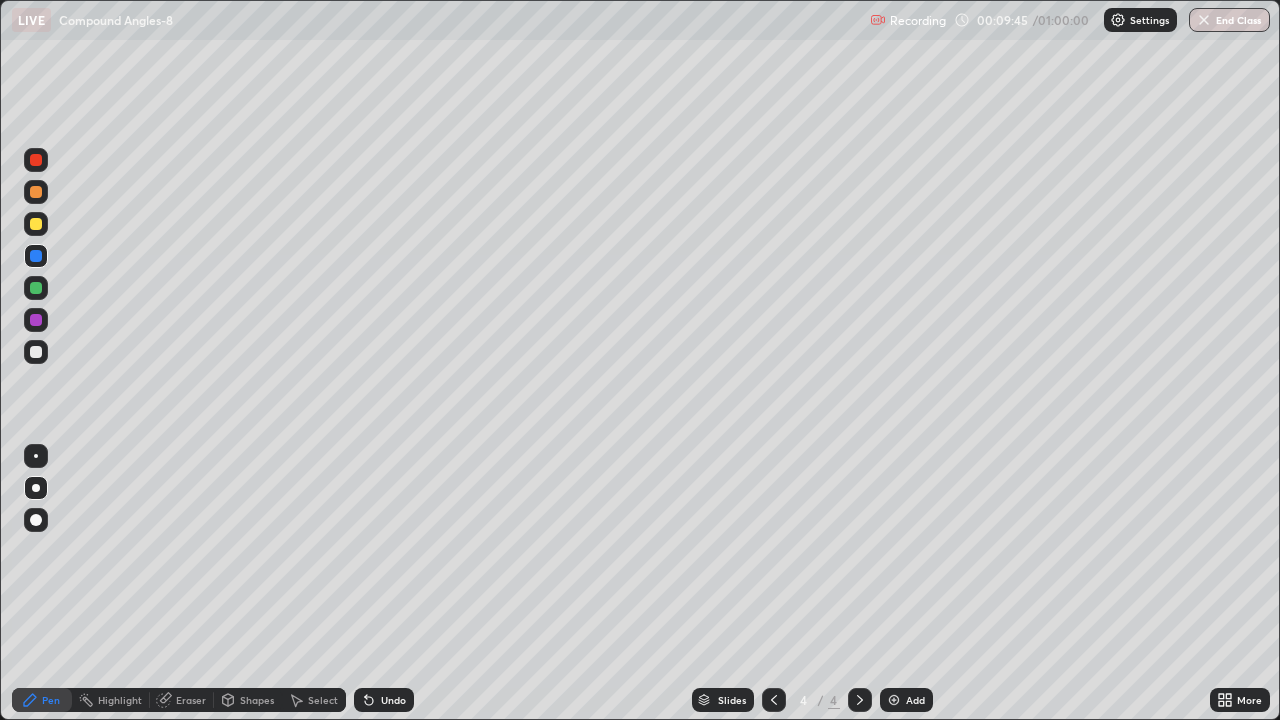 click at bounding box center (36, 352) 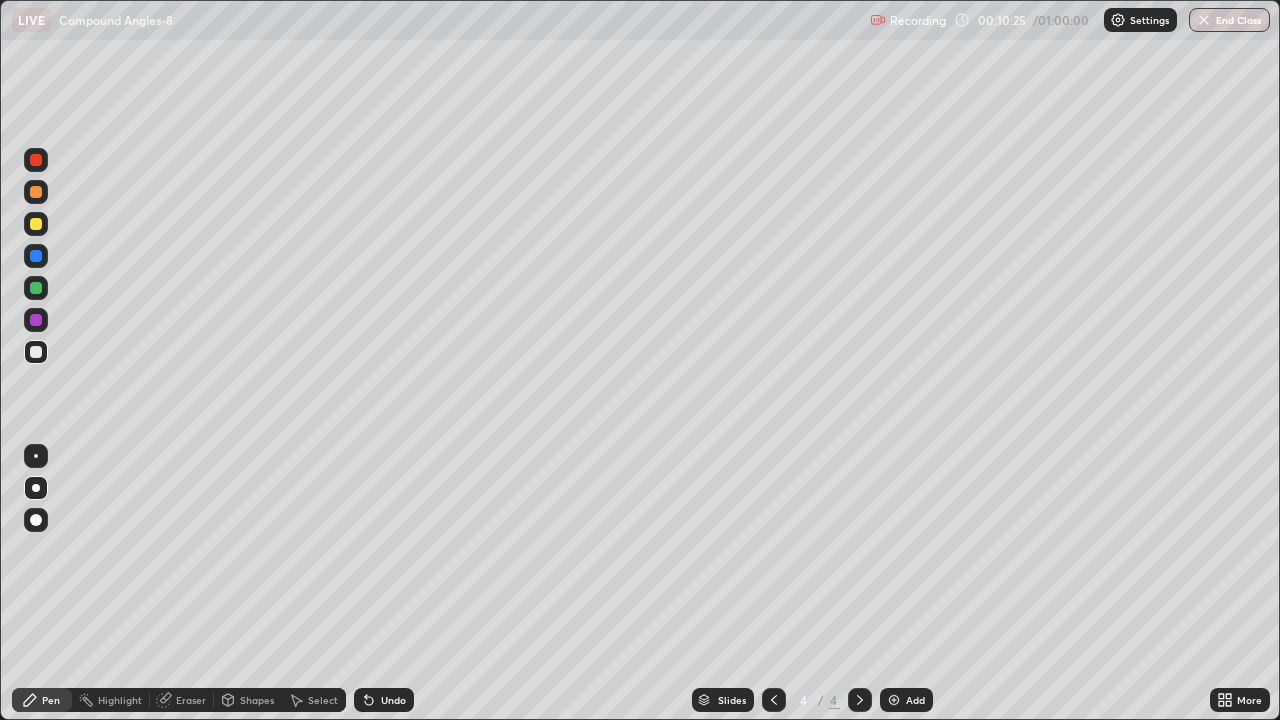 click at bounding box center (36, 224) 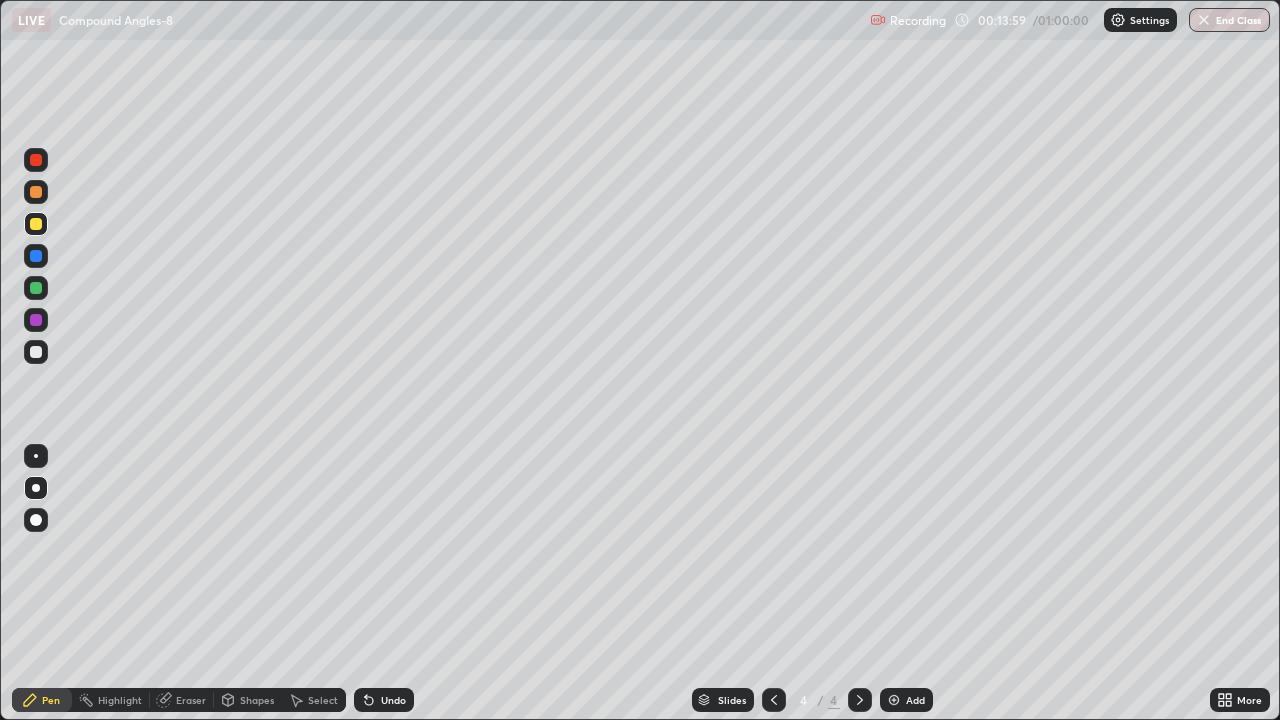 click at bounding box center [894, 700] 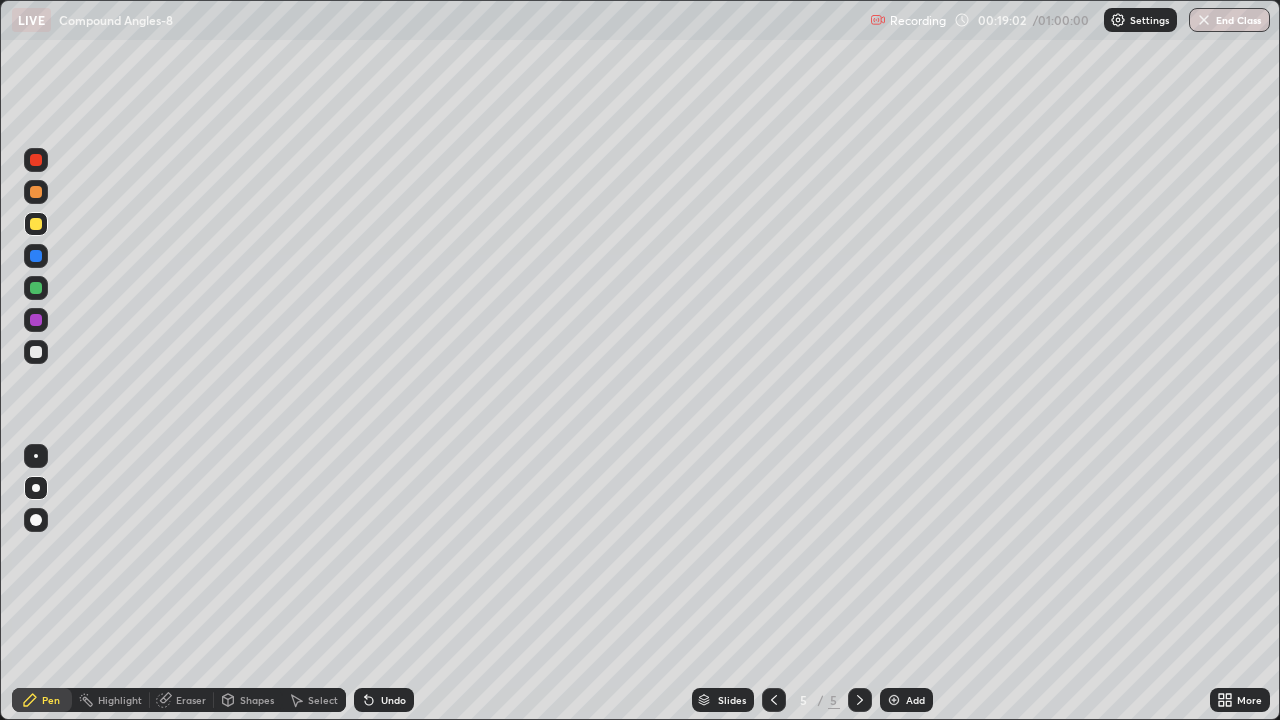 click on "Add" at bounding box center [906, 700] 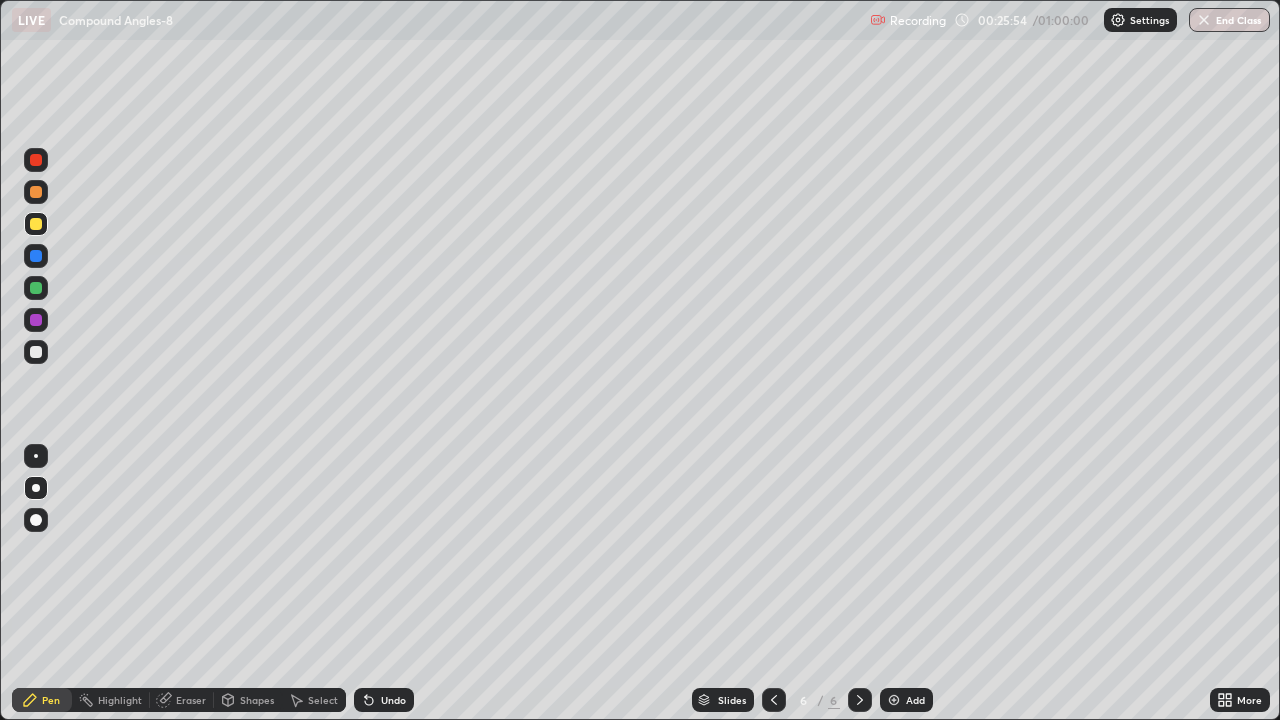 click on "Add" at bounding box center (906, 700) 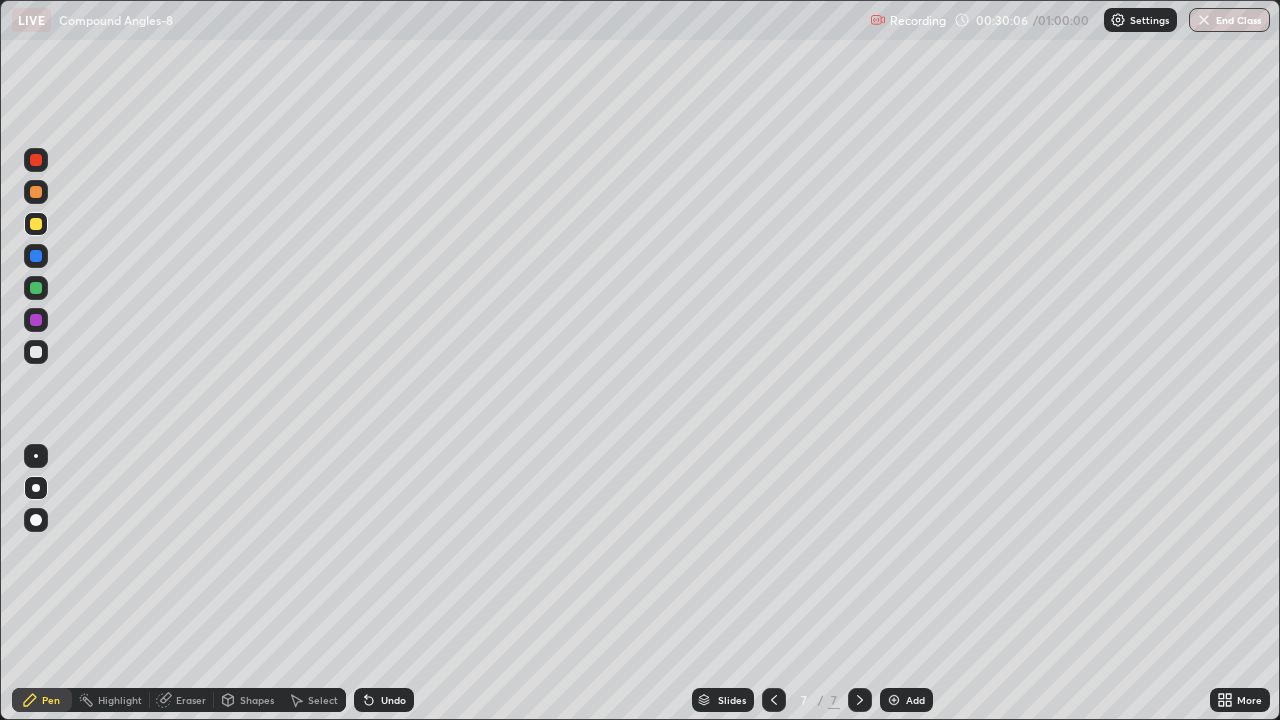 click on "Add" at bounding box center (915, 700) 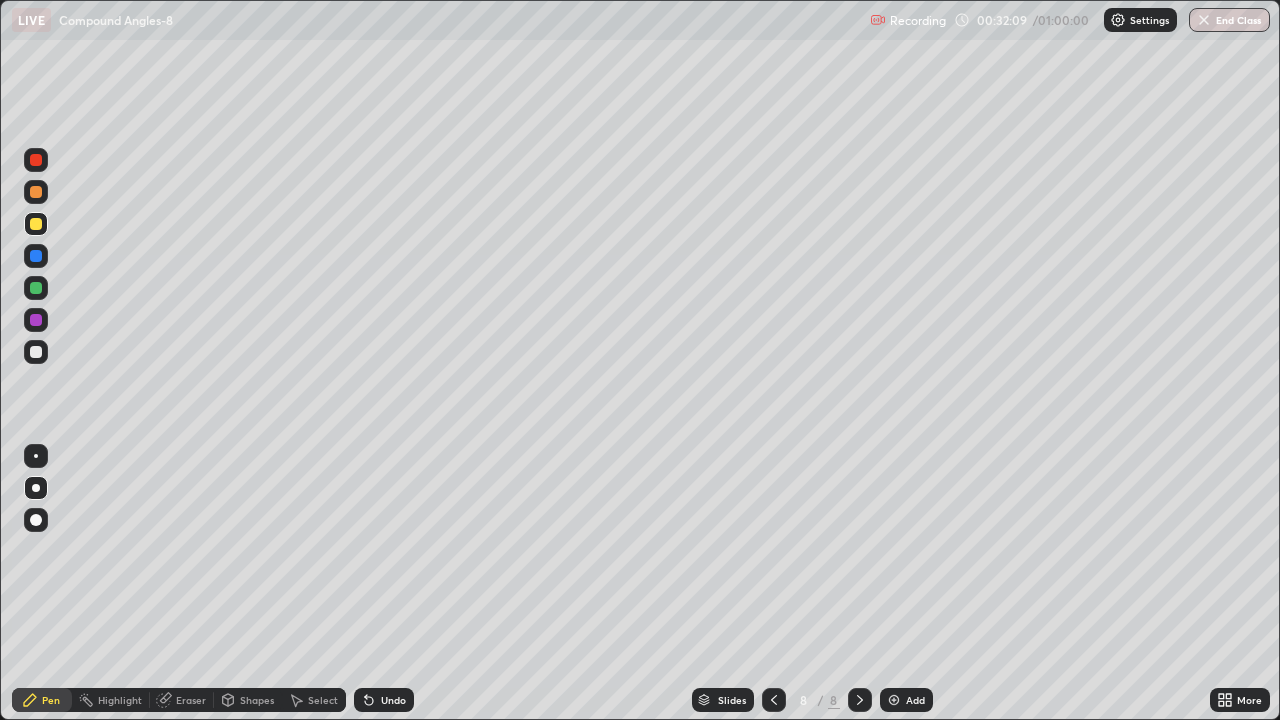 click at bounding box center (36, 352) 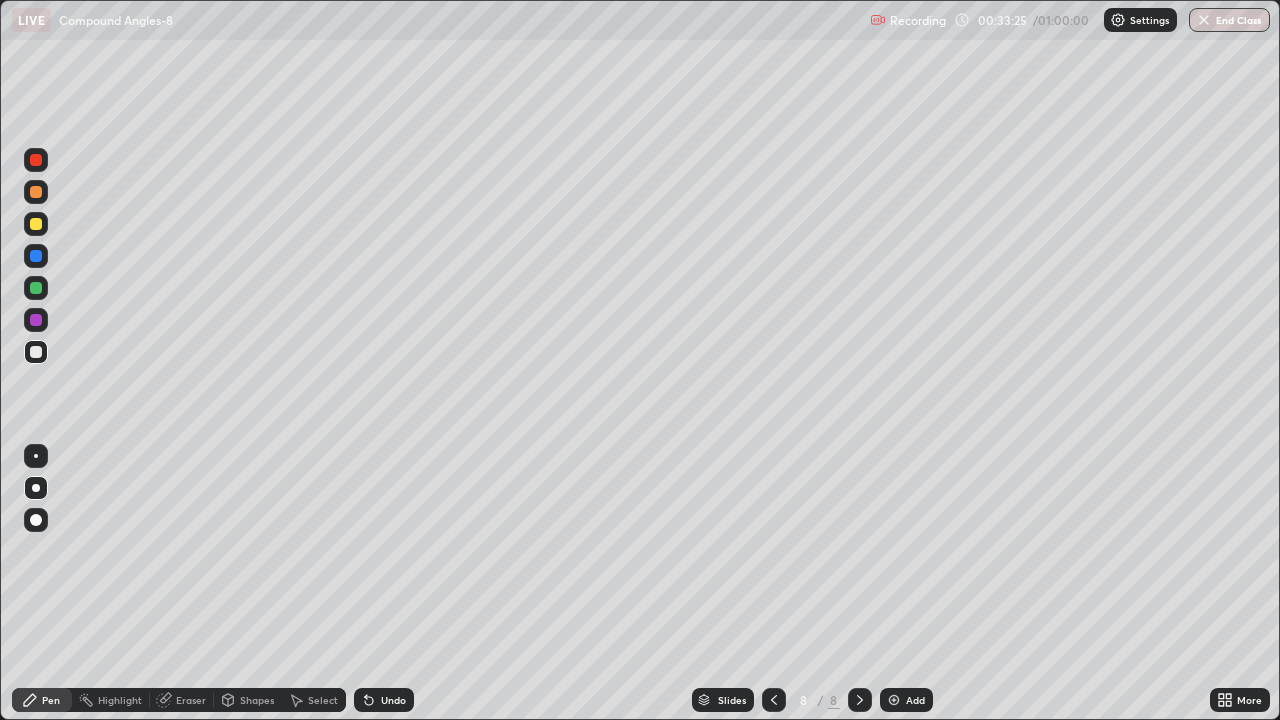 click at bounding box center (36, 320) 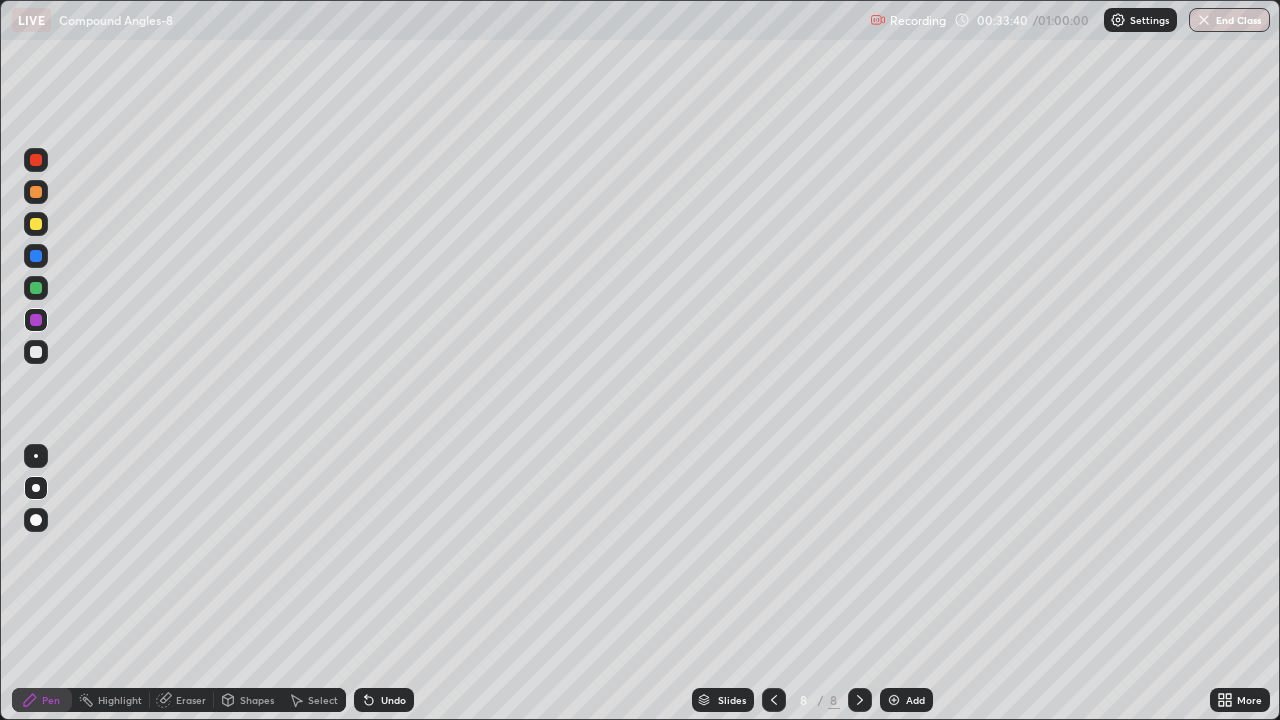 click at bounding box center [36, 288] 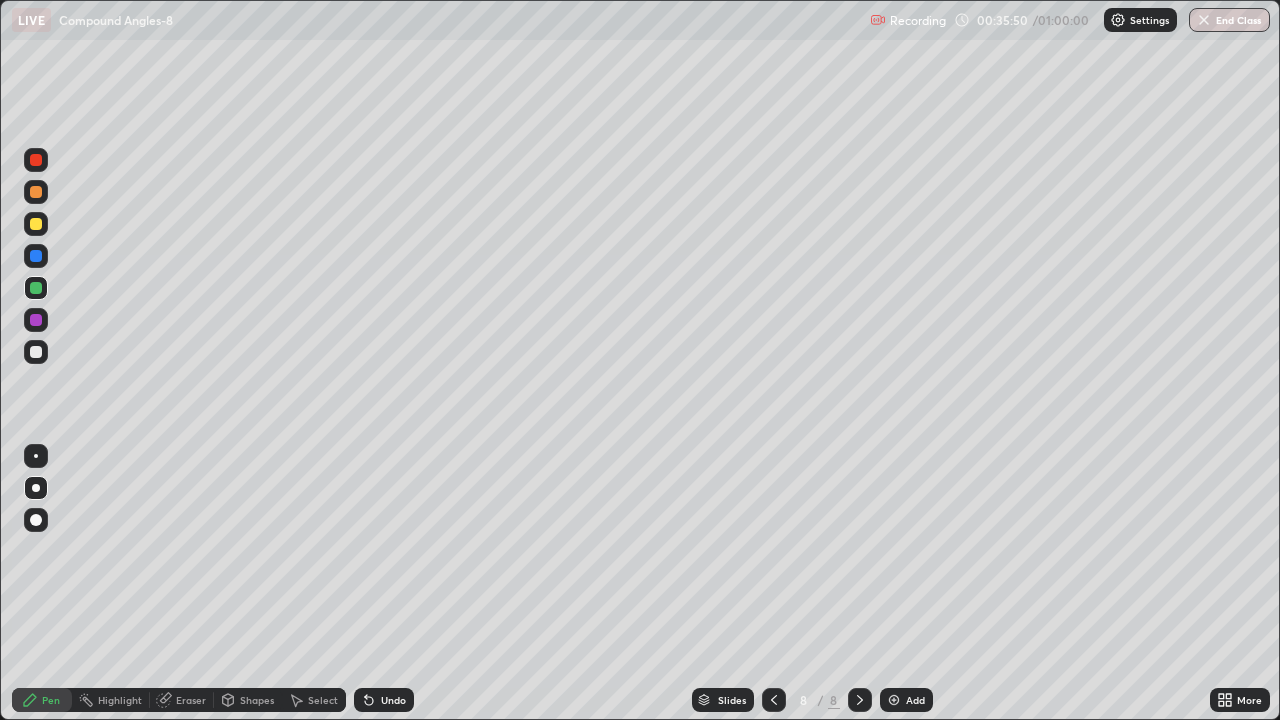click at bounding box center [36, 352] 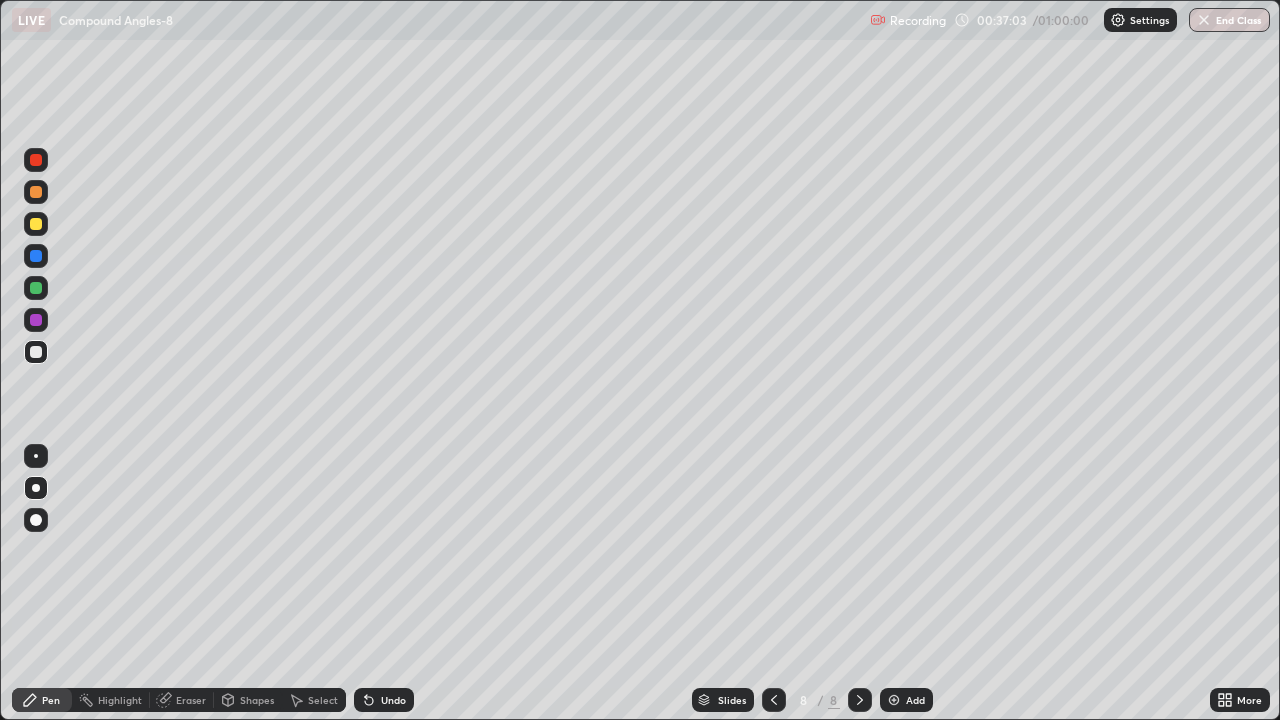 click on "Add" at bounding box center (906, 700) 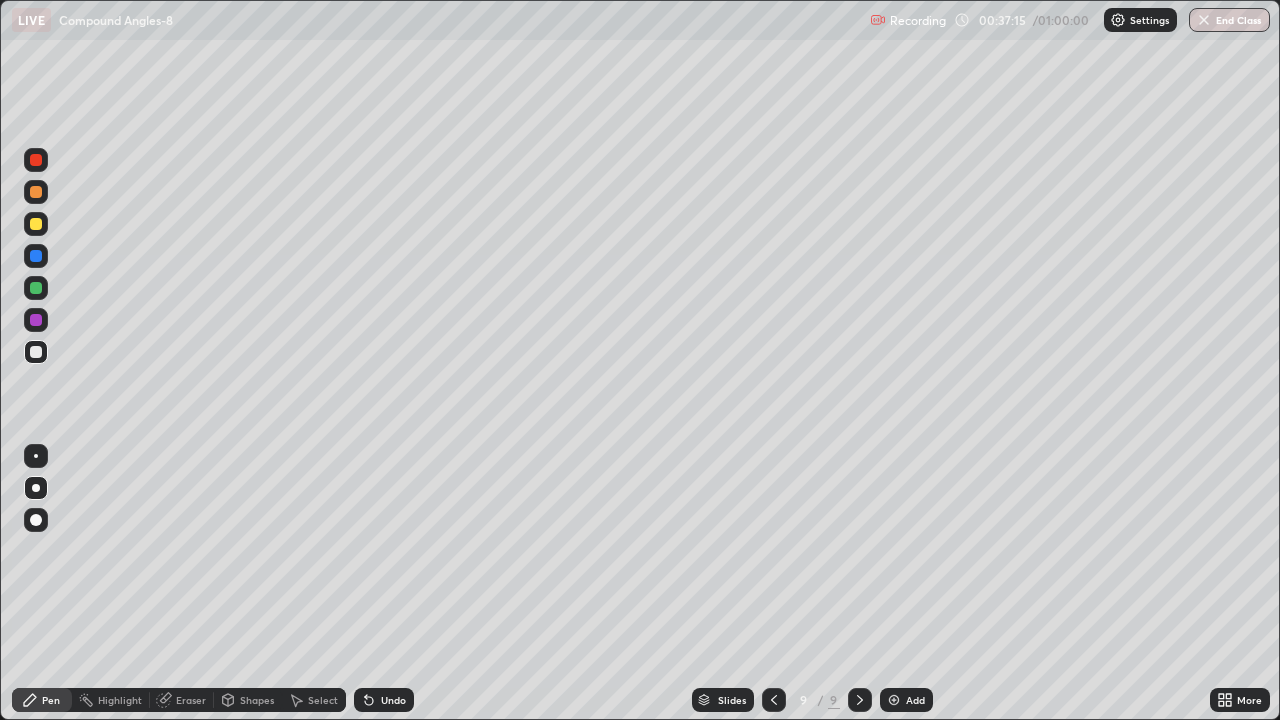 click at bounding box center [36, 288] 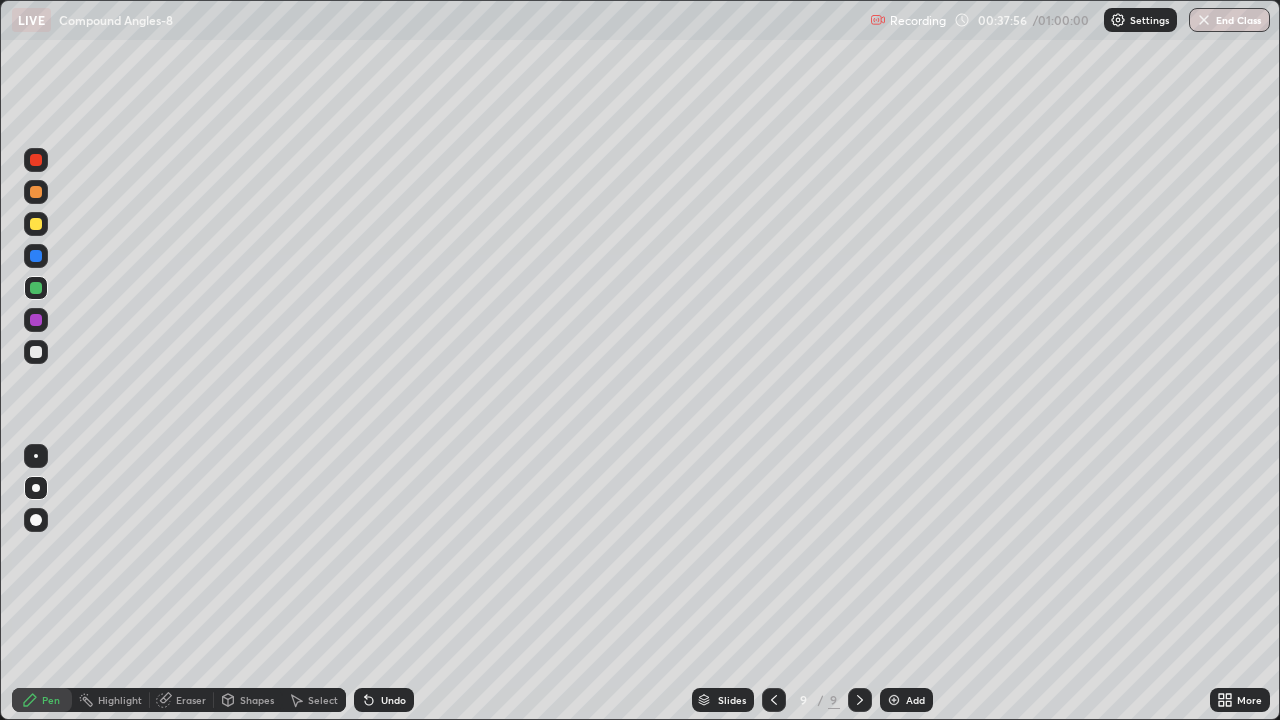 click at bounding box center (36, 352) 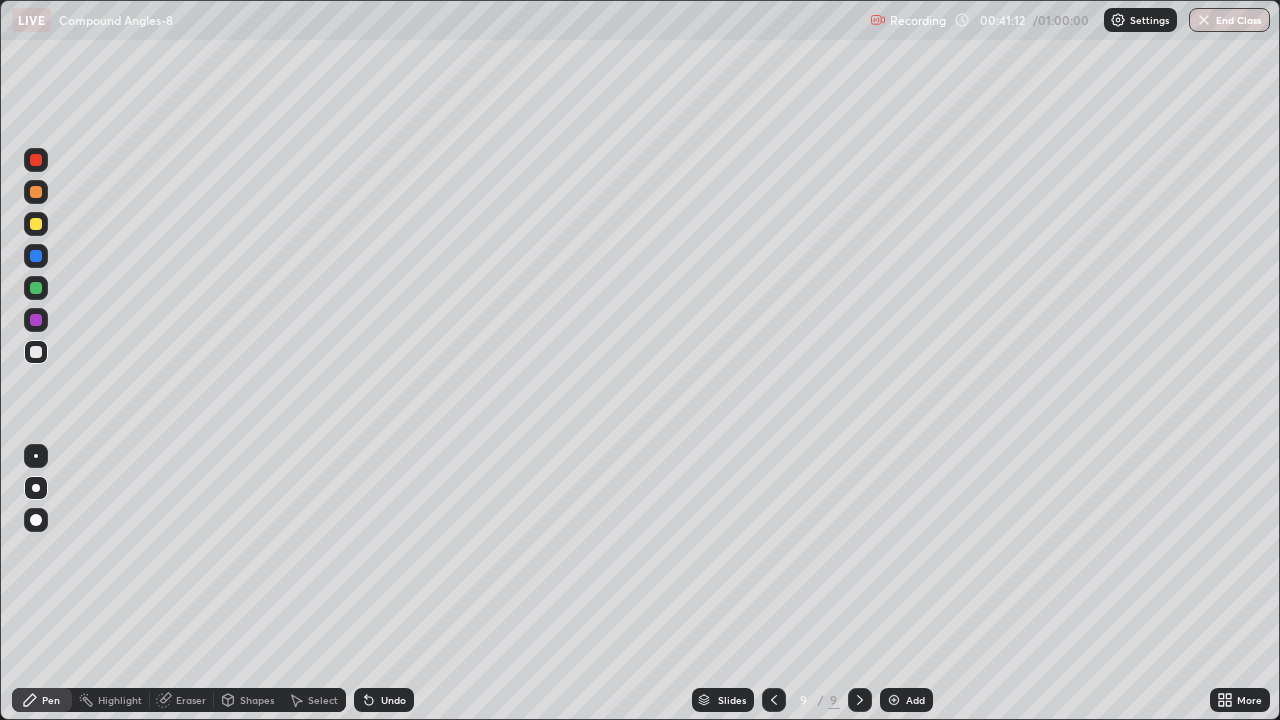click on "Add" at bounding box center [906, 700] 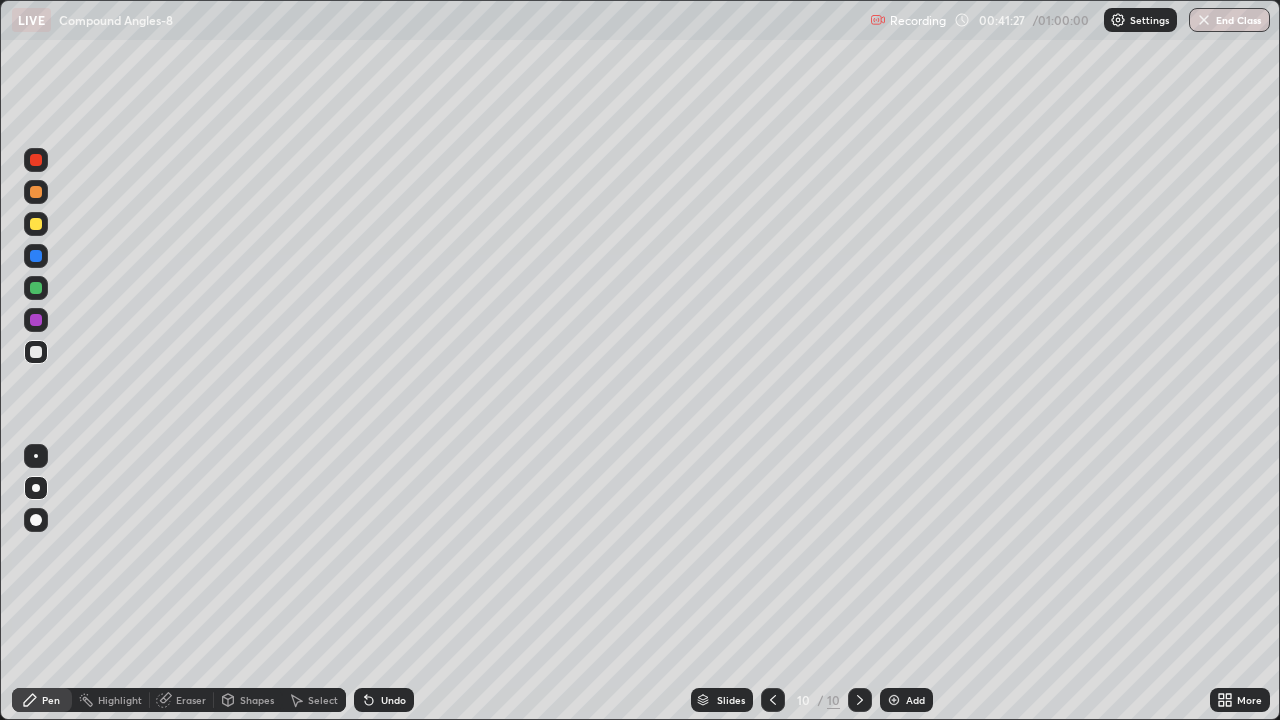 click at bounding box center [36, 288] 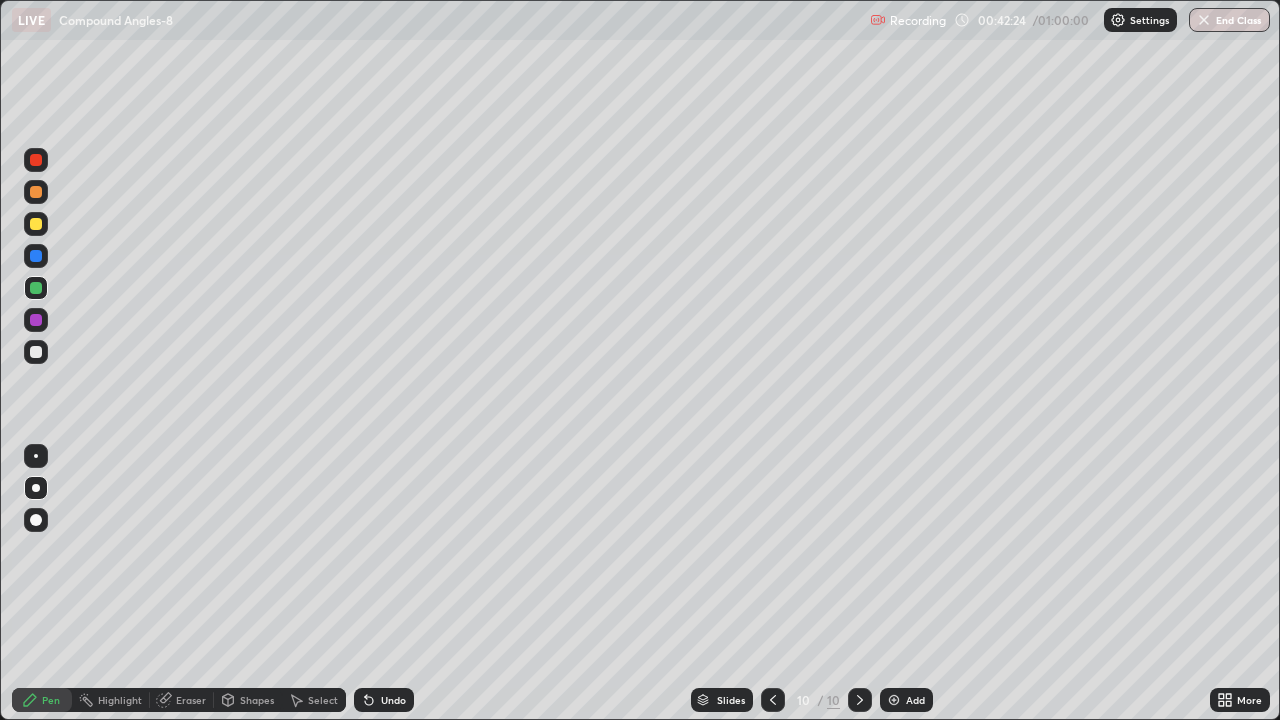 click at bounding box center (36, 352) 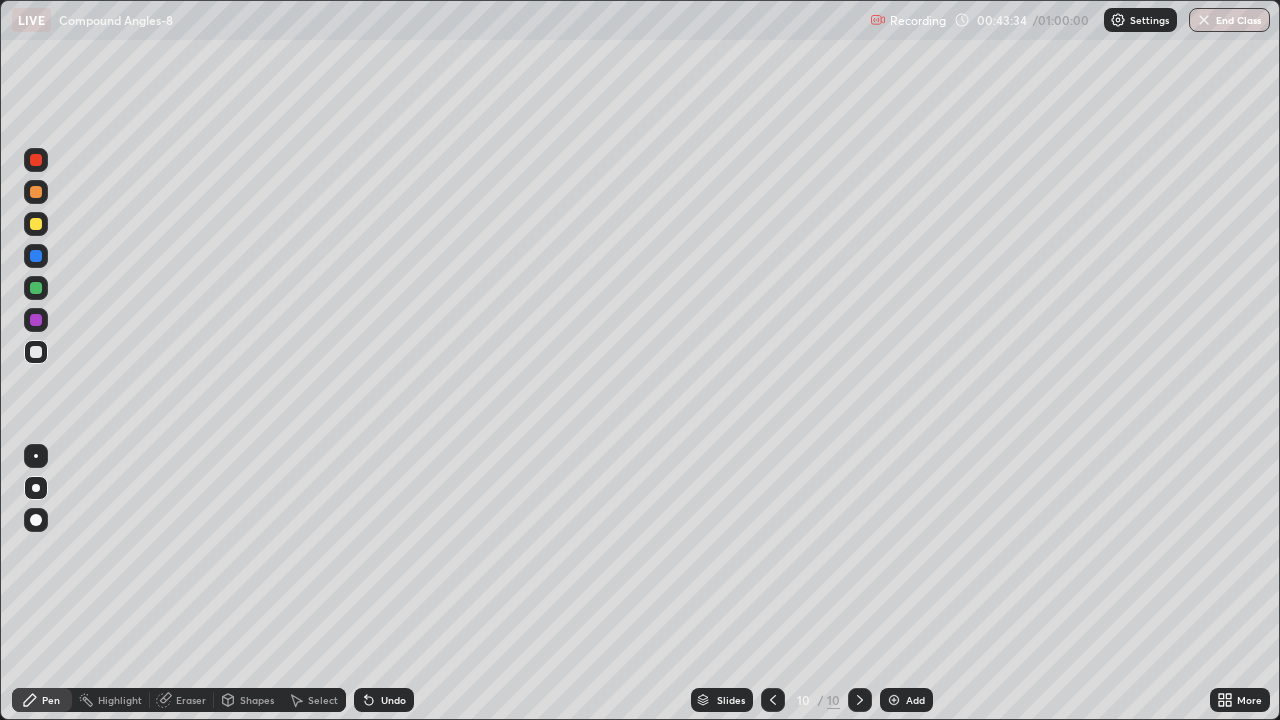 click at bounding box center (36, 224) 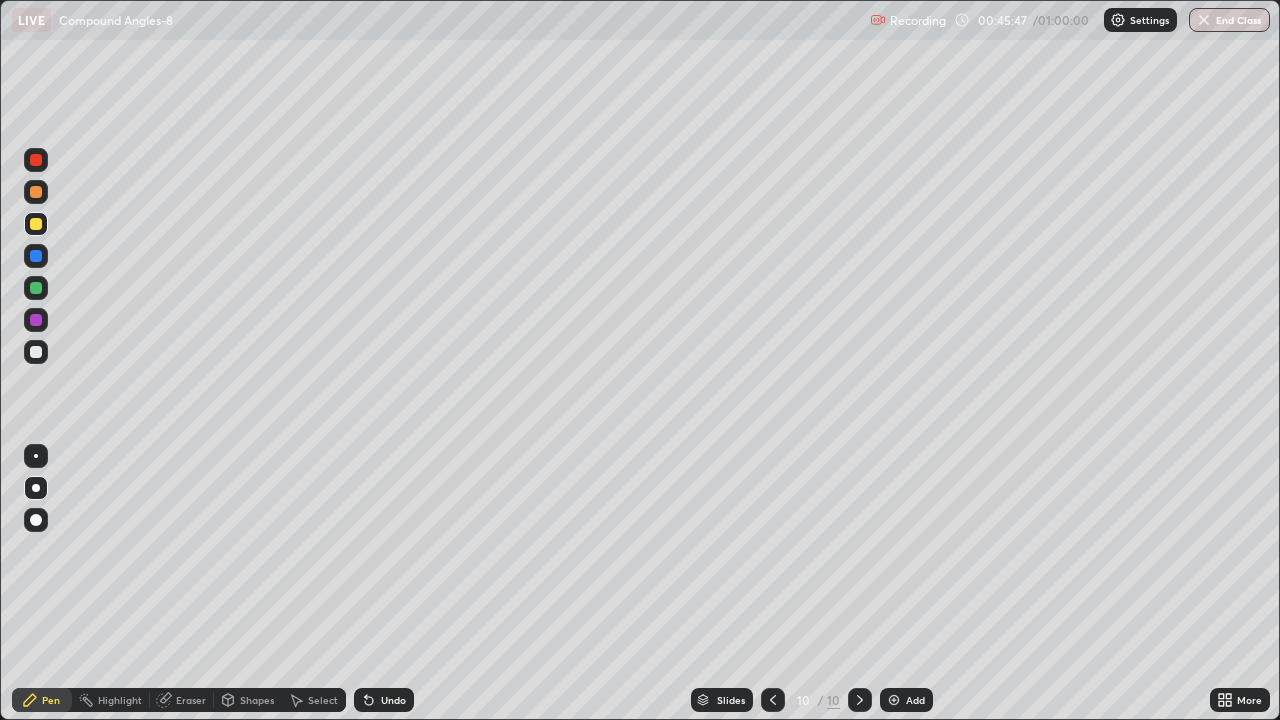 click on "Undo" at bounding box center (384, 700) 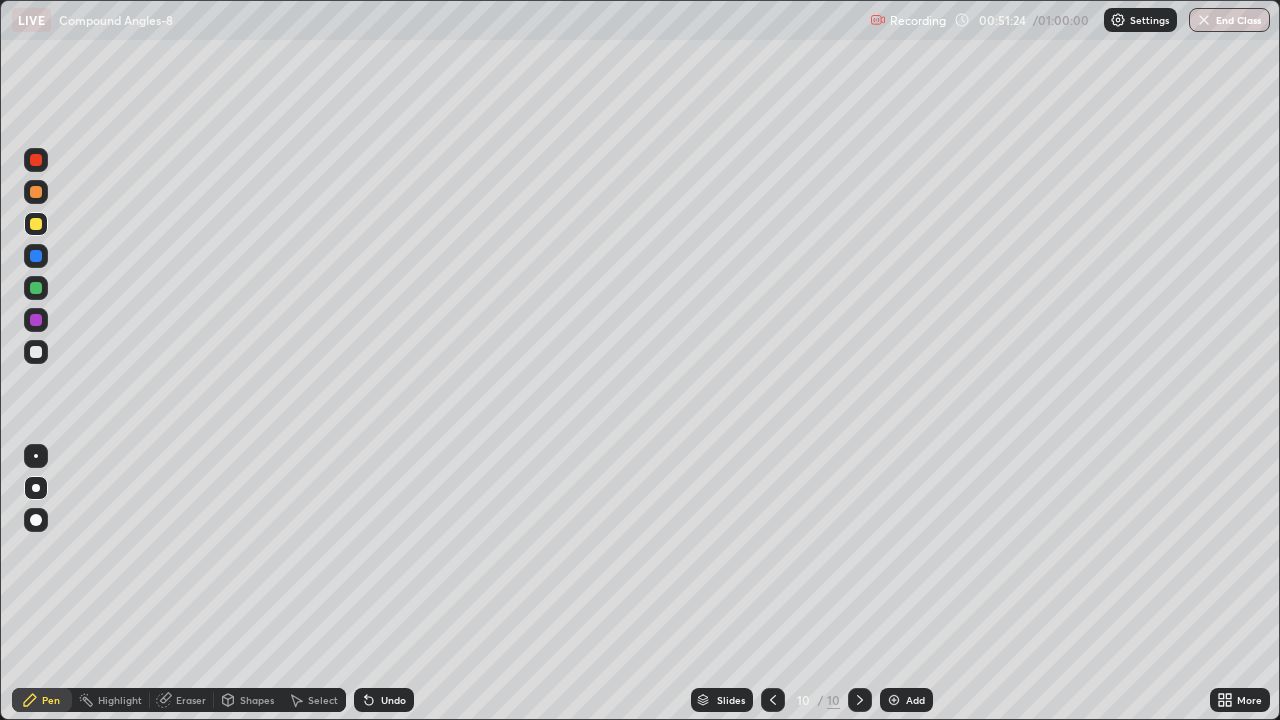 click on "Add" at bounding box center (915, 700) 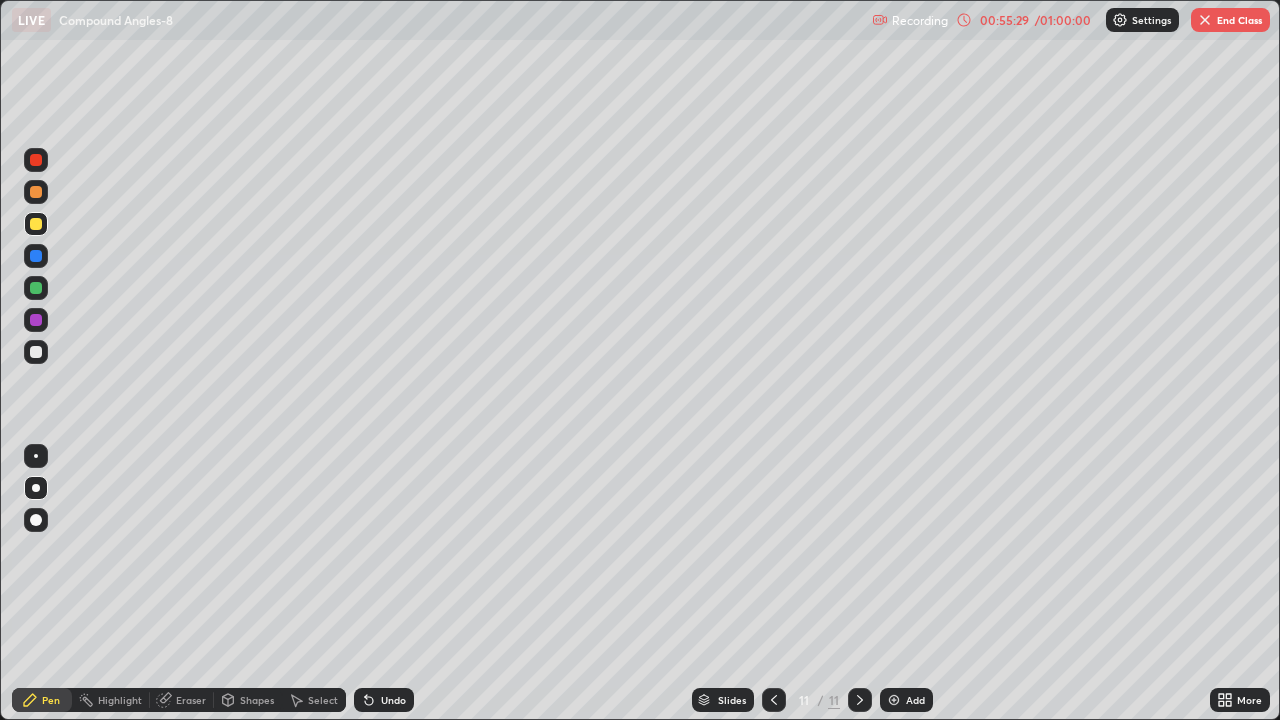 click on "Add" at bounding box center (915, 700) 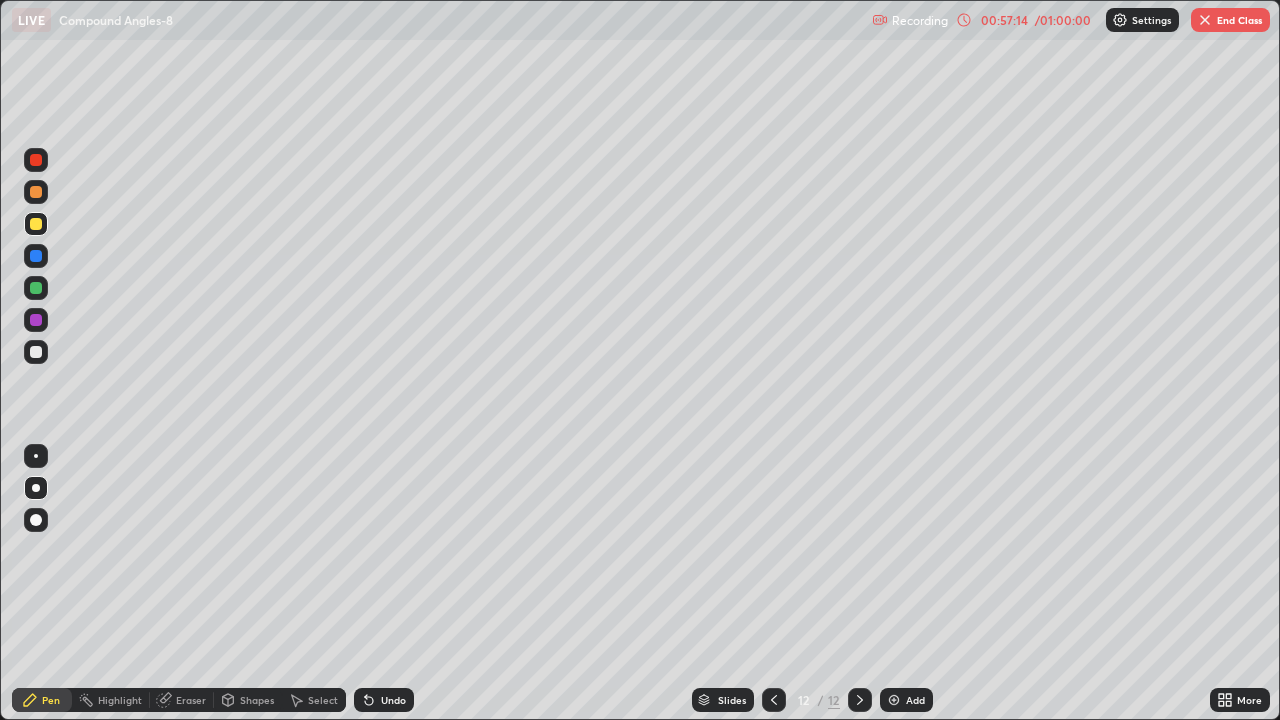click on "Undo" at bounding box center [393, 700] 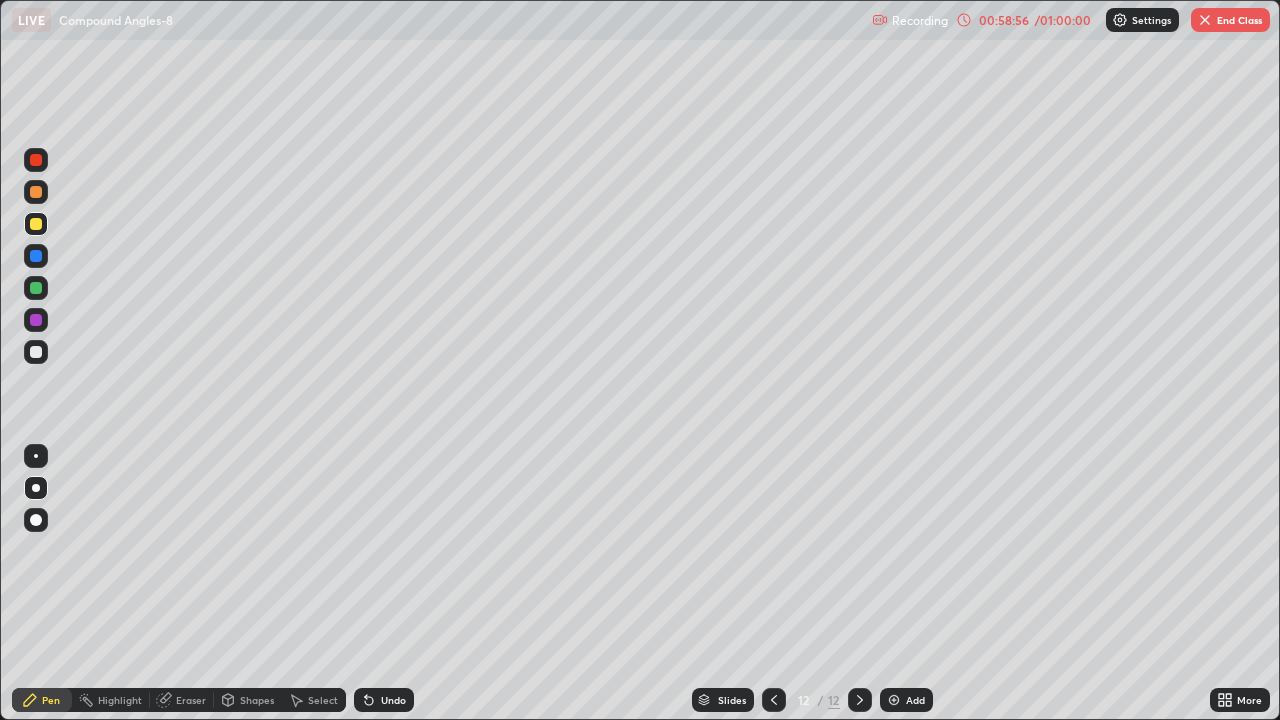 click on "End Class" at bounding box center [1230, 20] 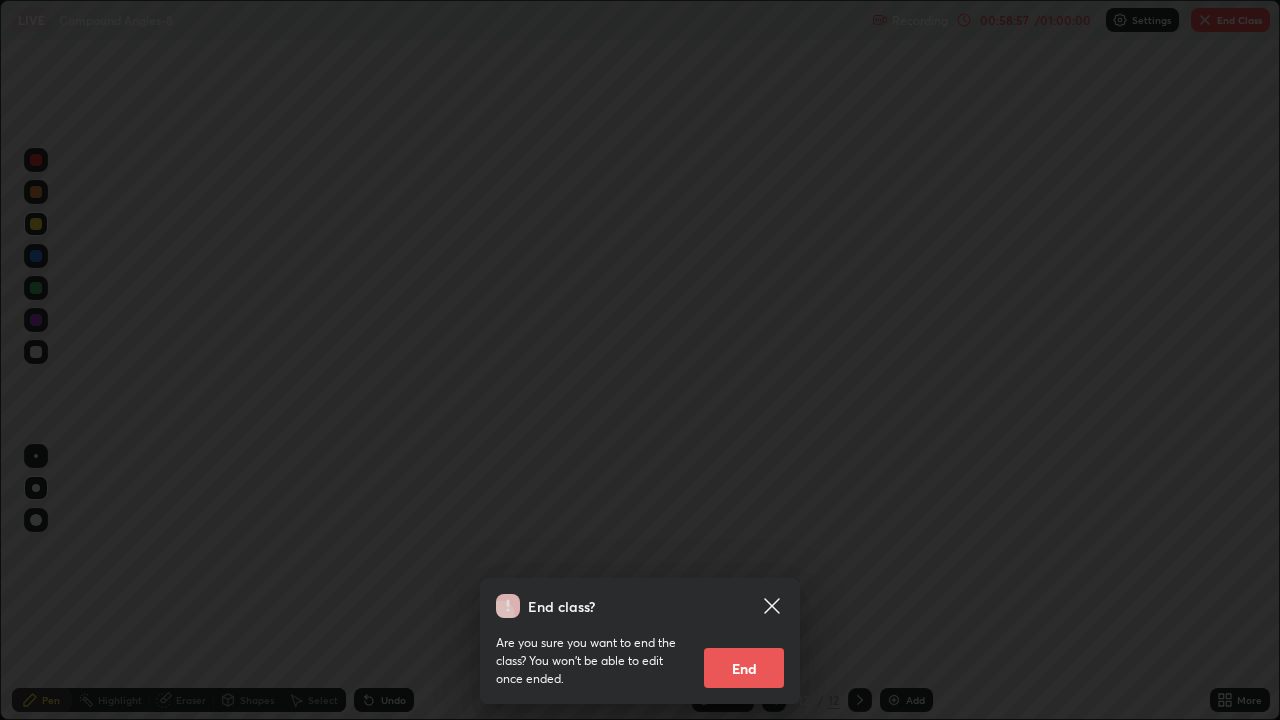 click on "End" at bounding box center (744, 668) 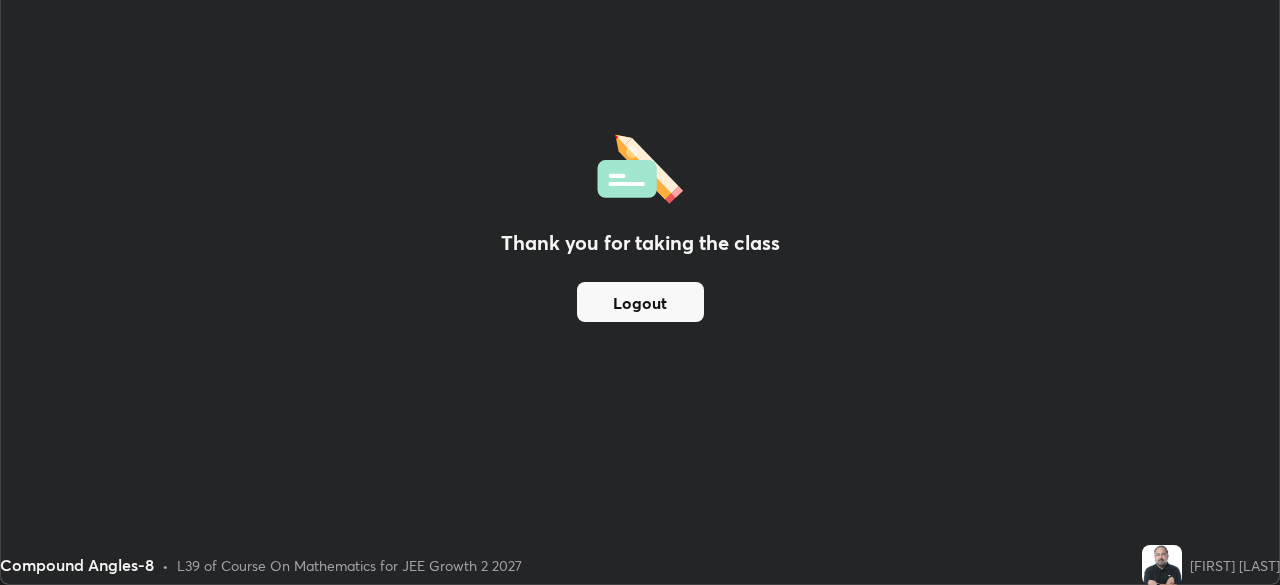 scroll, scrollTop: 585, scrollLeft: 1280, axis: both 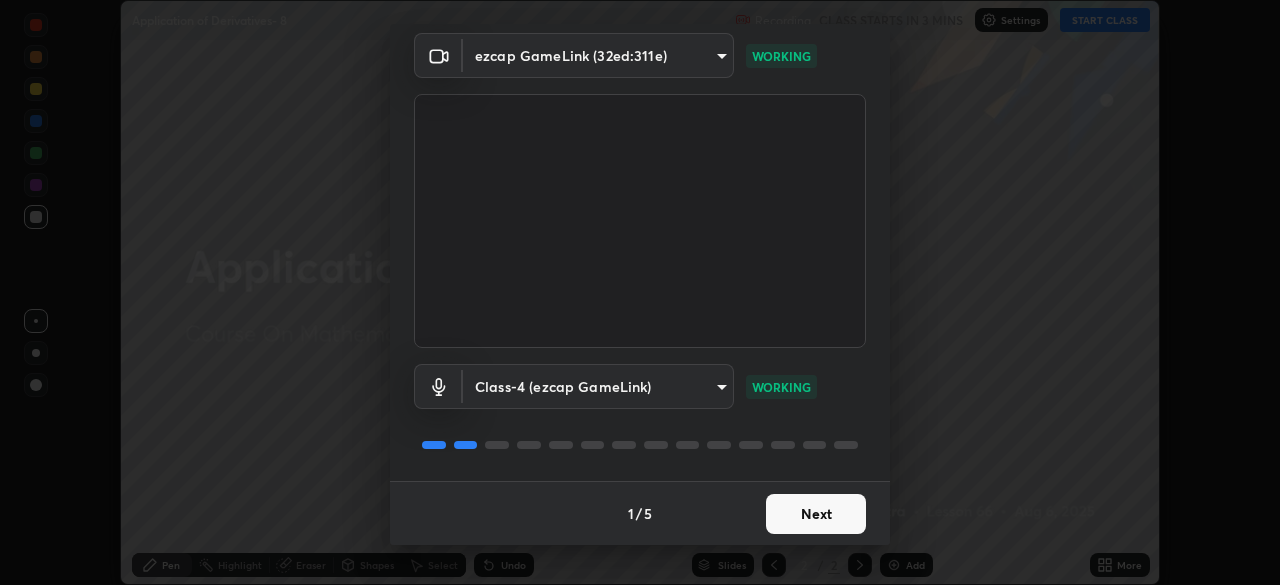 click on "Next" at bounding box center (816, 514) 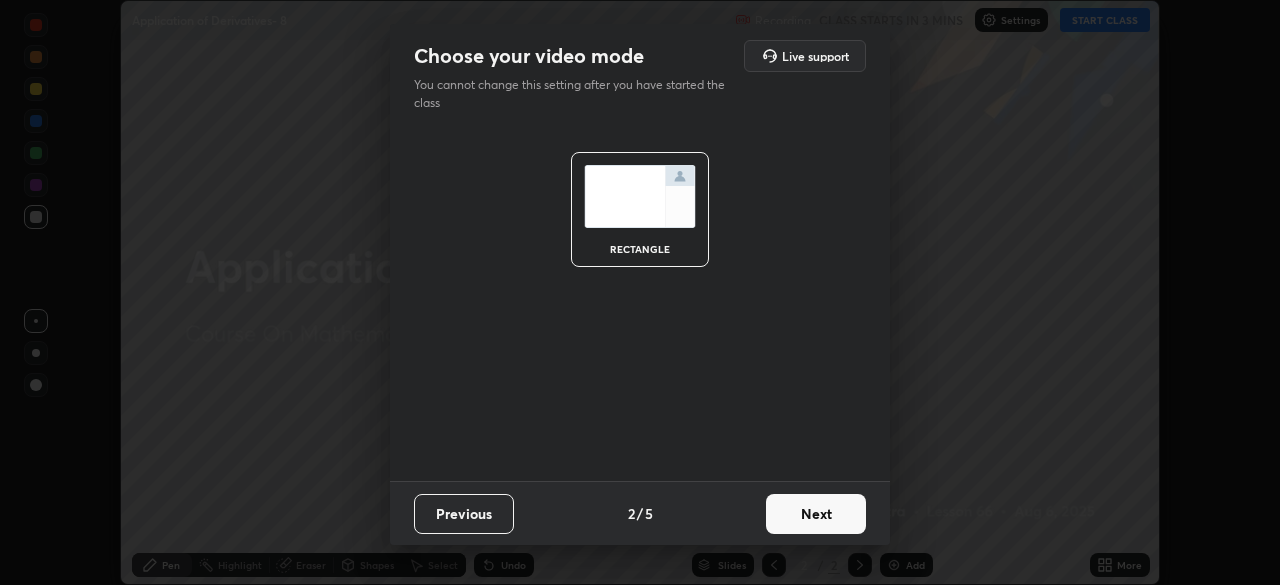 scroll, scrollTop: 0, scrollLeft: 0, axis: both 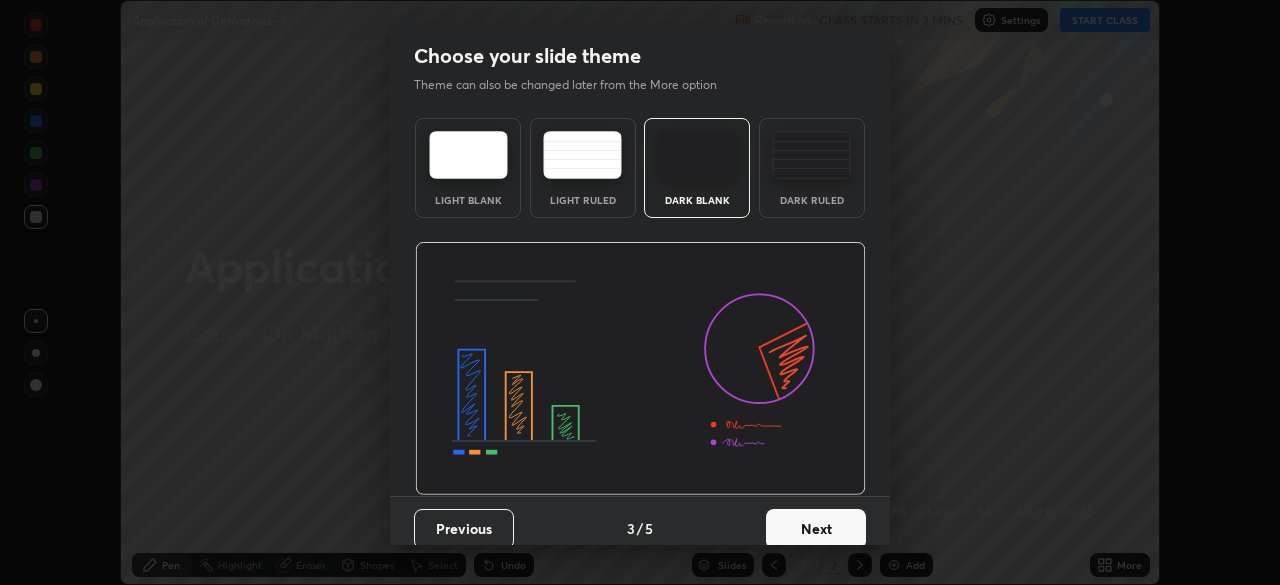 click on "Next" at bounding box center [816, 529] 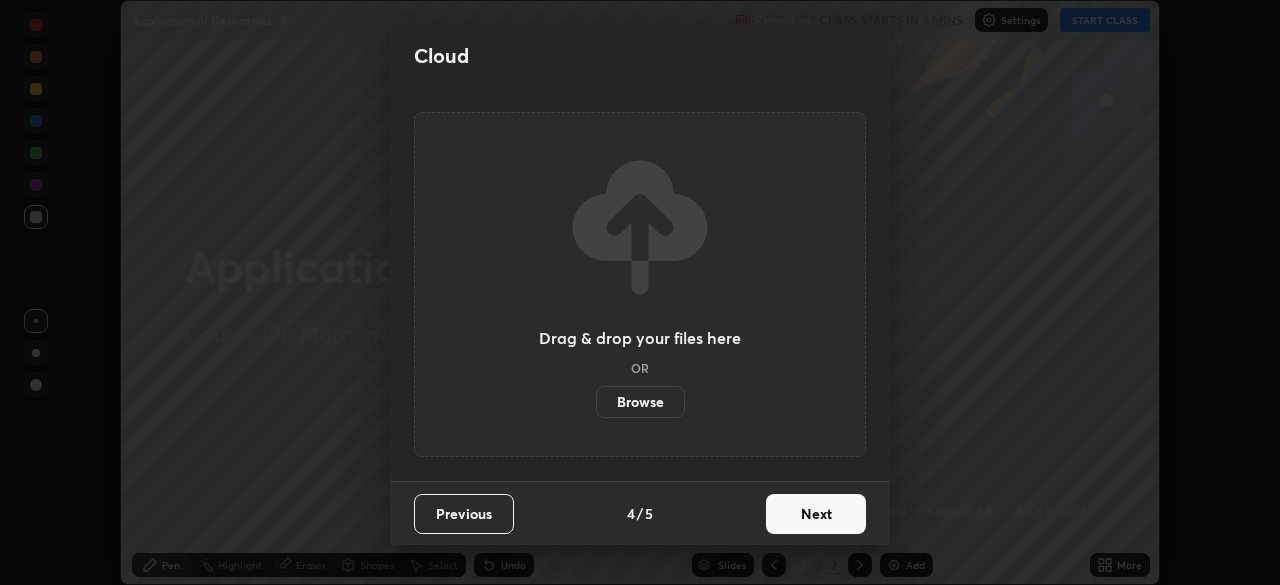 click on "Next" at bounding box center (816, 514) 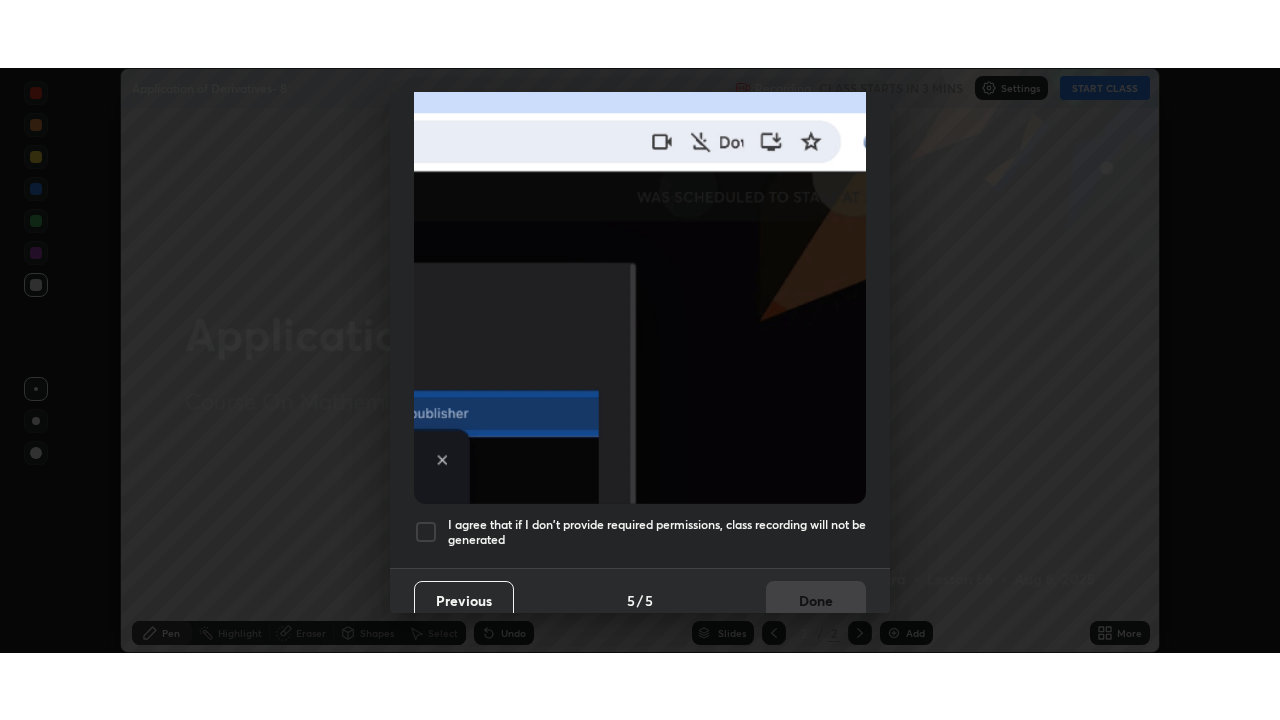 scroll, scrollTop: 479, scrollLeft: 0, axis: vertical 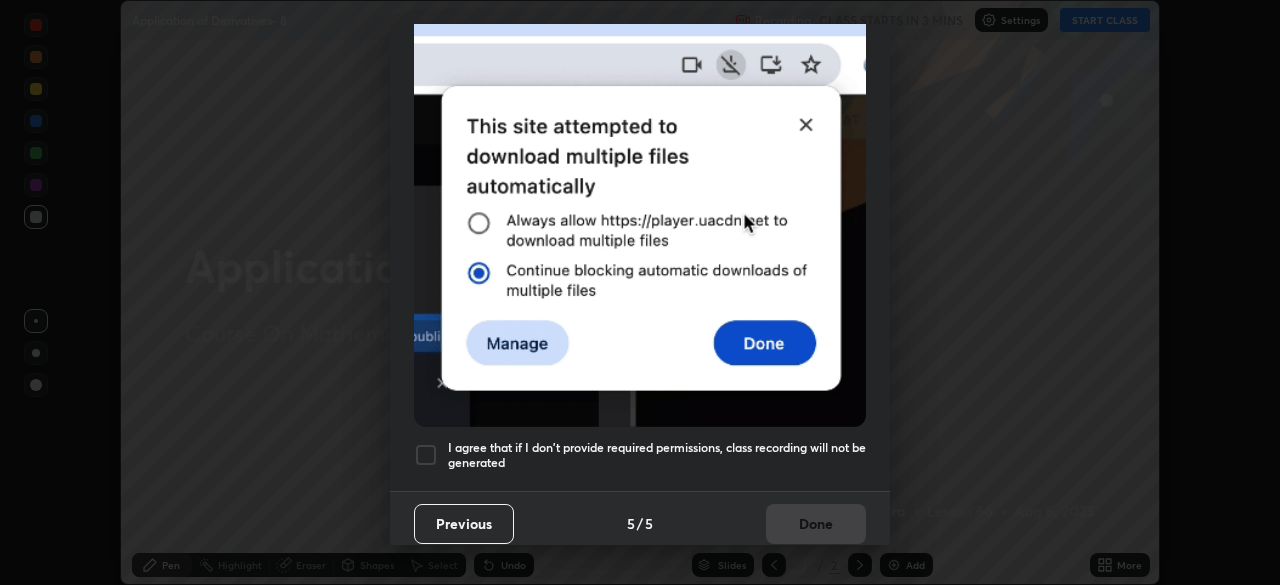 click at bounding box center [426, 455] 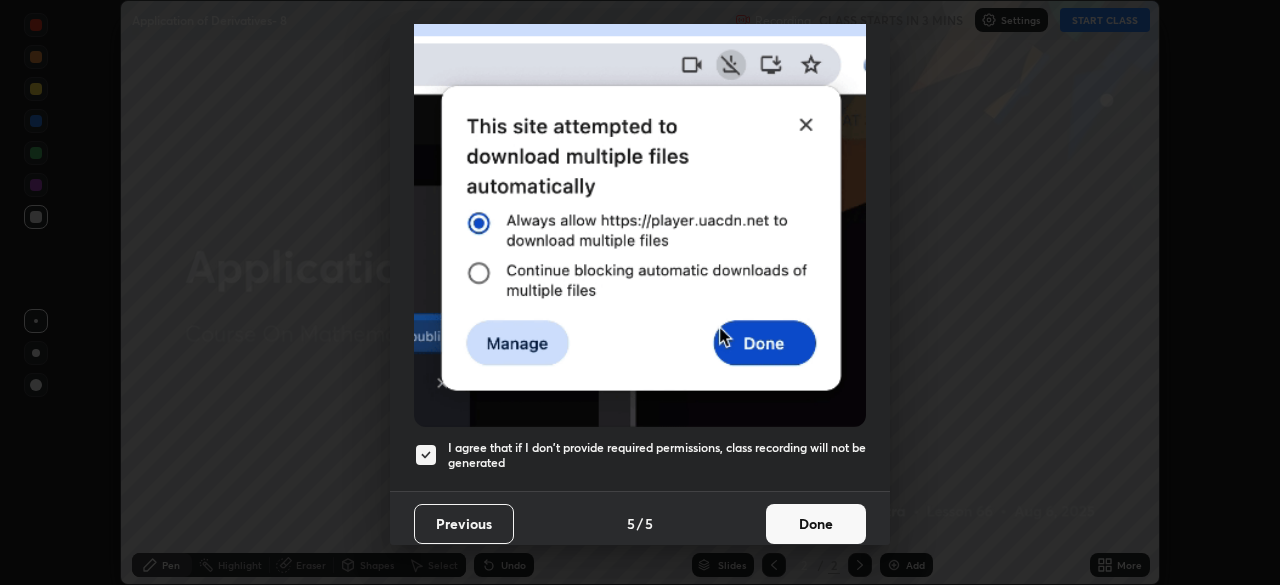 click on "Done" at bounding box center (816, 524) 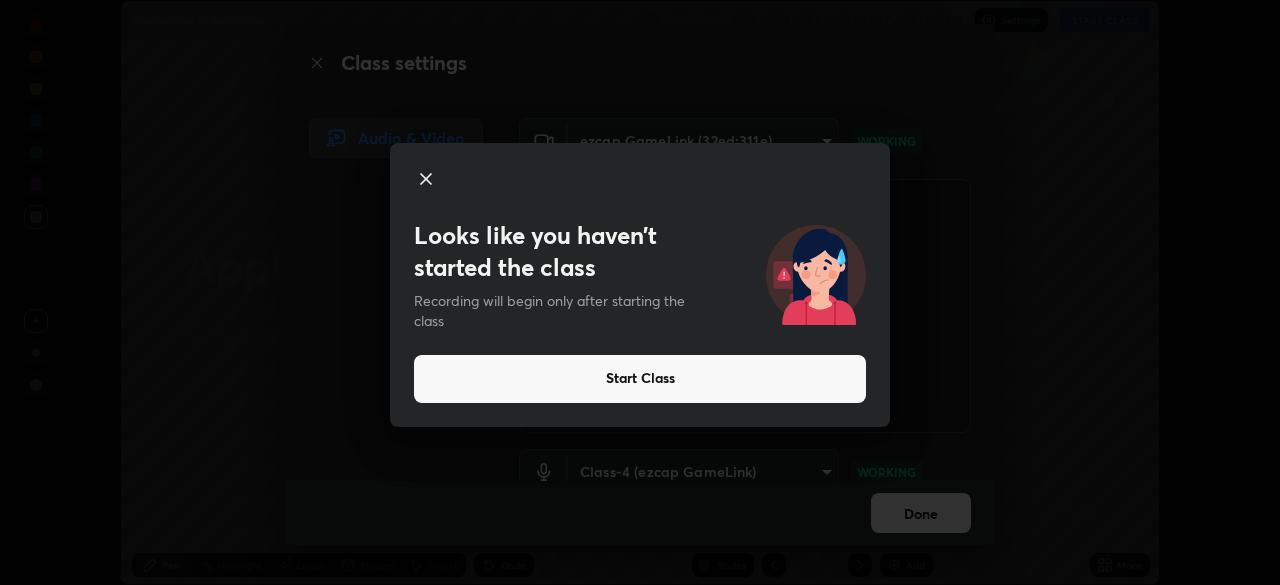 click on "Start Class" at bounding box center [640, 379] 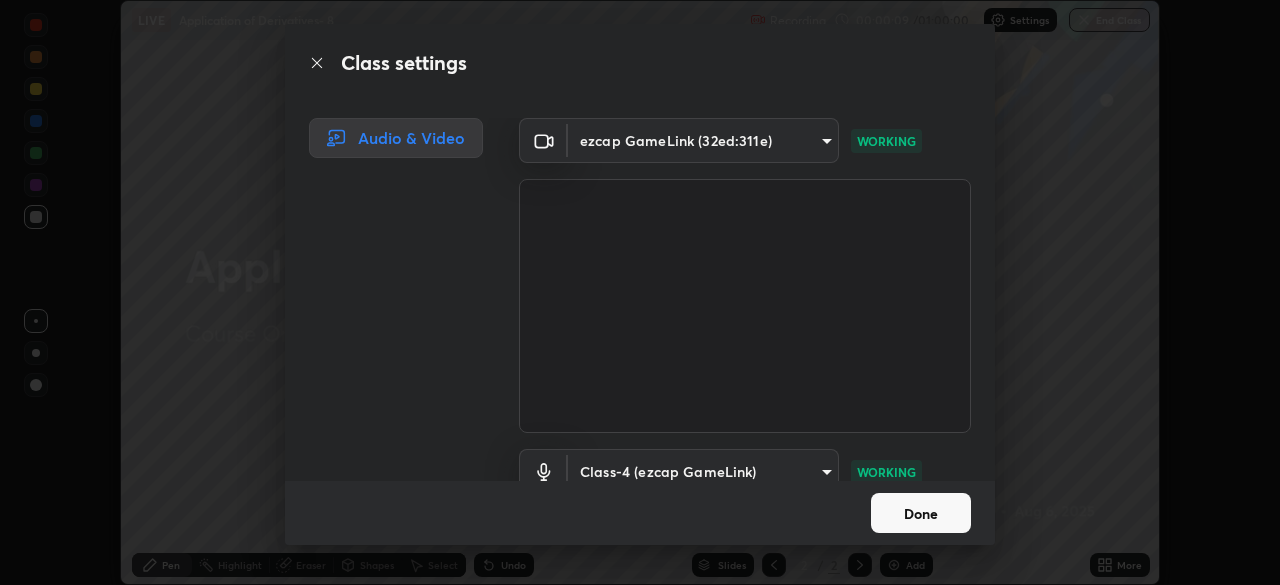 click on "Done" at bounding box center [921, 513] 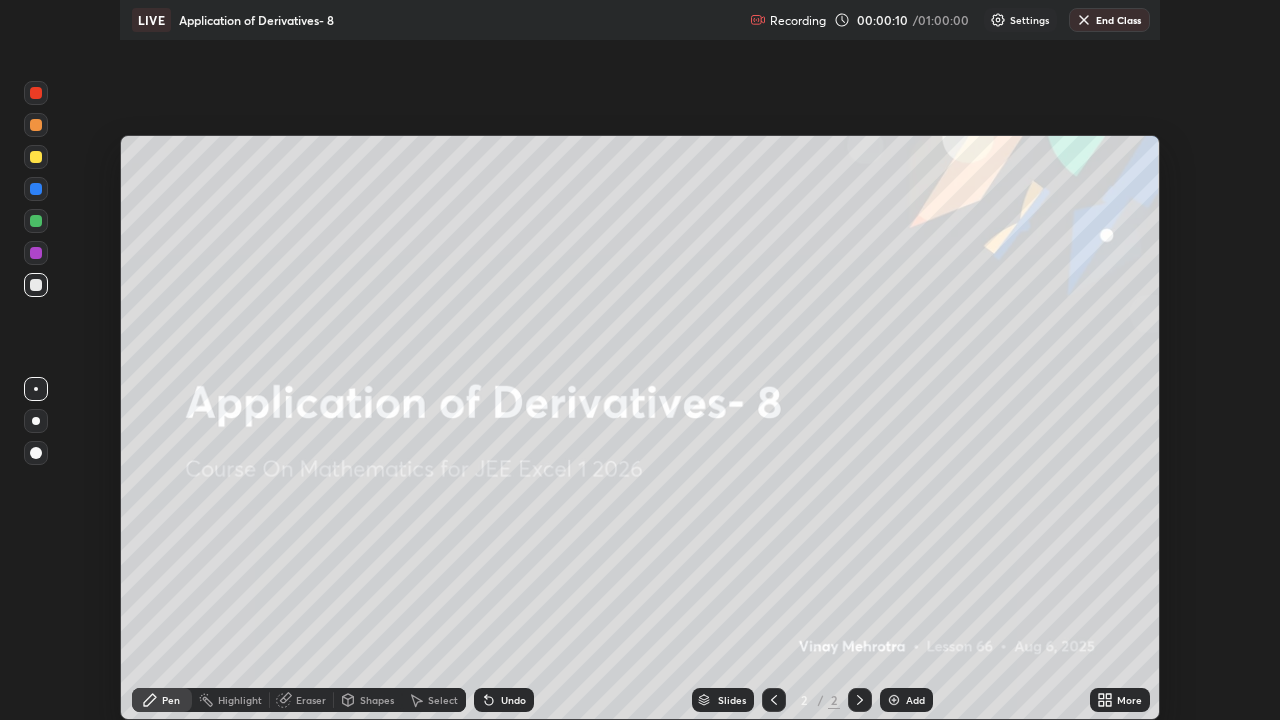 scroll, scrollTop: 99280, scrollLeft: 98720, axis: both 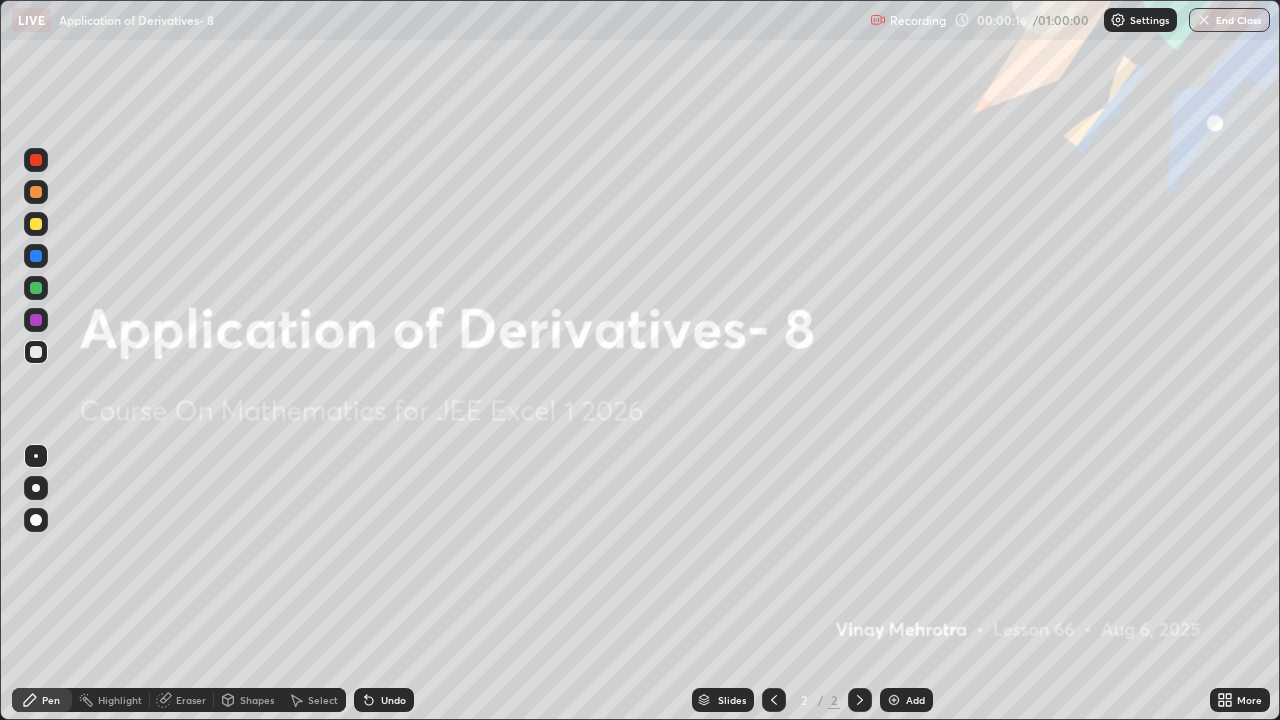 click on "Add" at bounding box center [906, 700] 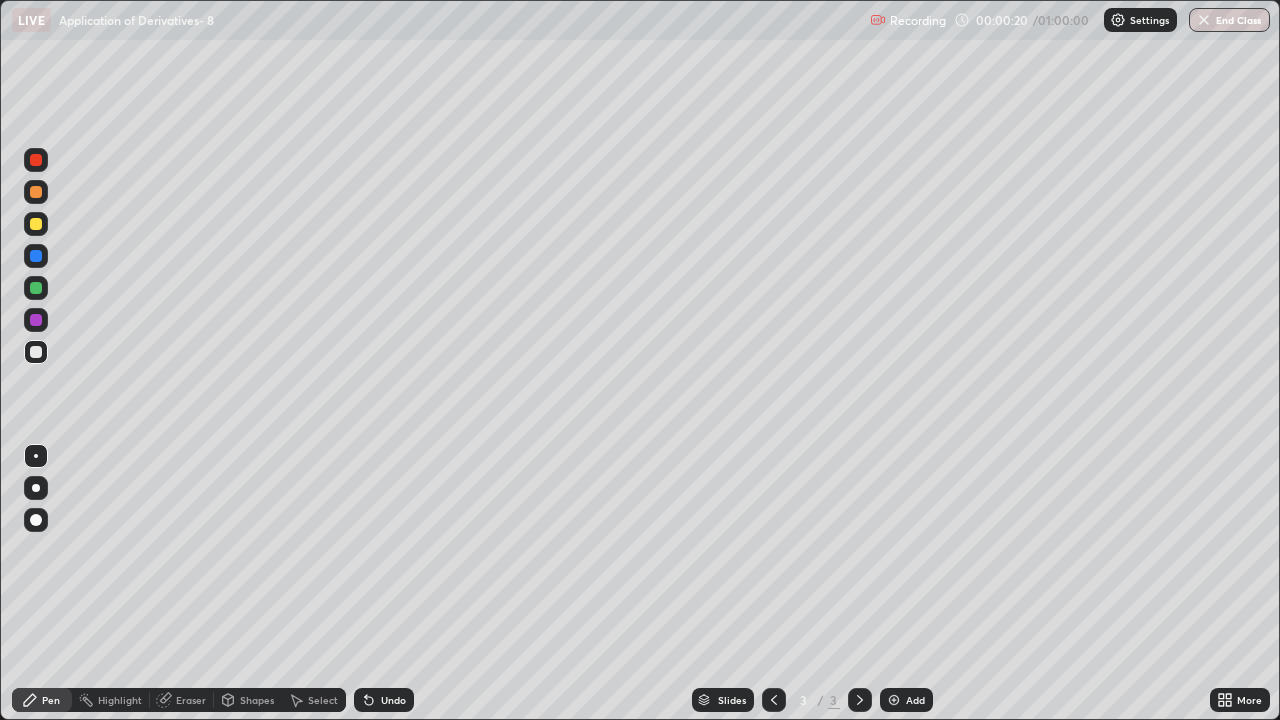 click at bounding box center (36, 288) 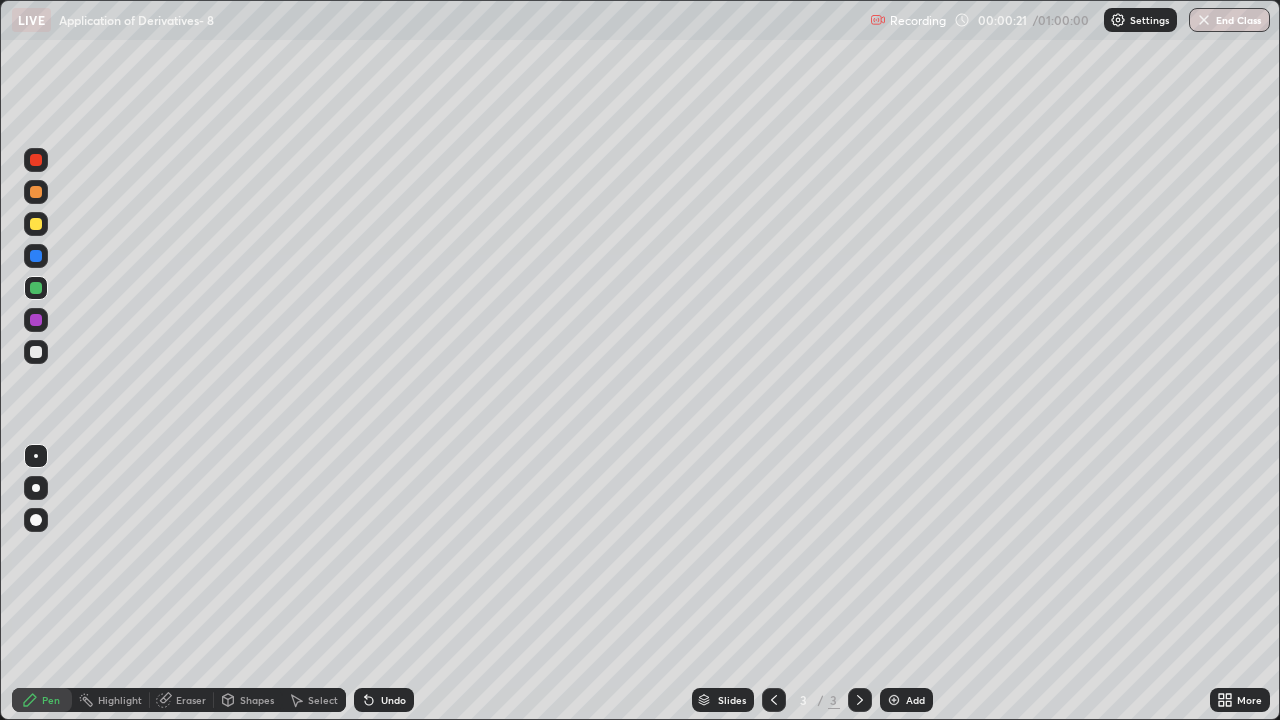 click at bounding box center [36, 488] 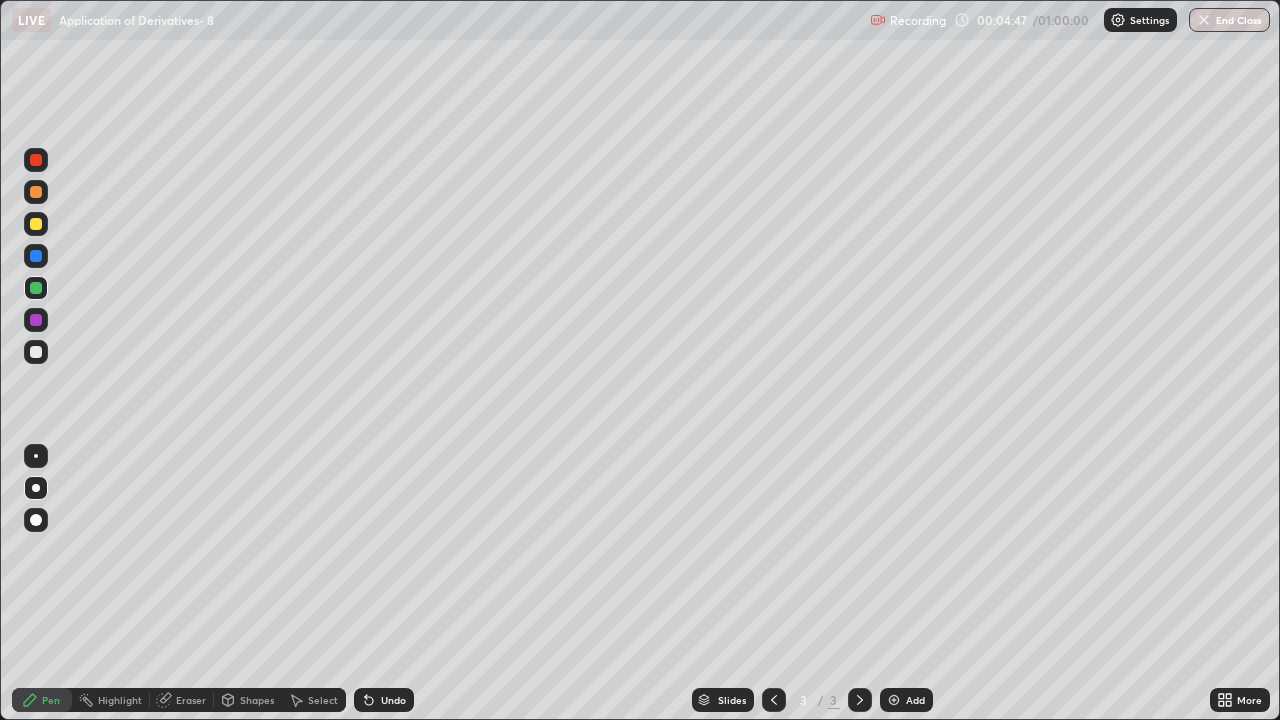 click at bounding box center (36, 352) 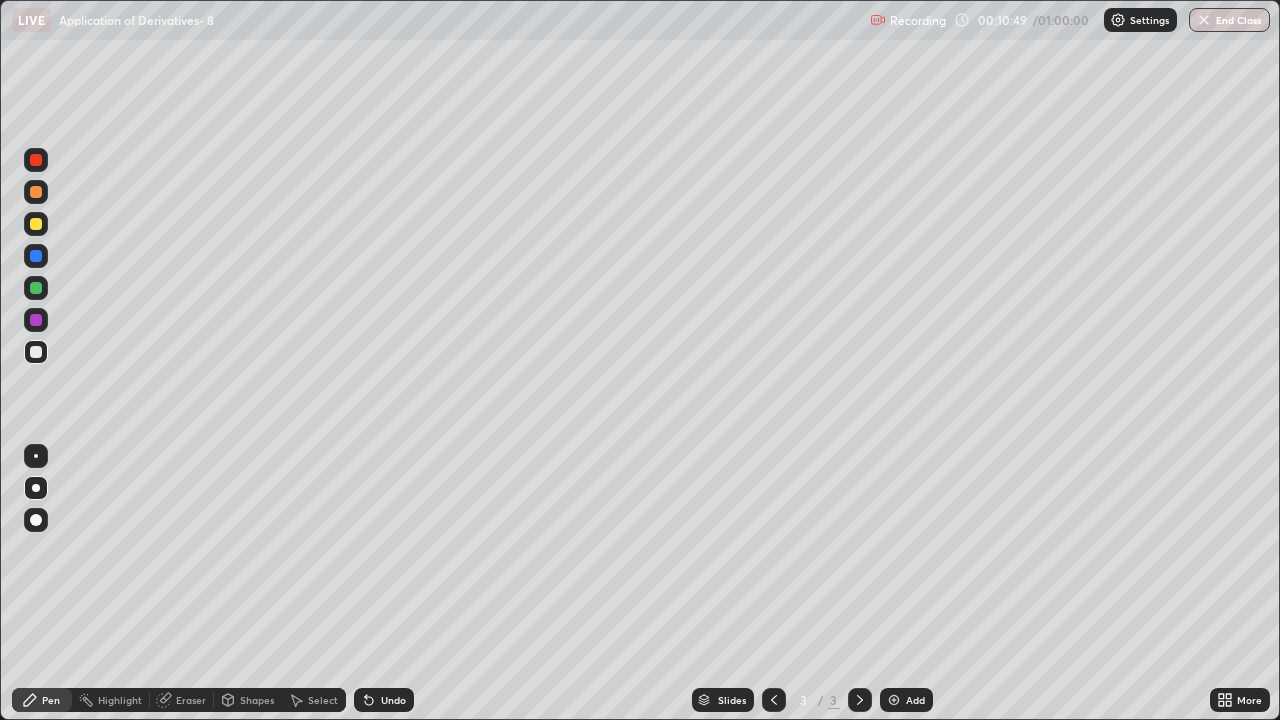 click on "Add" at bounding box center [906, 700] 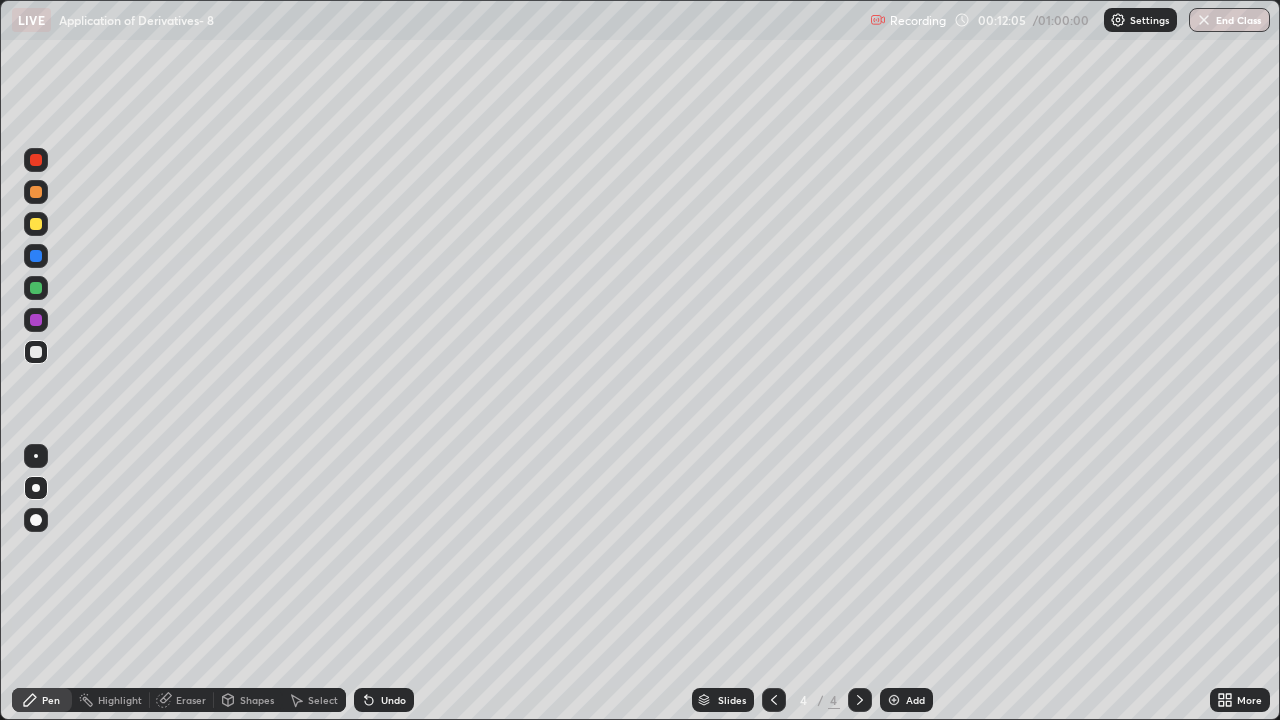 click at bounding box center (36, 288) 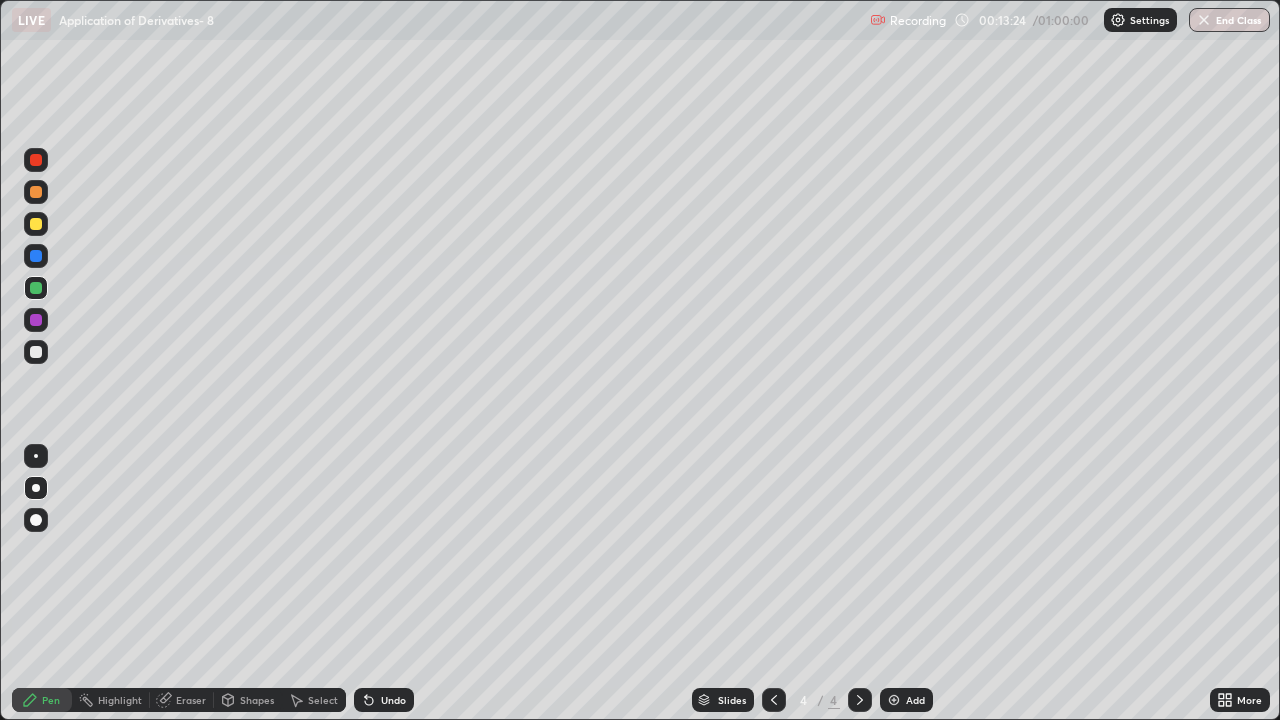 click on "Undo" at bounding box center [393, 700] 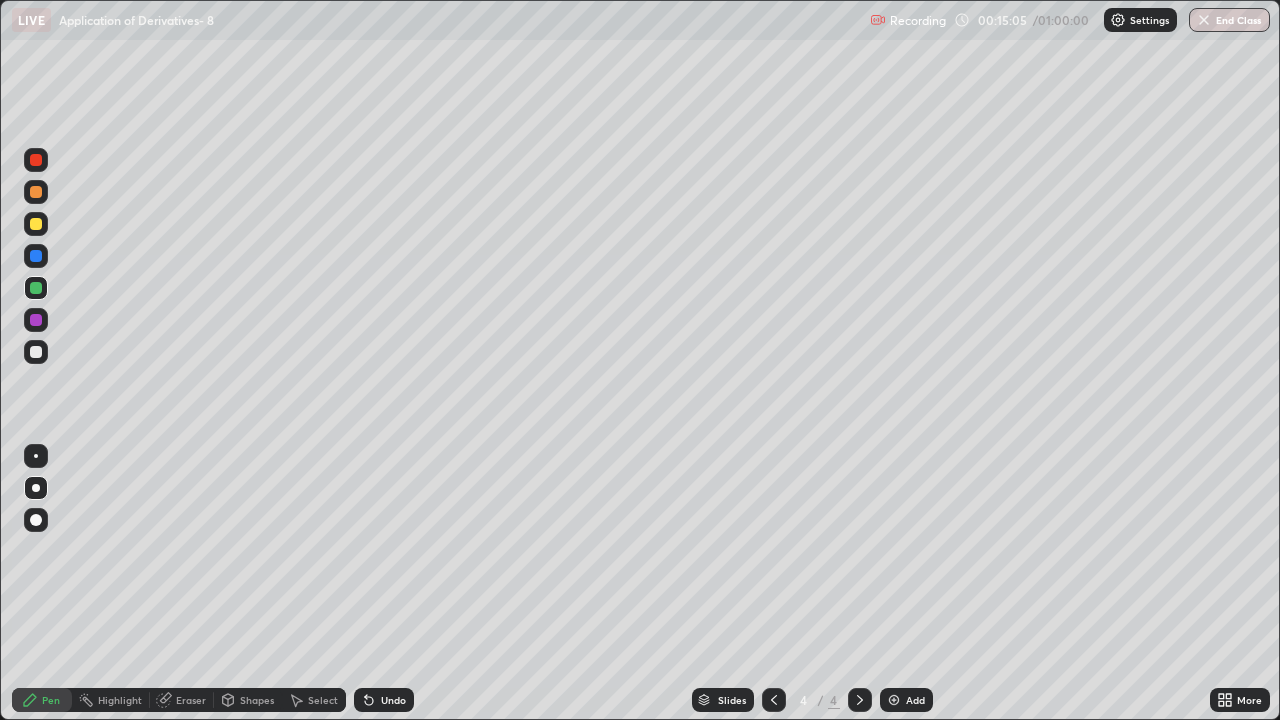 click at bounding box center (36, 352) 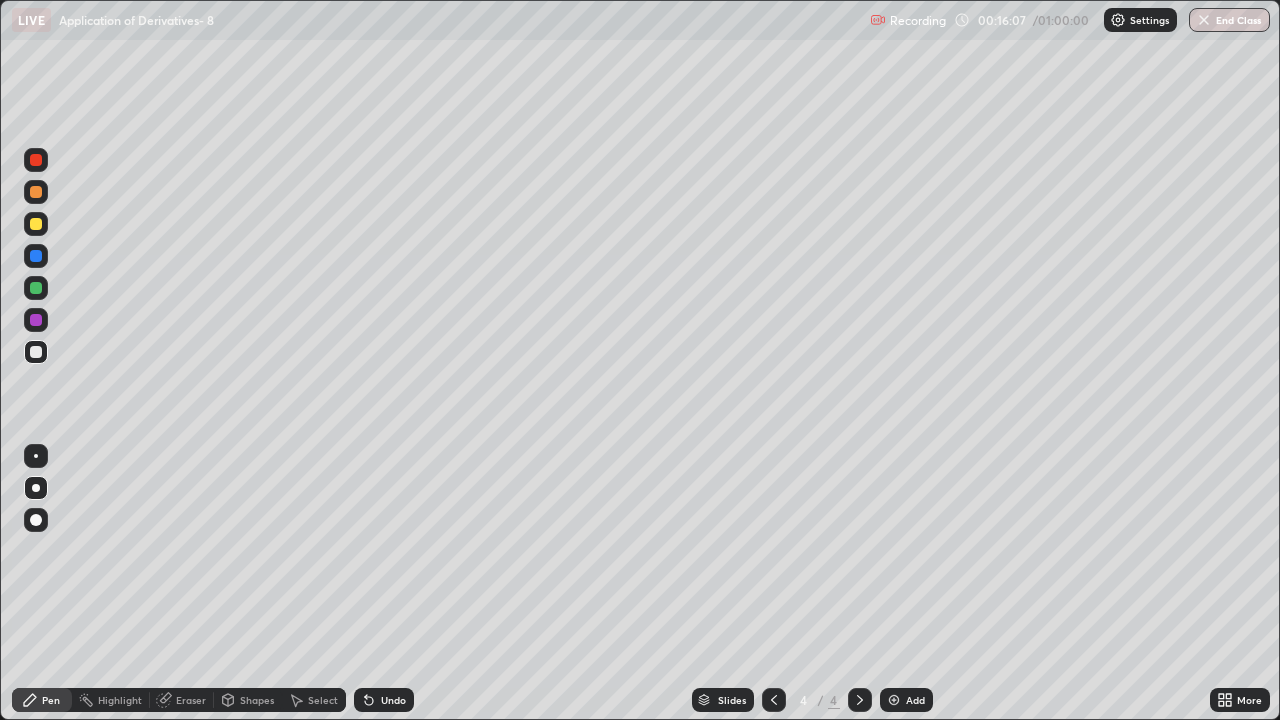 click at bounding box center (36, 288) 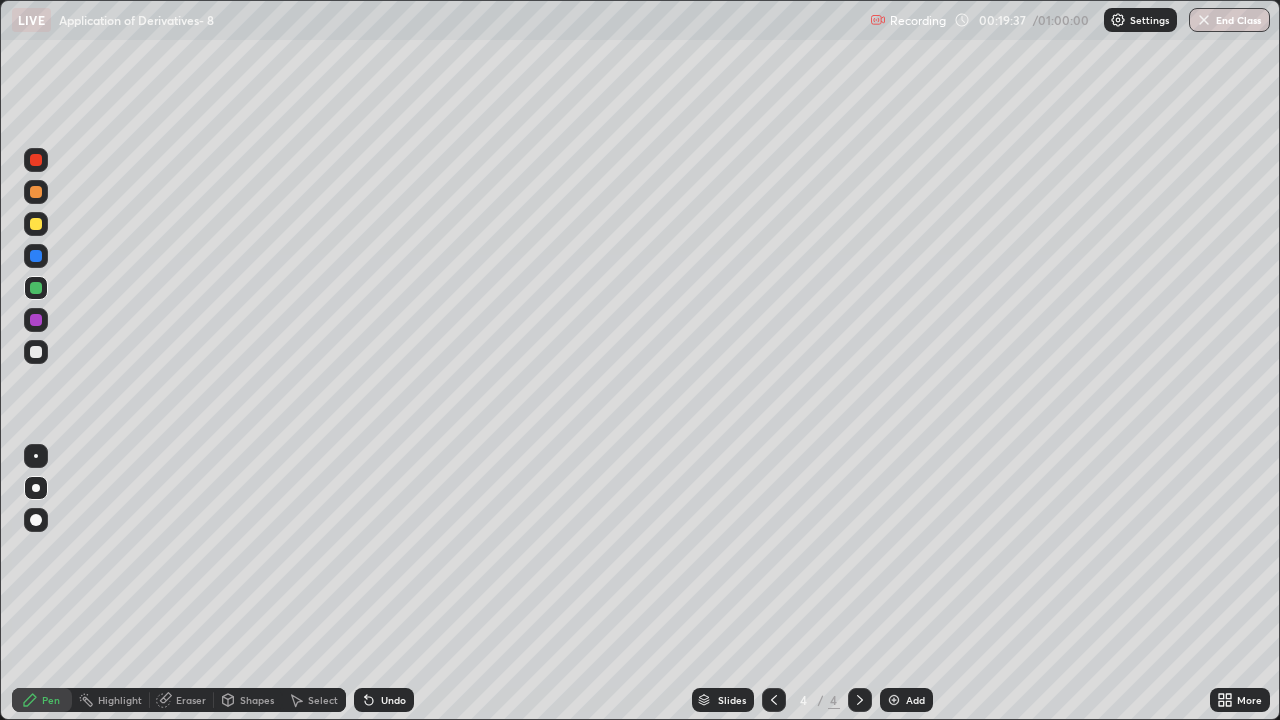 click on "Eraser" at bounding box center [182, 700] 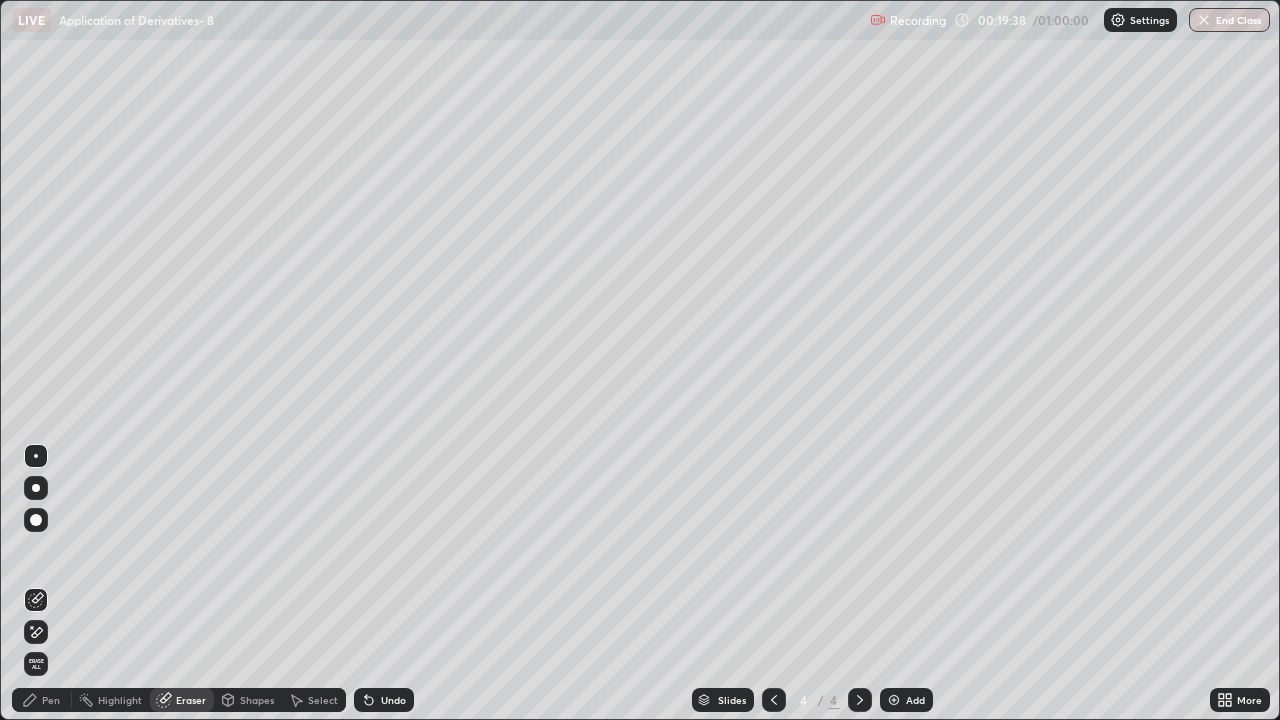click 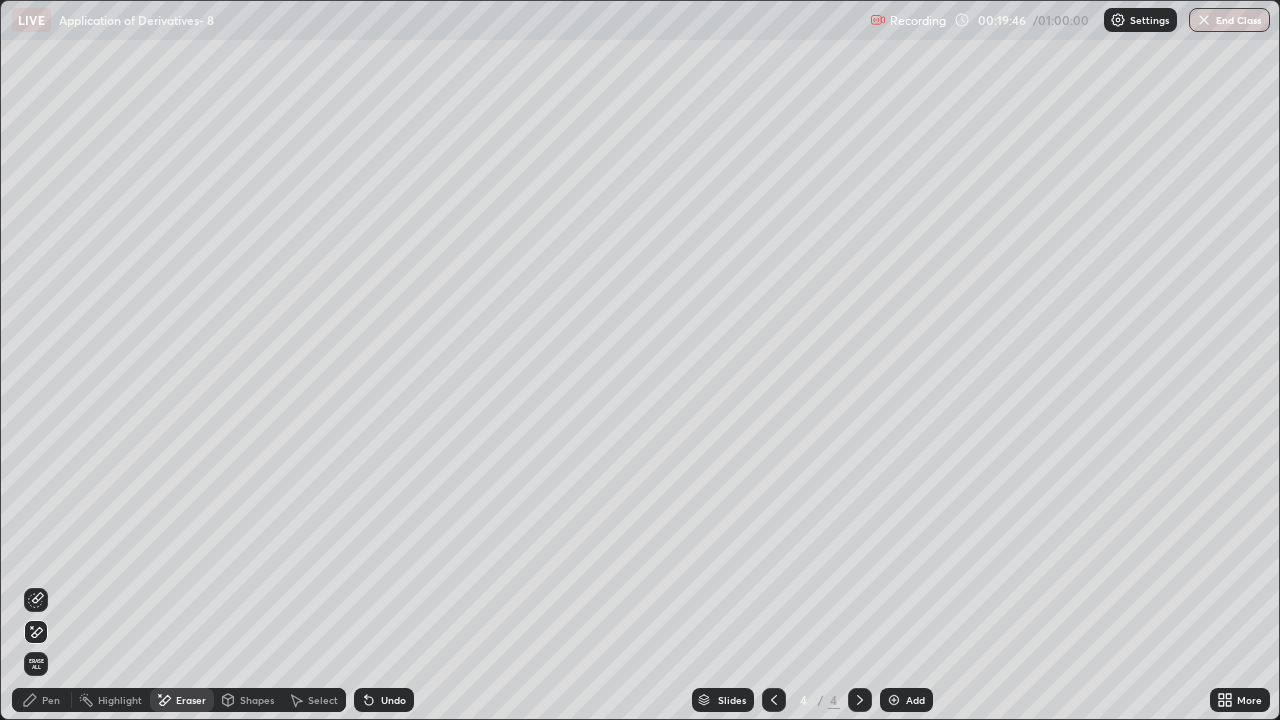 click on "Pen" at bounding box center [51, 700] 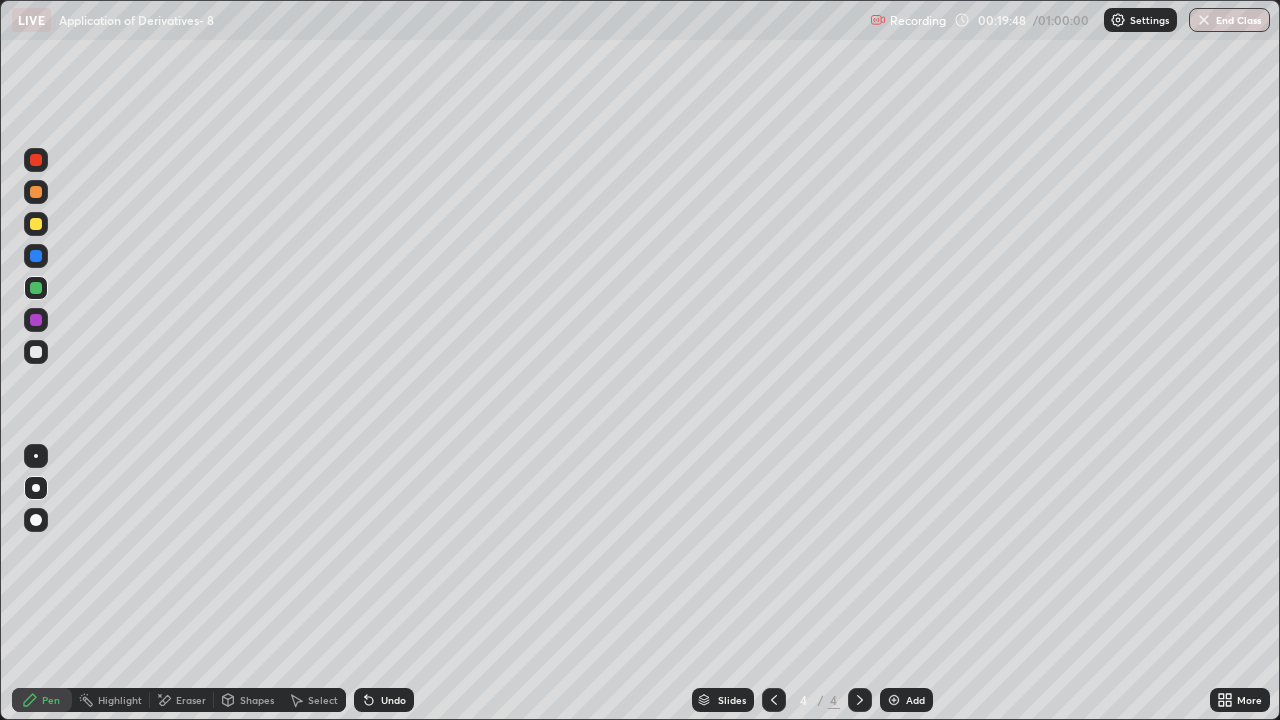click at bounding box center (36, 352) 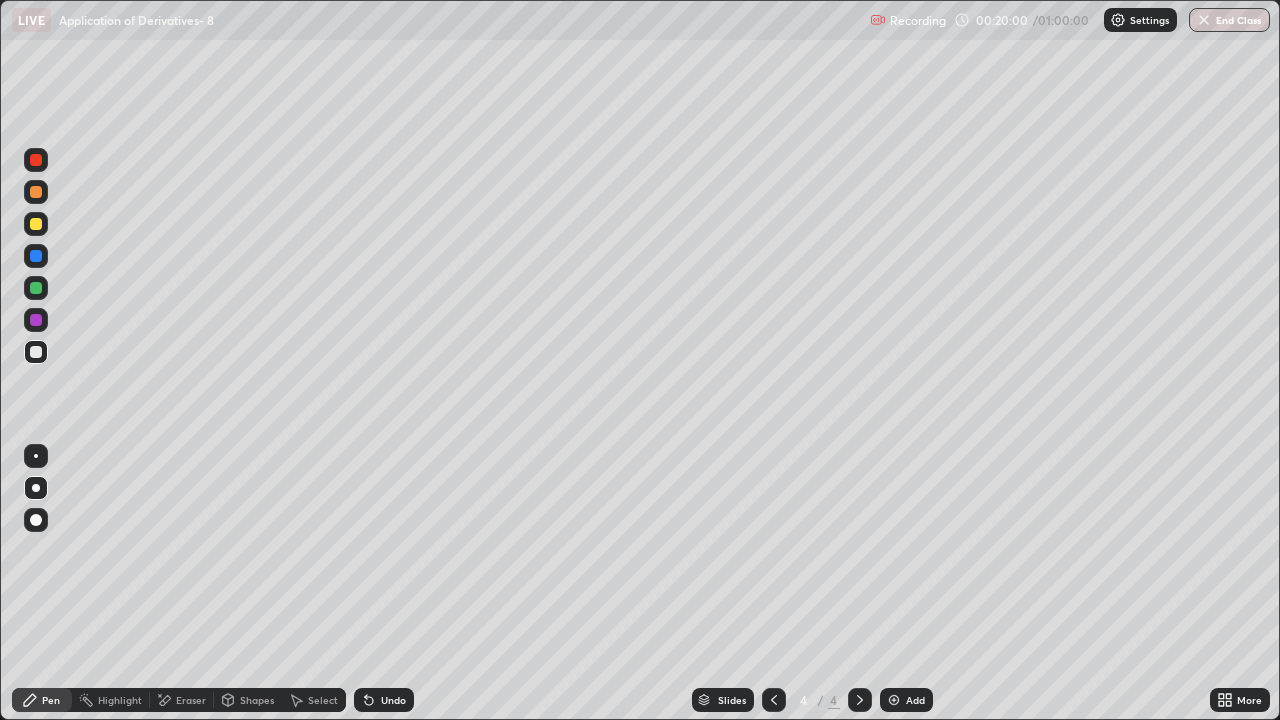 click on "Undo" at bounding box center (393, 700) 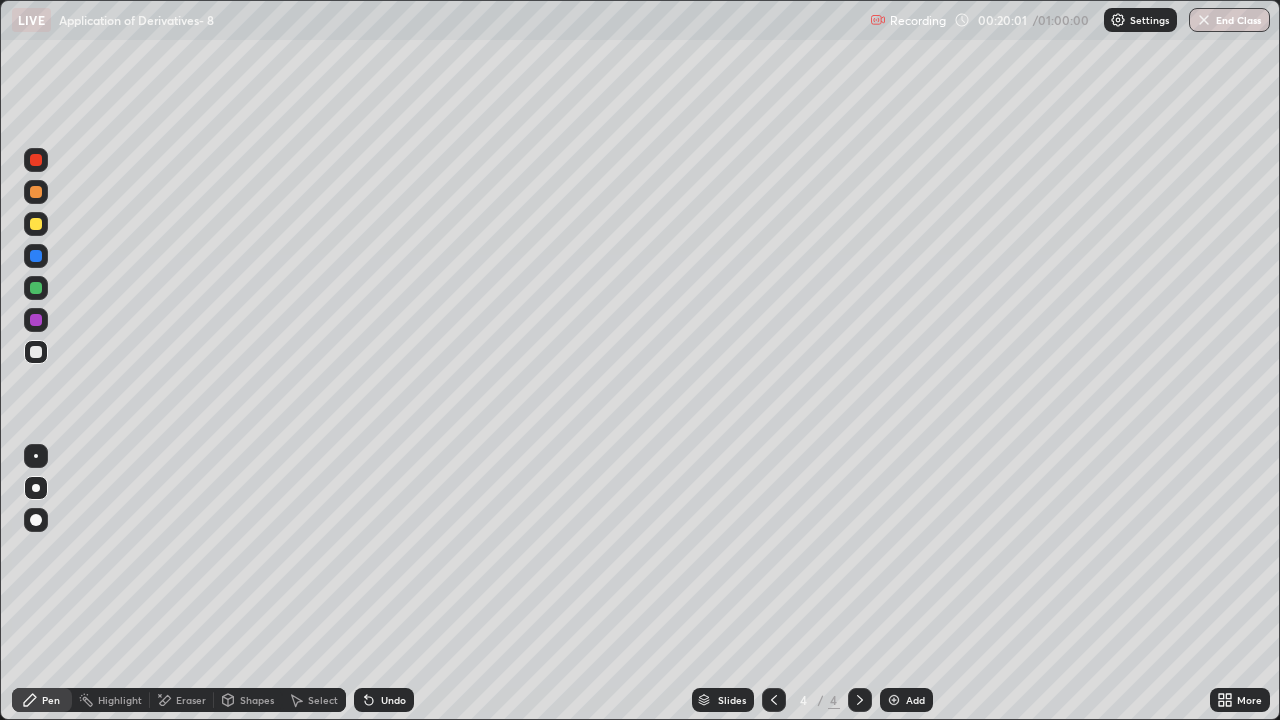 click on "Undo" at bounding box center (384, 700) 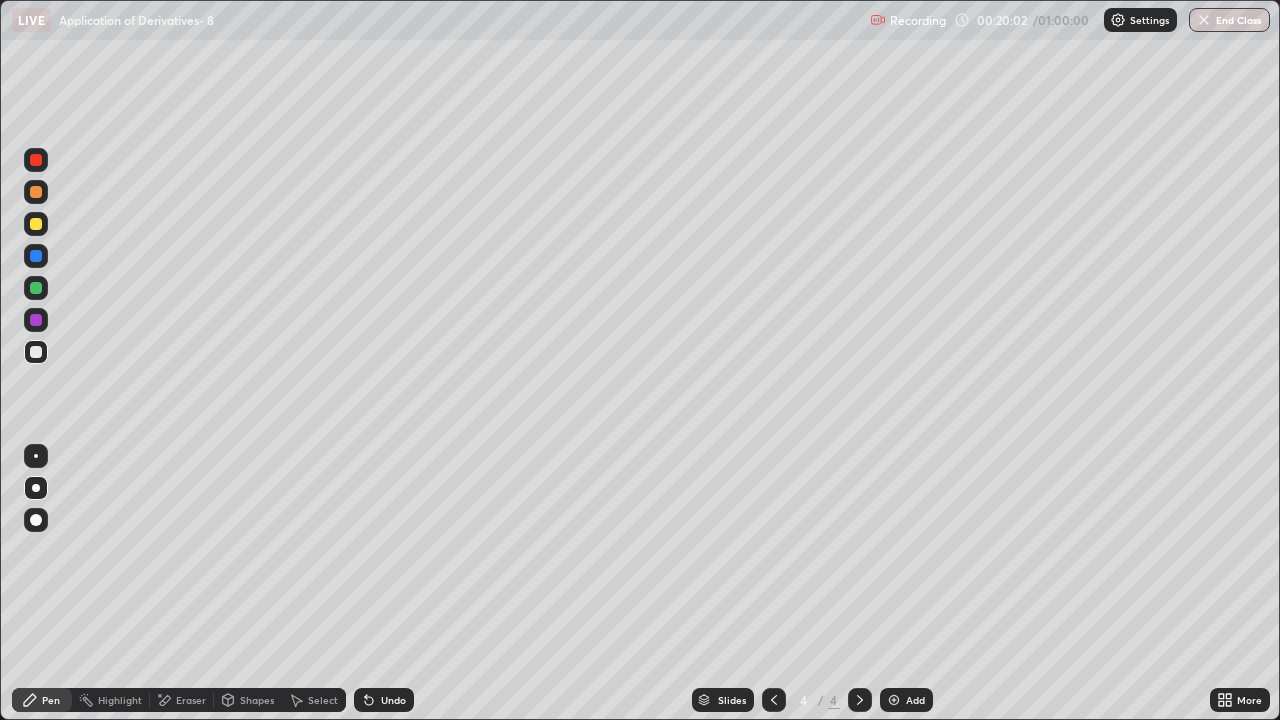 click on "Undo" at bounding box center [384, 700] 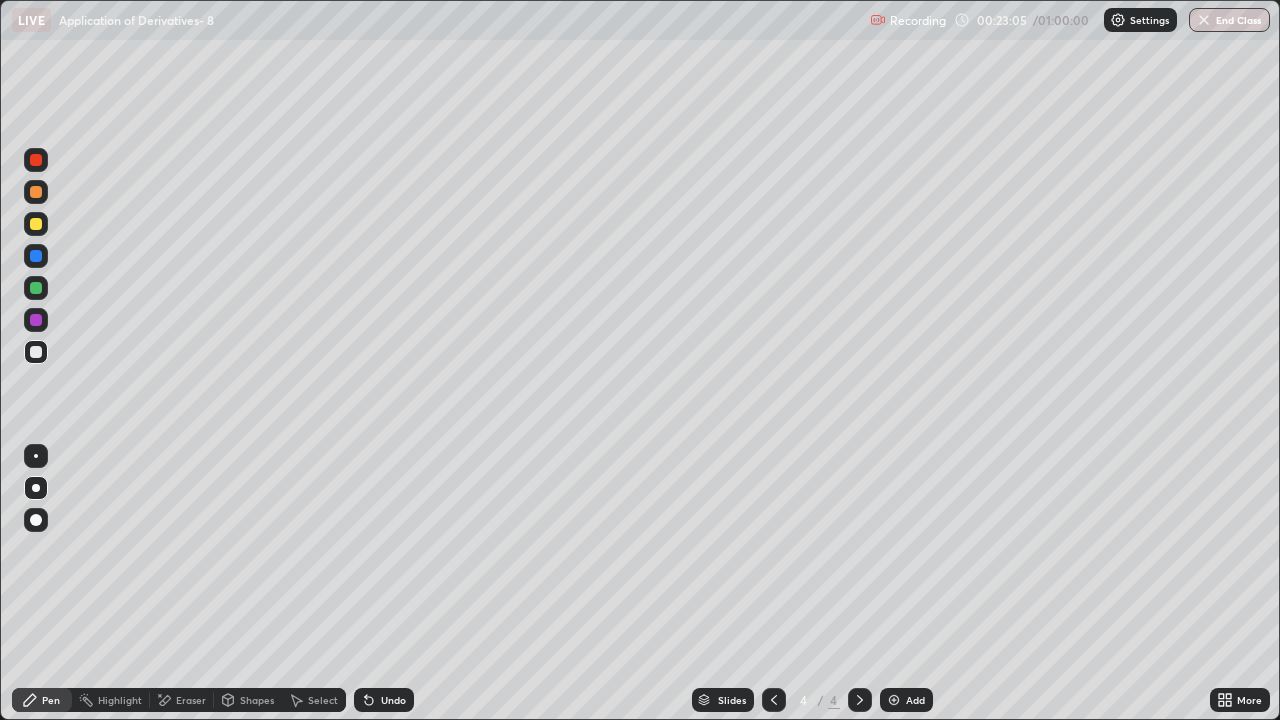click on "Add" at bounding box center (906, 700) 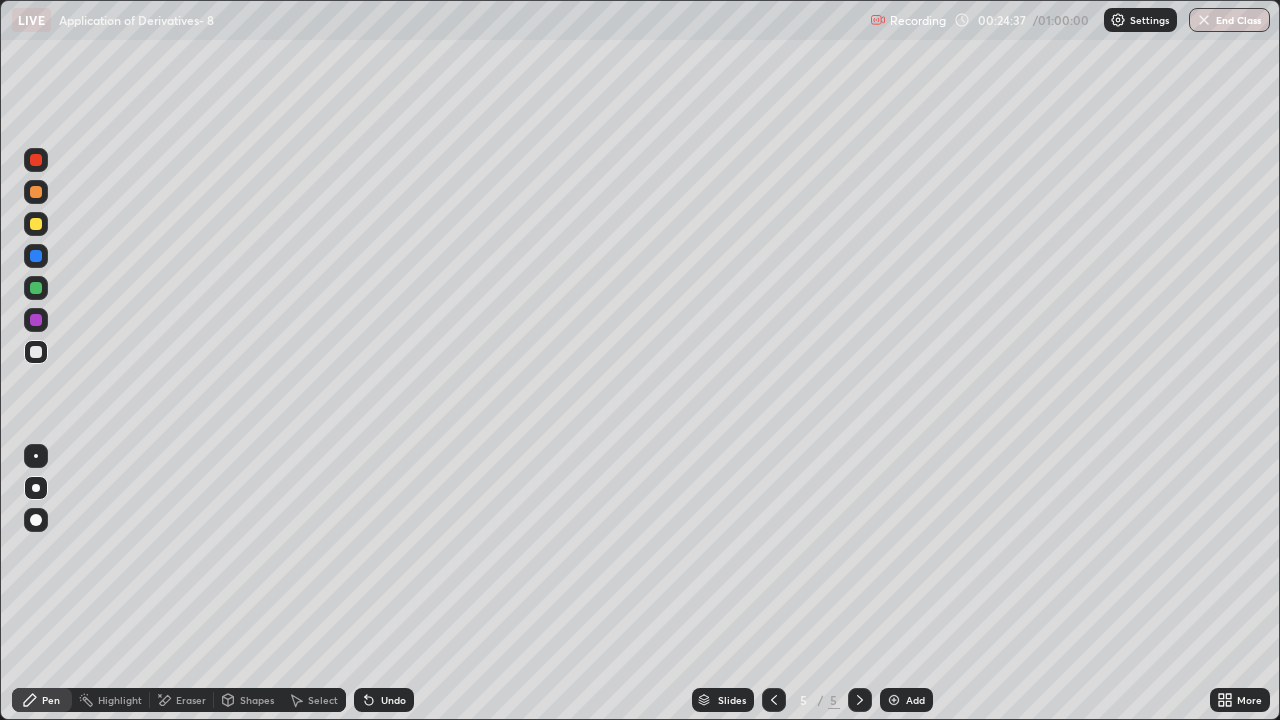 click on "Undo" at bounding box center (384, 700) 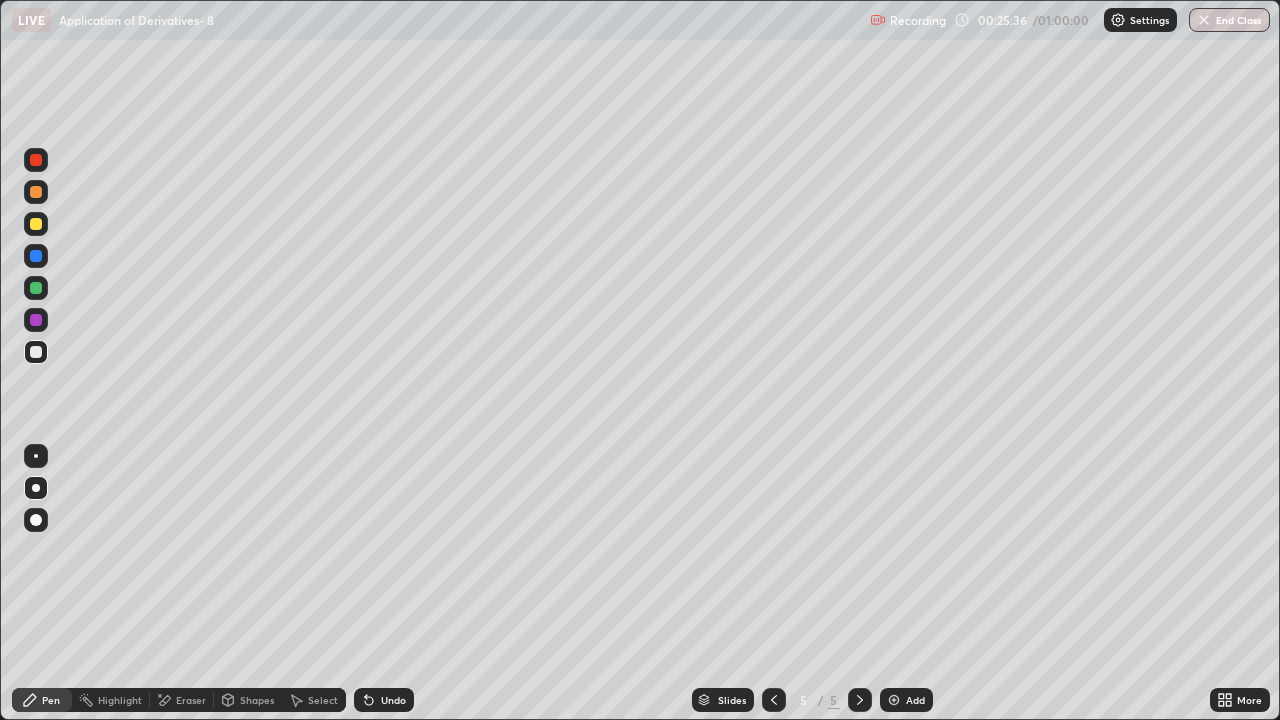 click at bounding box center [36, 288] 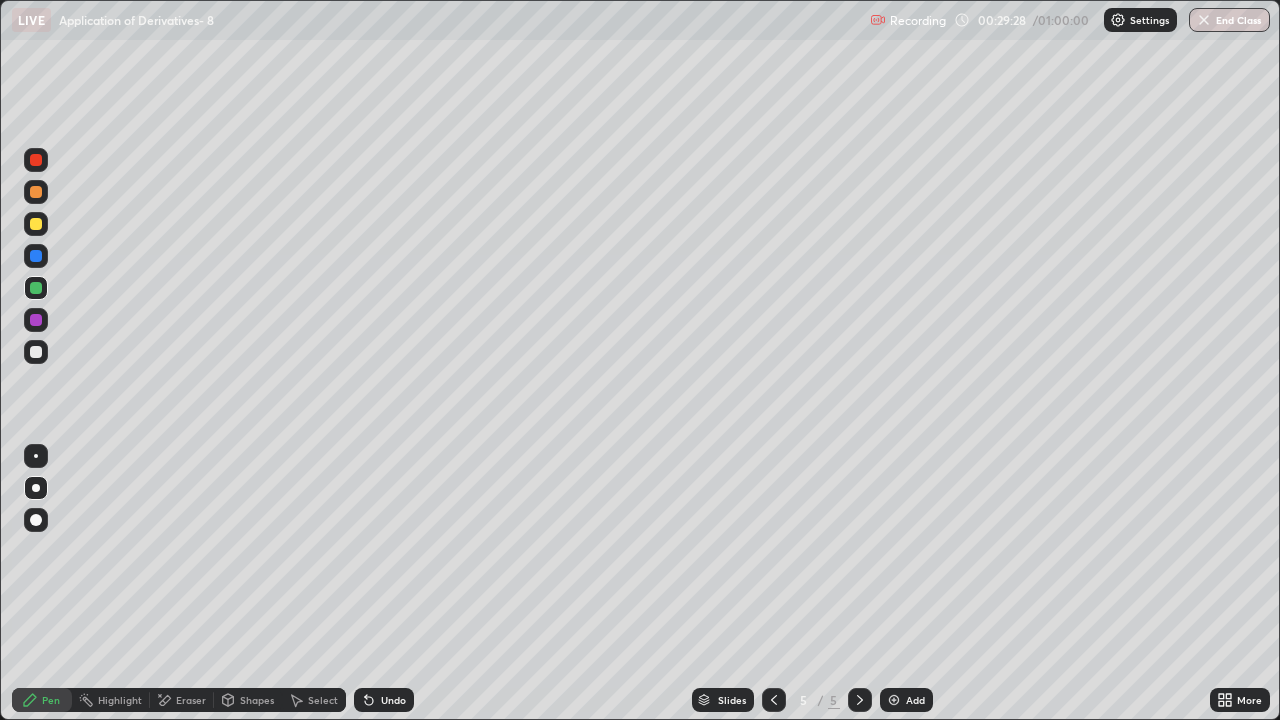 click at bounding box center [36, 352] 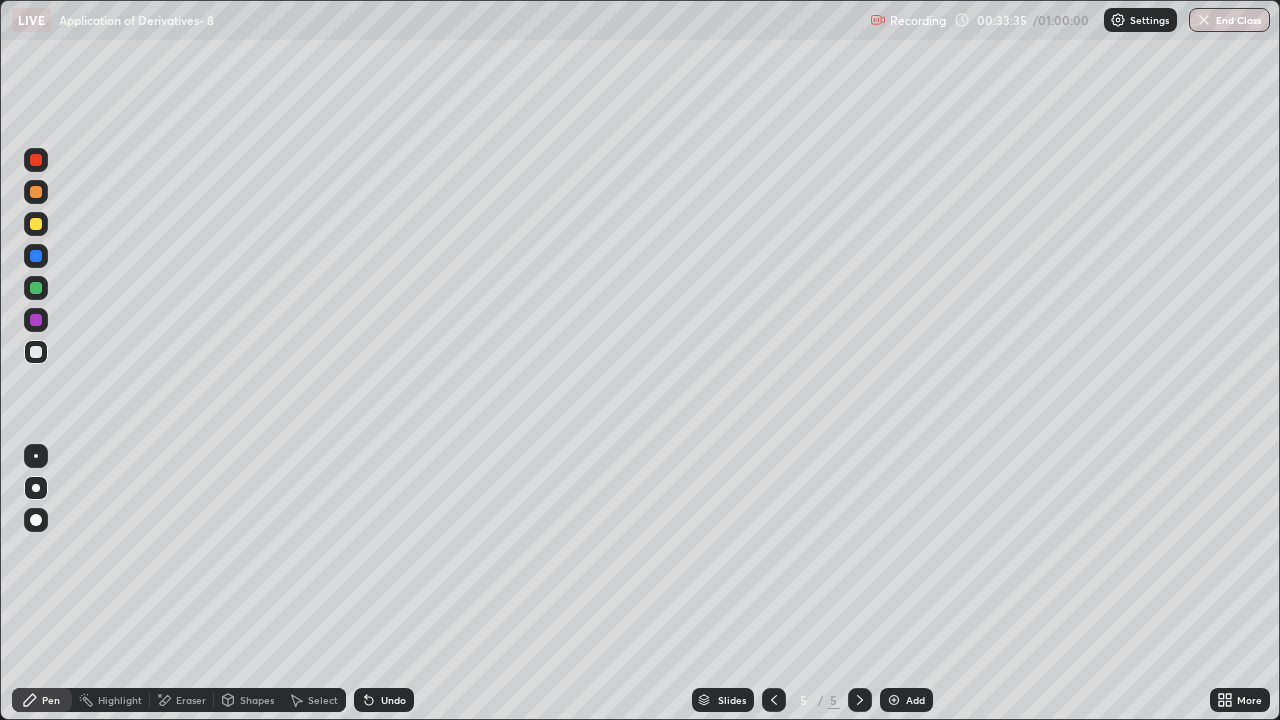 click on "Add" at bounding box center [906, 700] 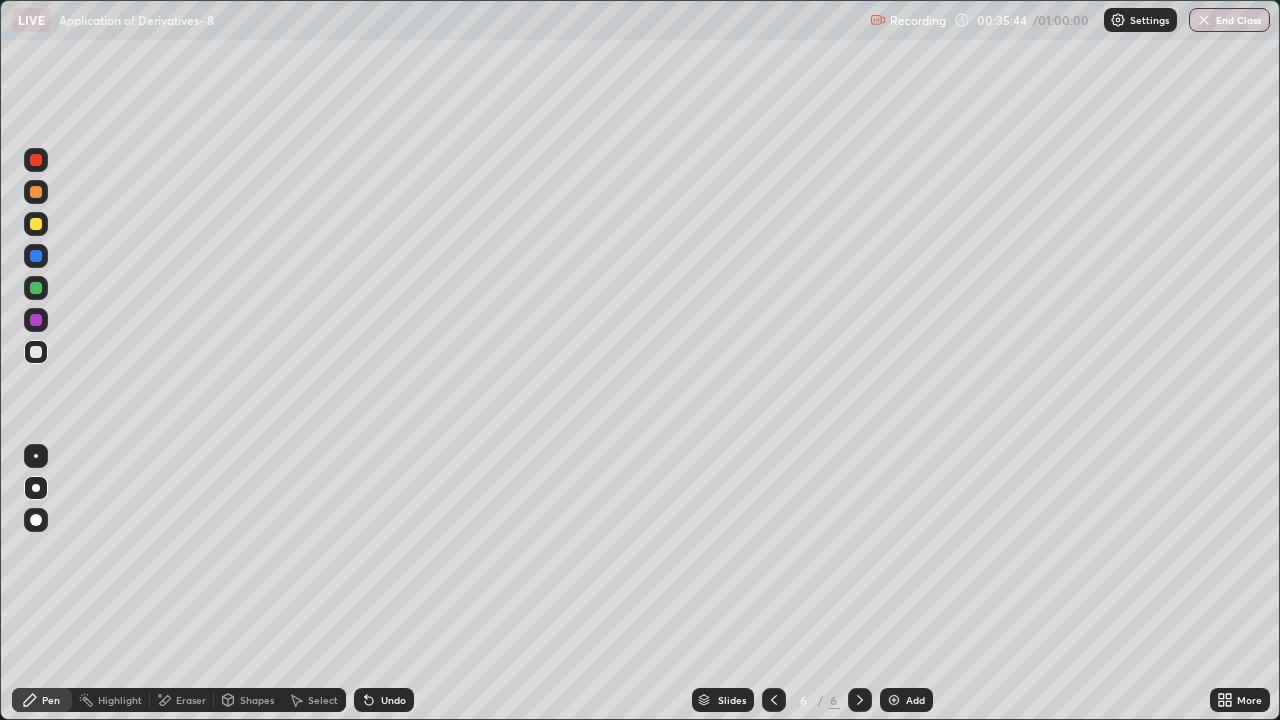 click at bounding box center [36, 288] 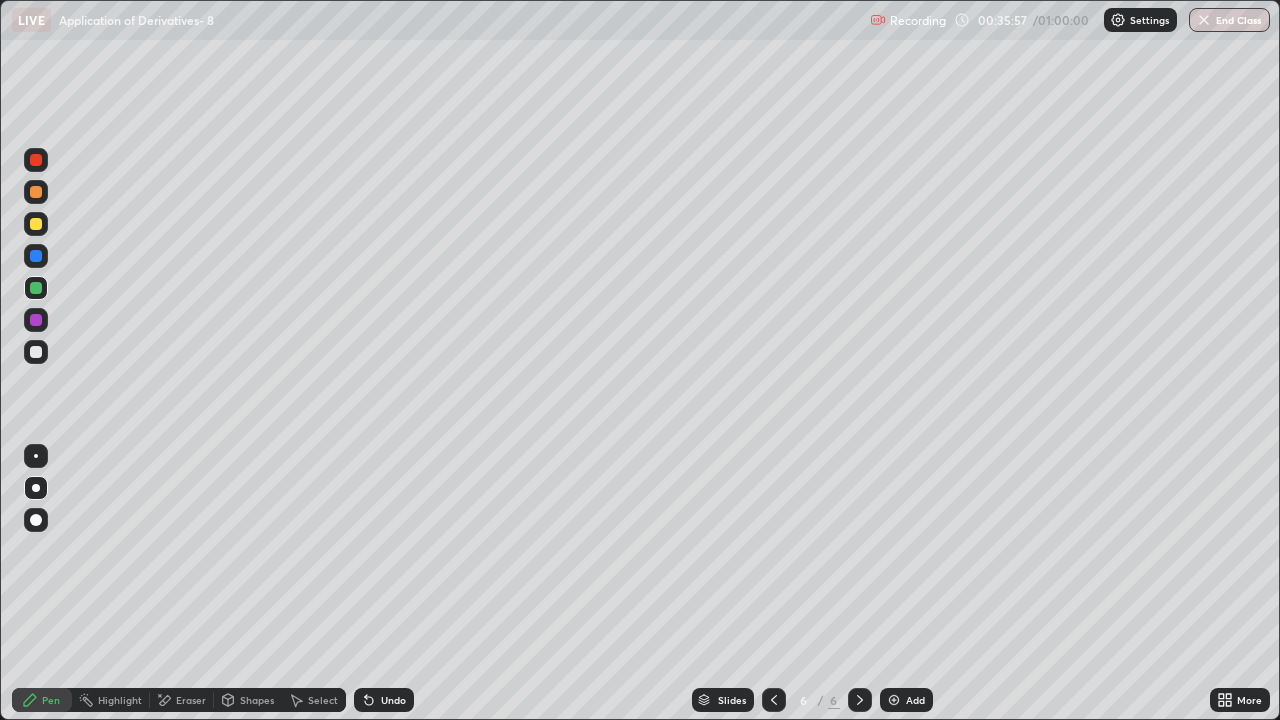 click at bounding box center [36, 352] 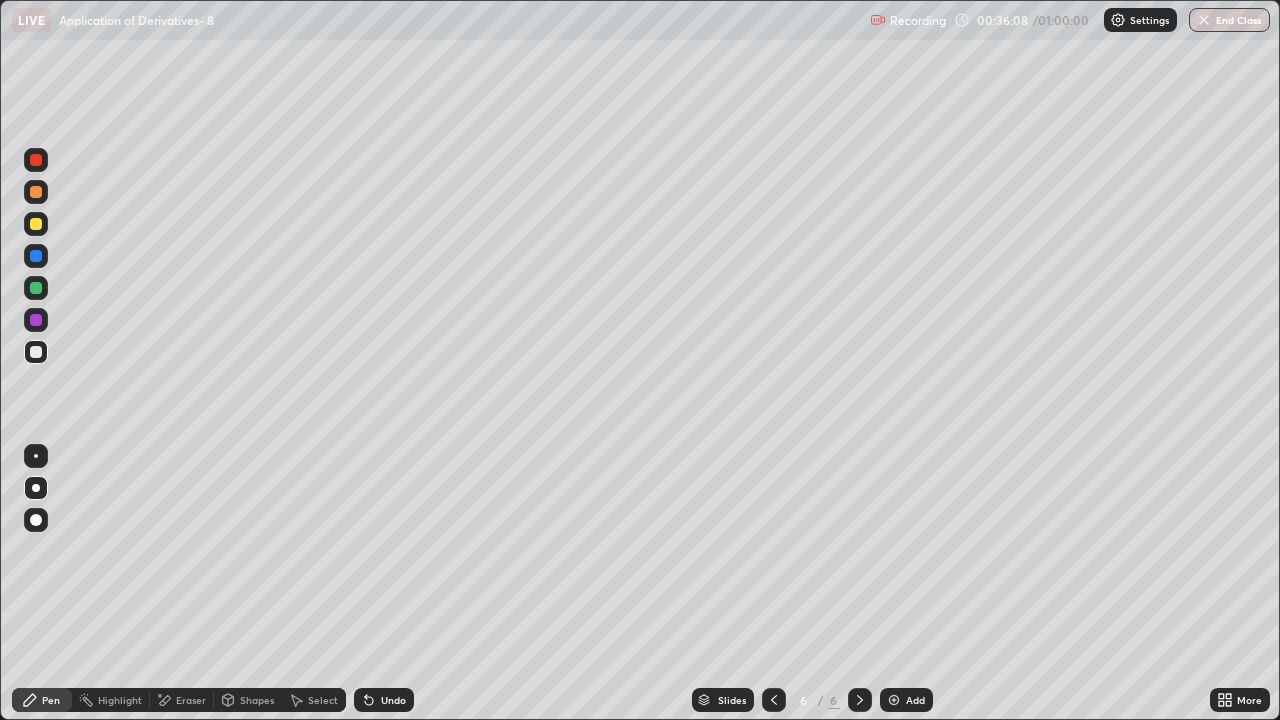 click at bounding box center [36, 288] 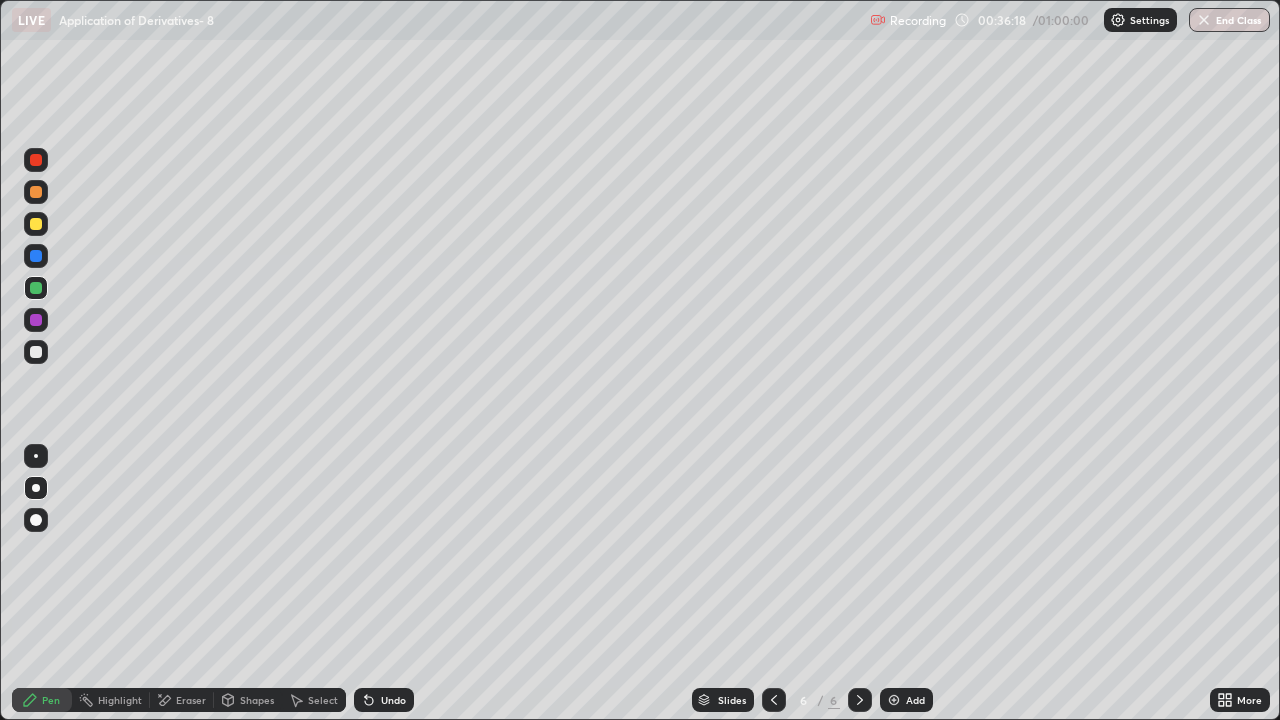 click at bounding box center [36, 224] 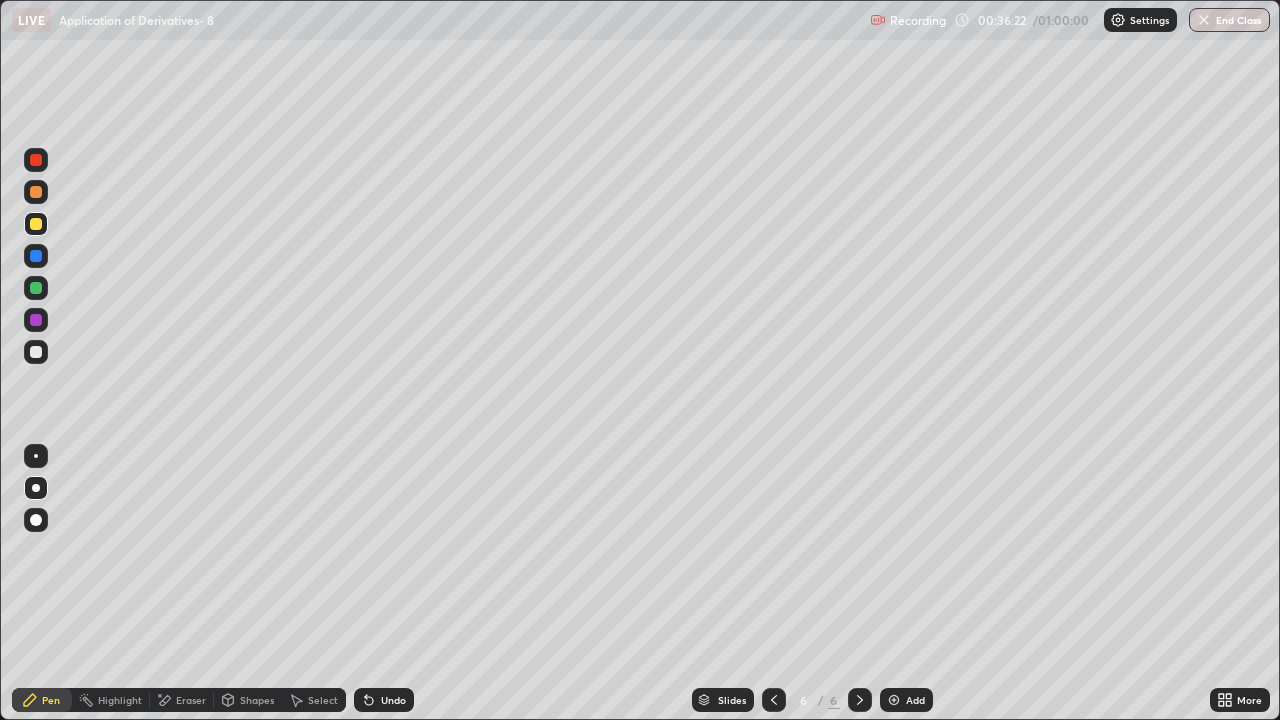 click at bounding box center (36, 288) 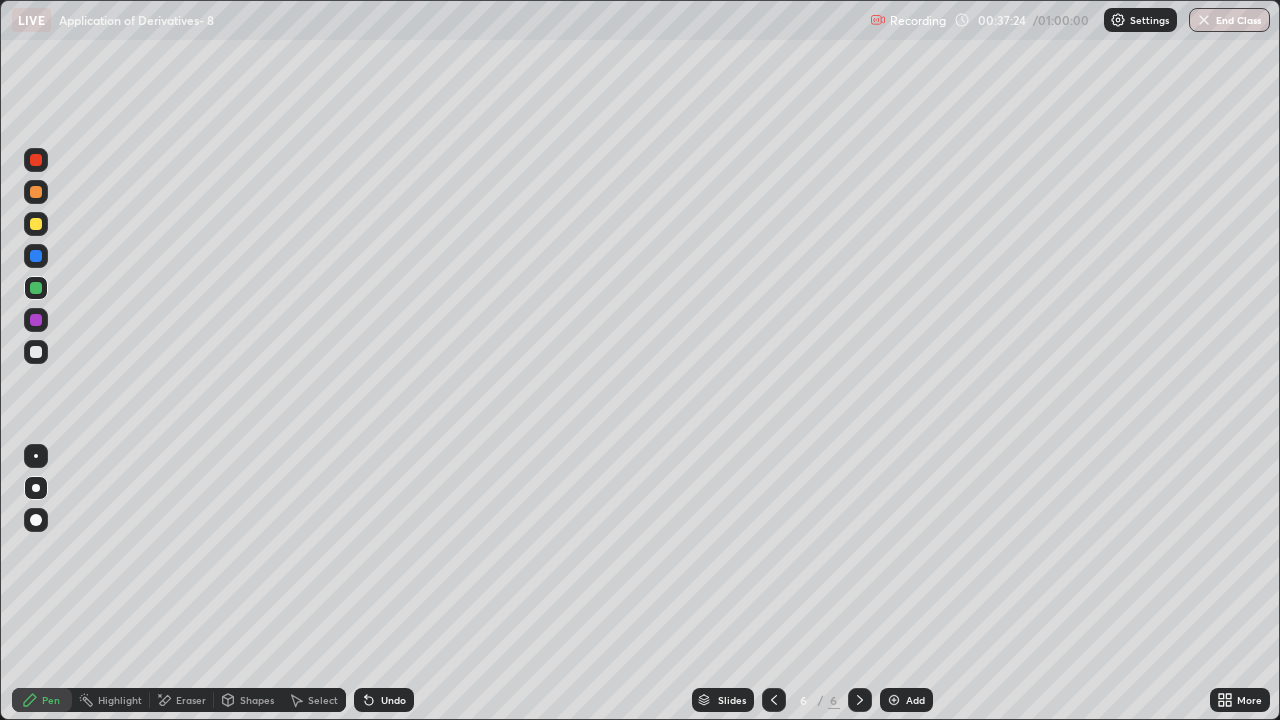 click at bounding box center [36, 288] 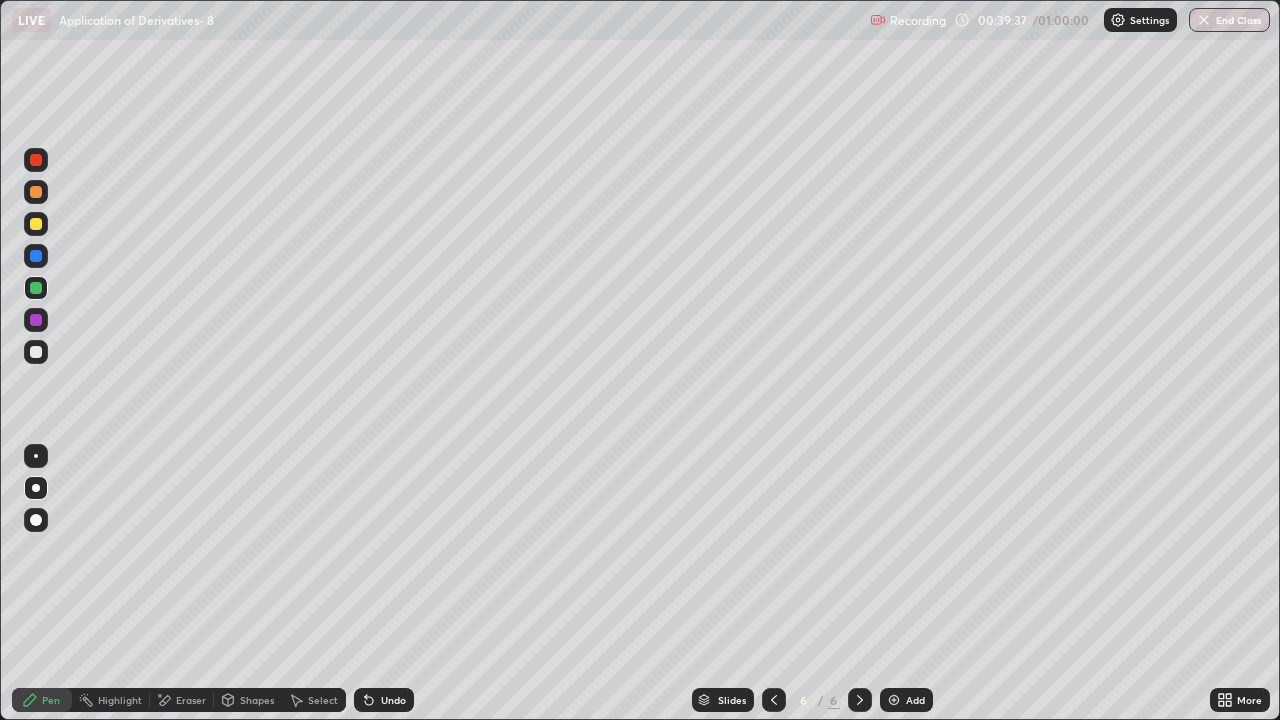 click on "Add" at bounding box center (915, 700) 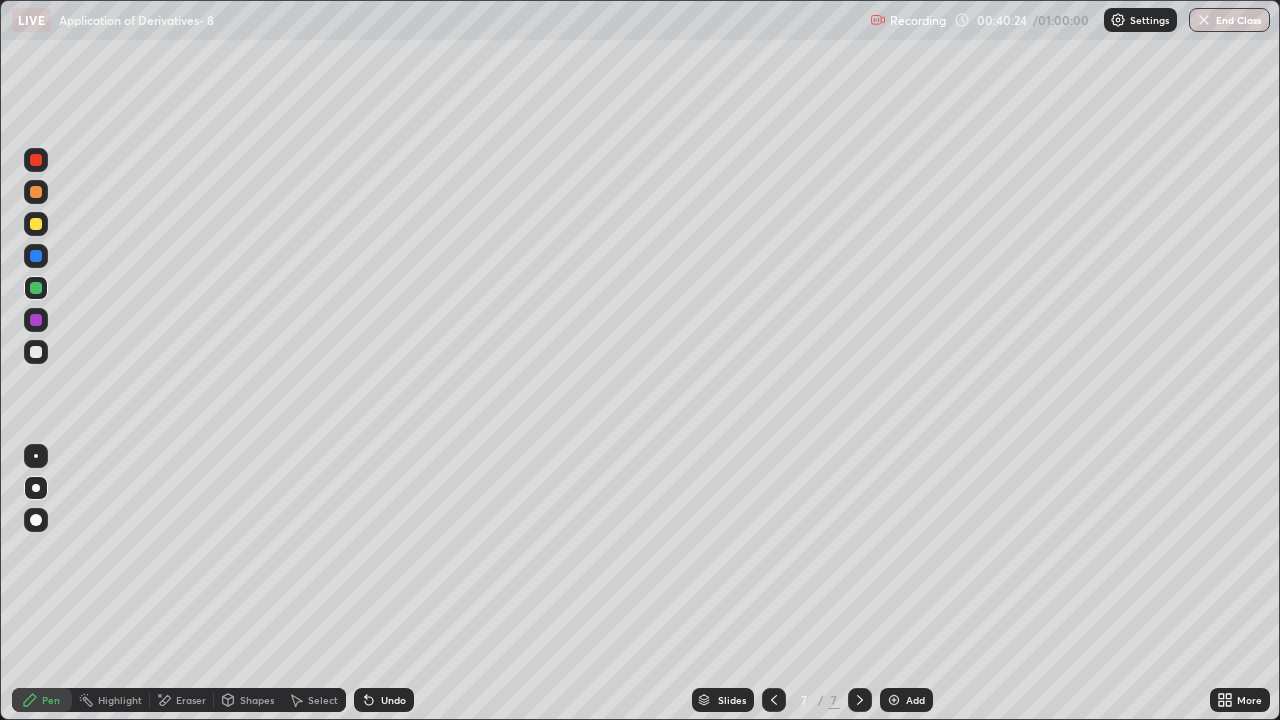 click at bounding box center [36, 352] 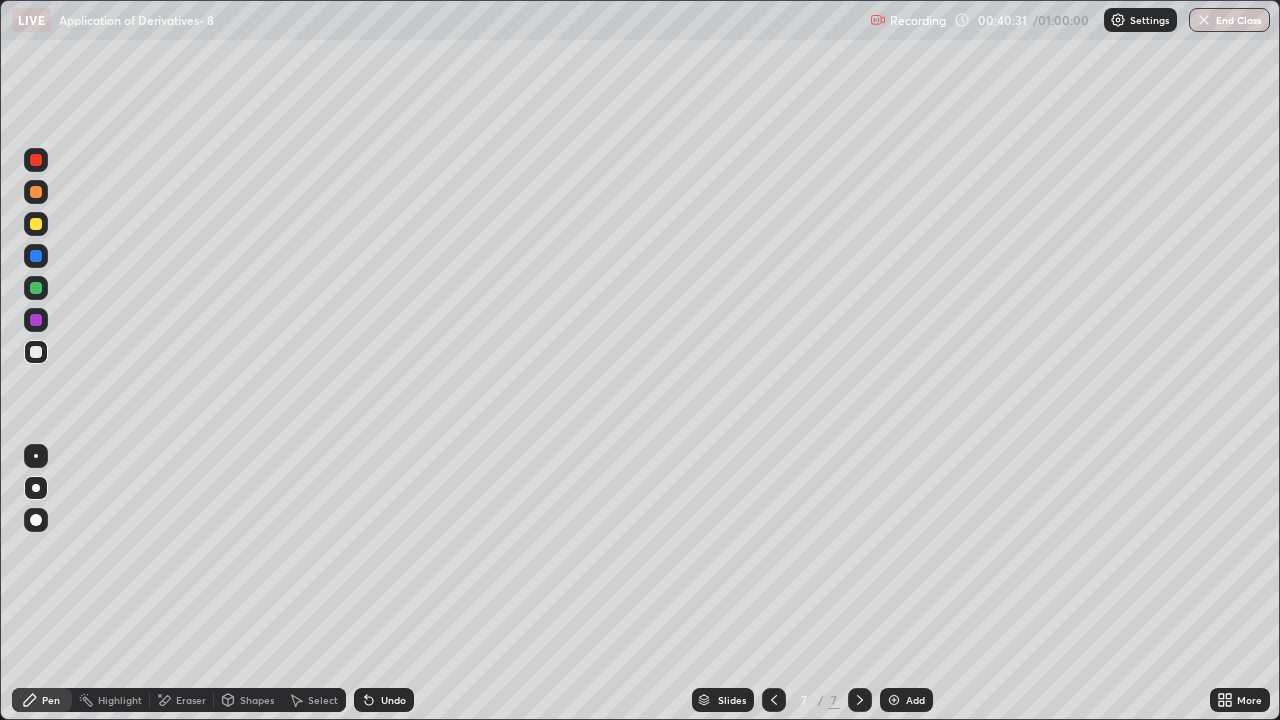 click at bounding box center (36, 288) 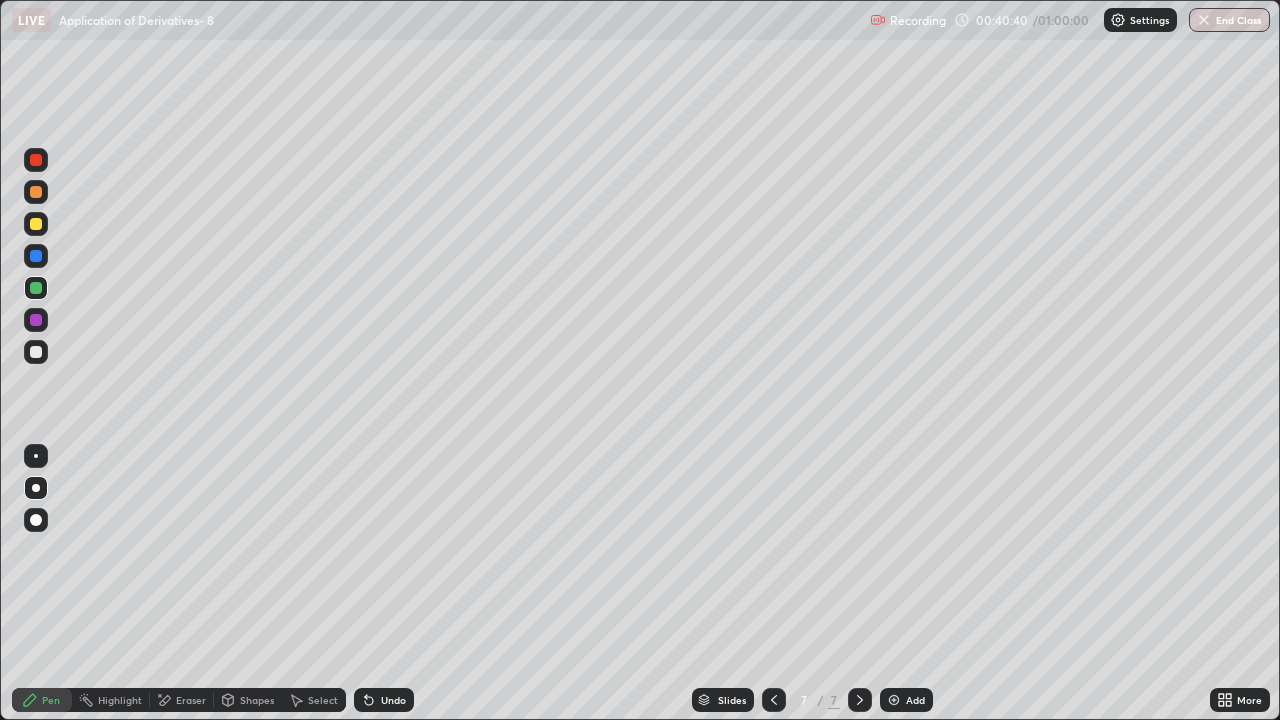 click at bounding box center [36, 288] 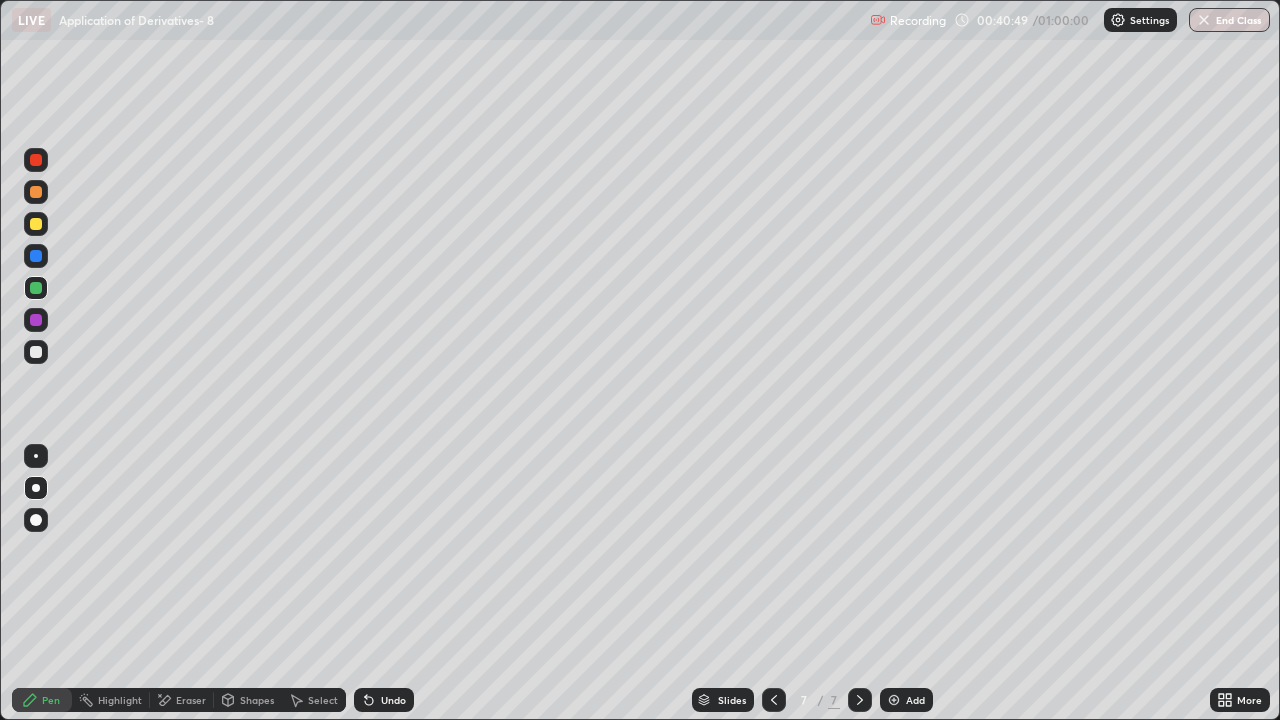 click at bounding box center (36, 352) 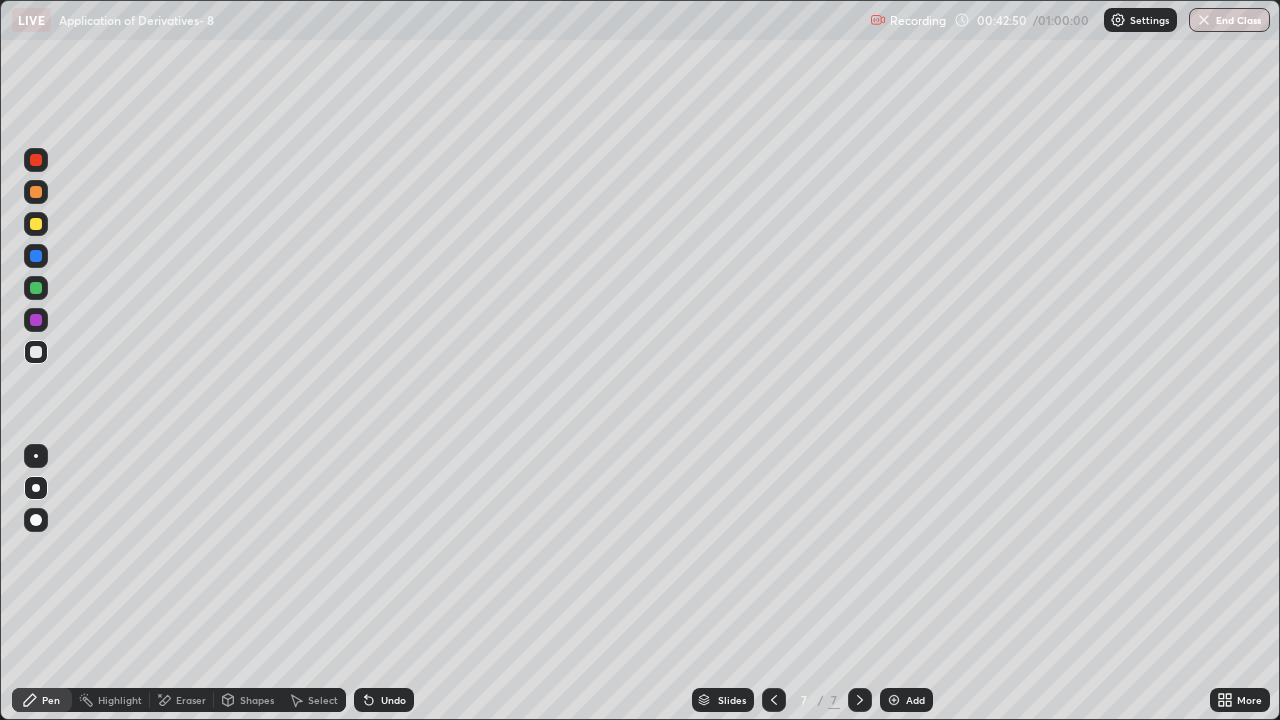 click at bounding box center (36, 224) 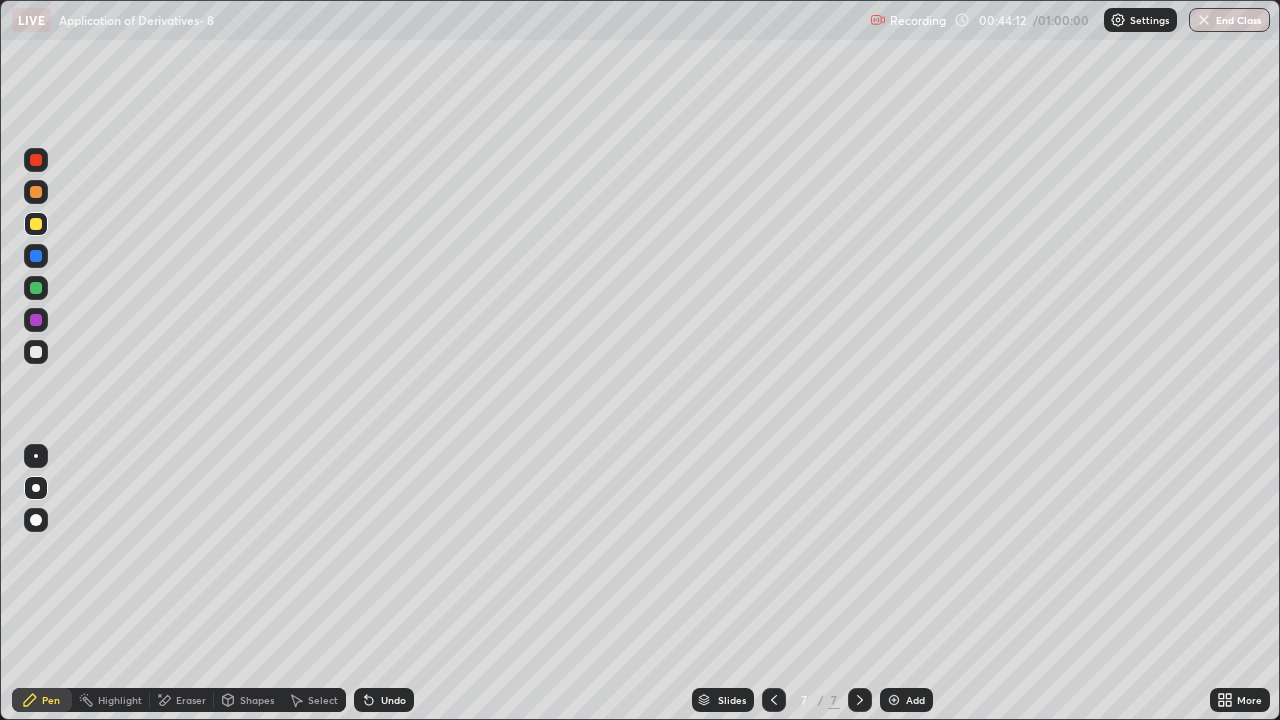 click at bounding box center [36, 256] 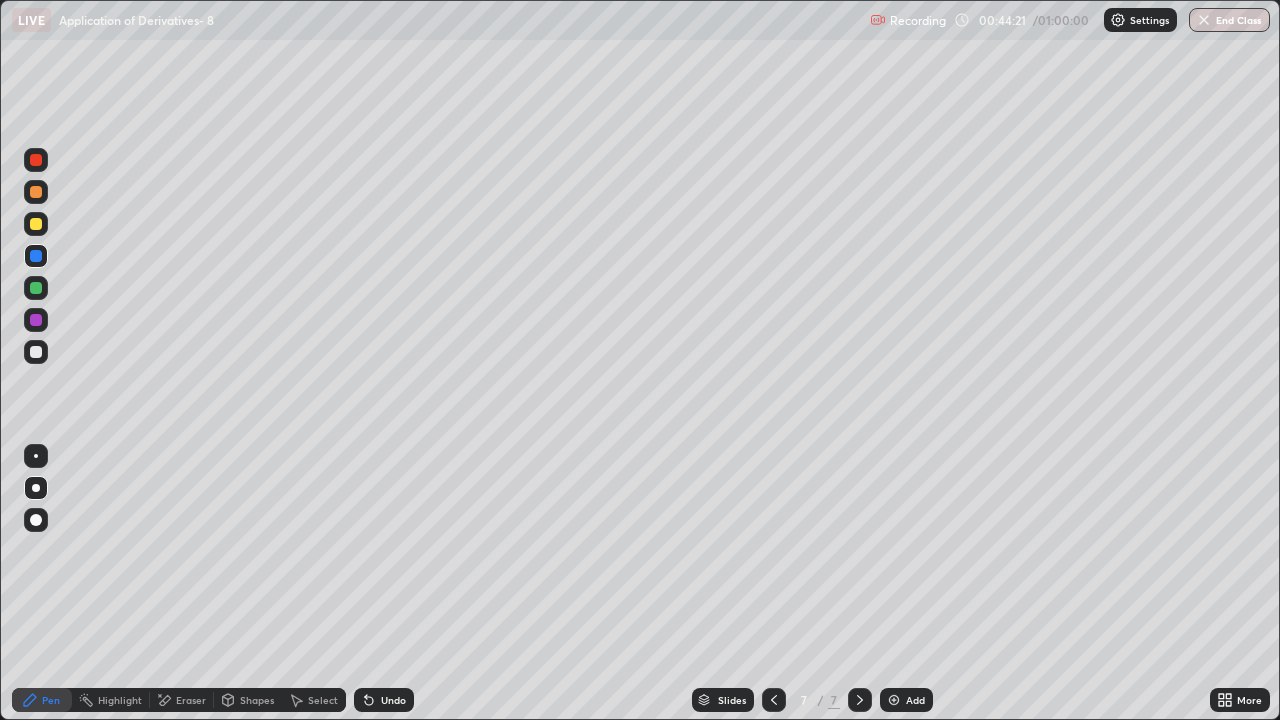 click at bounding box center [36, 224] 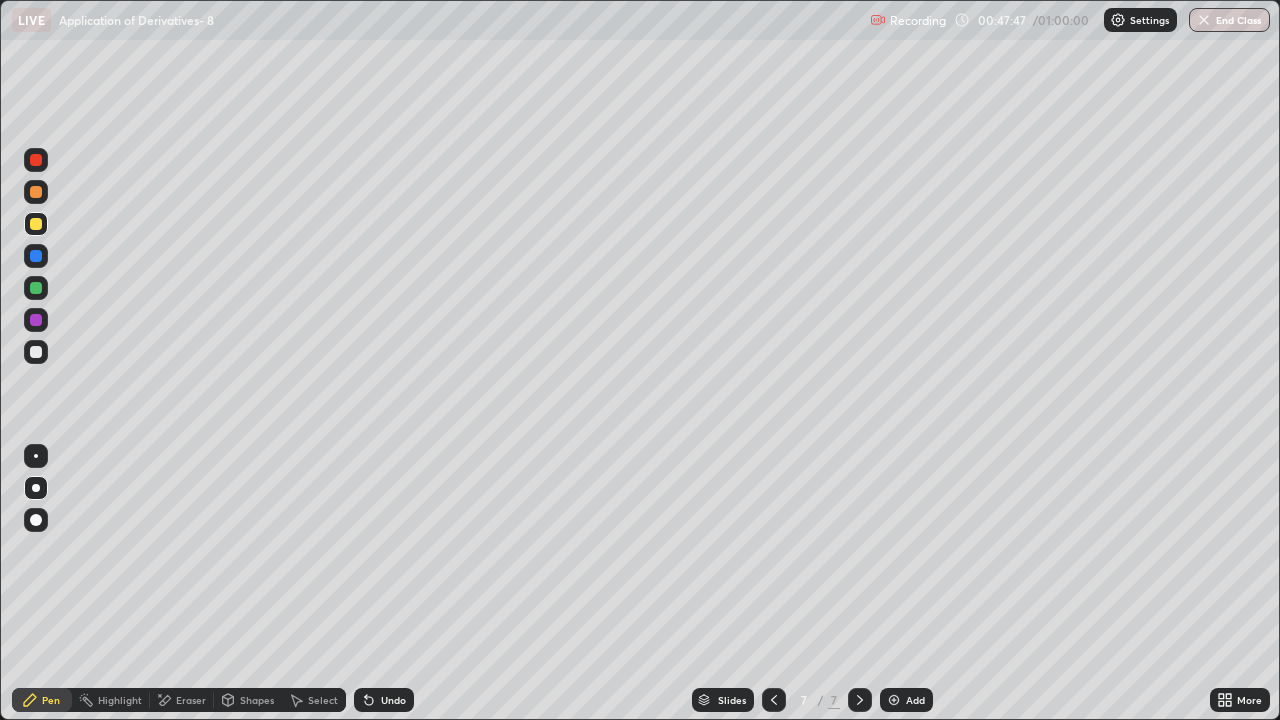click on "Add" at bounding box center (906, 700) 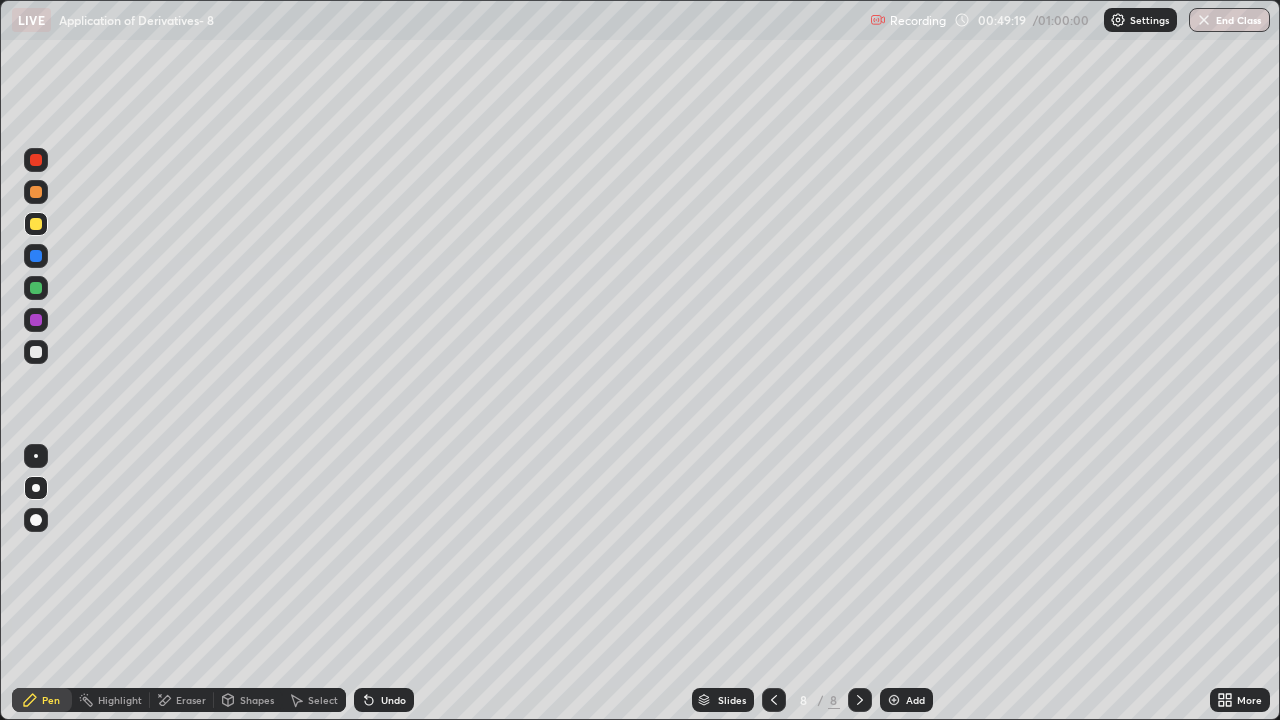 click at bounding box center (36, 352) 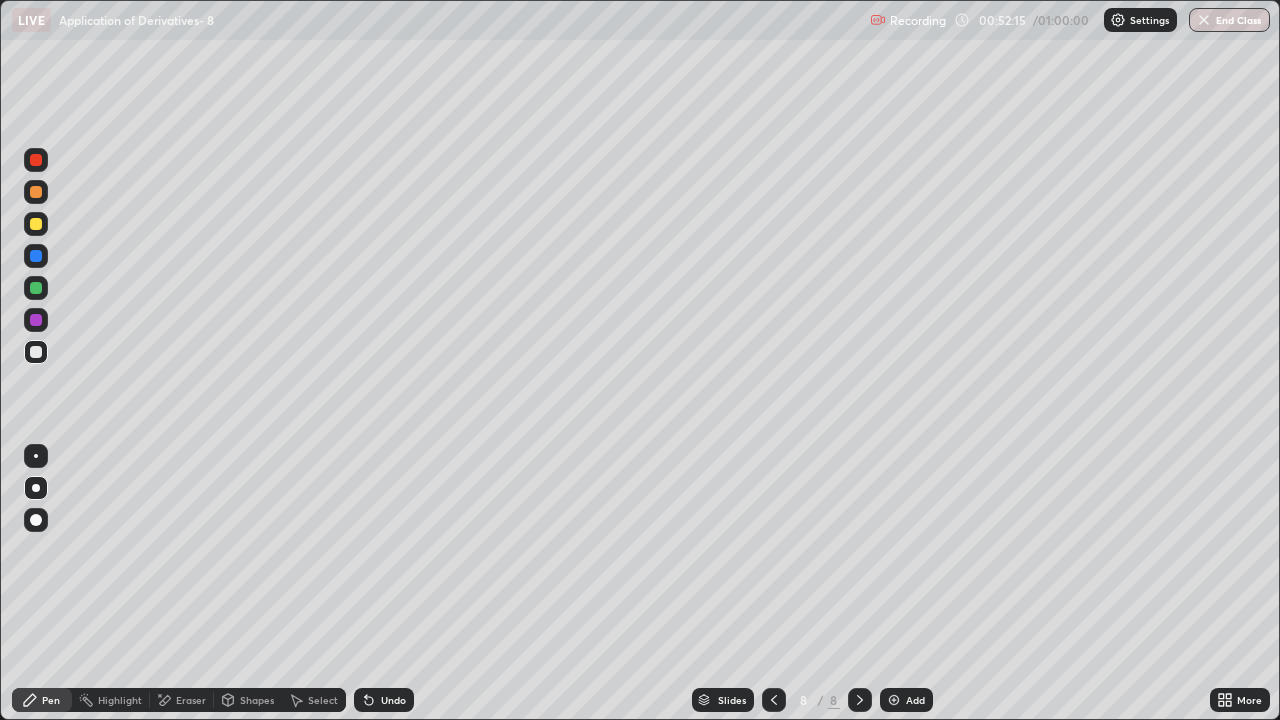 click on "Undo" at bounding box center (384, 700) 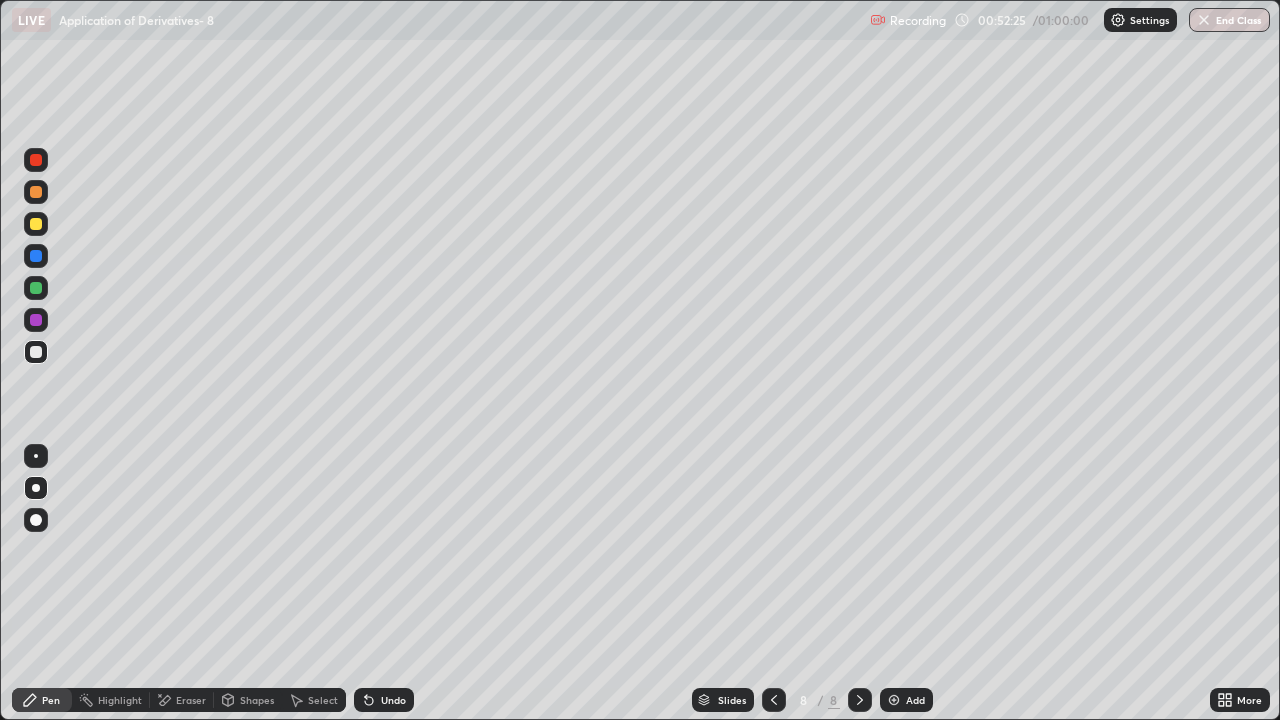 click on "Undo" at bounding box center [393, 700] 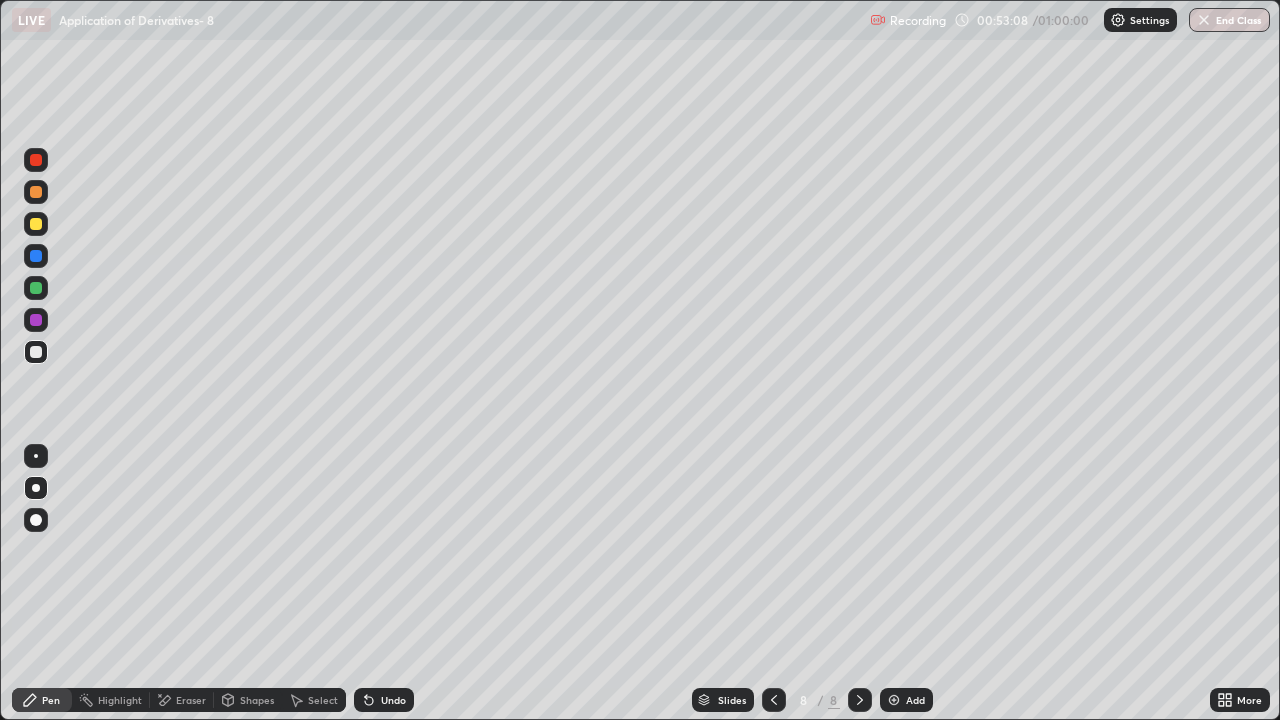 click at bounding box center [36, 256] 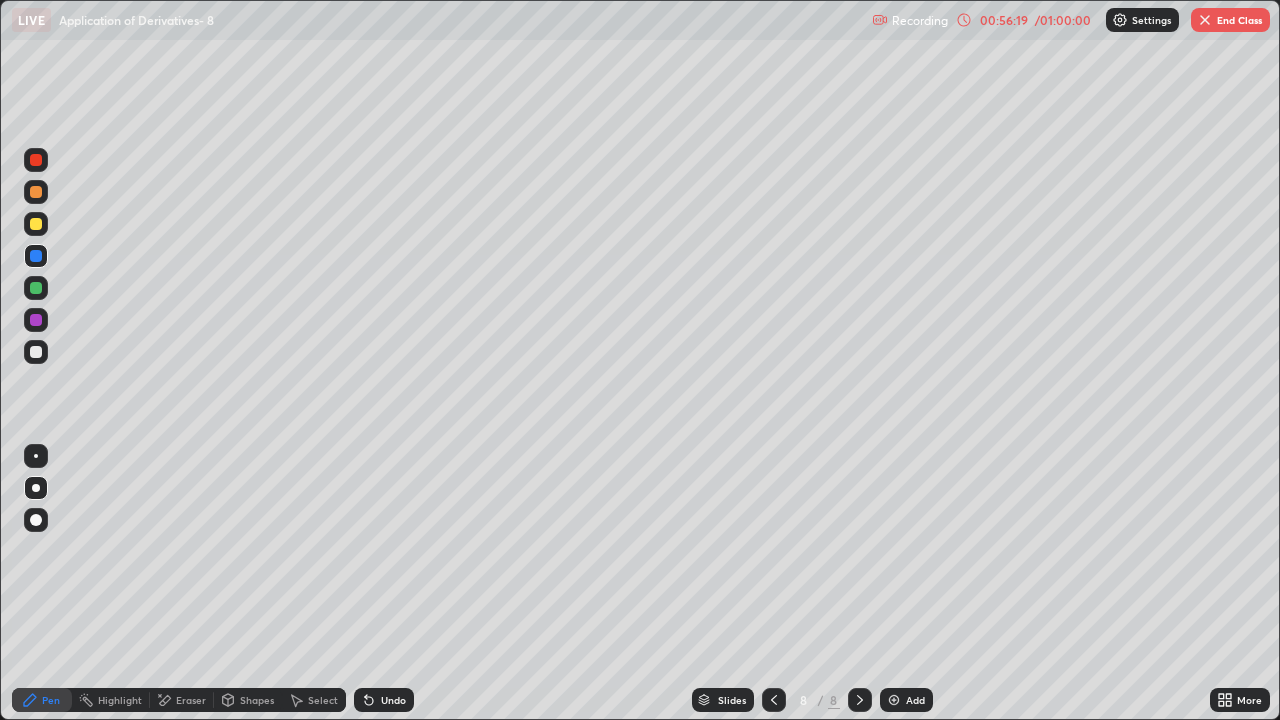 click at bounding box center (36, 224) 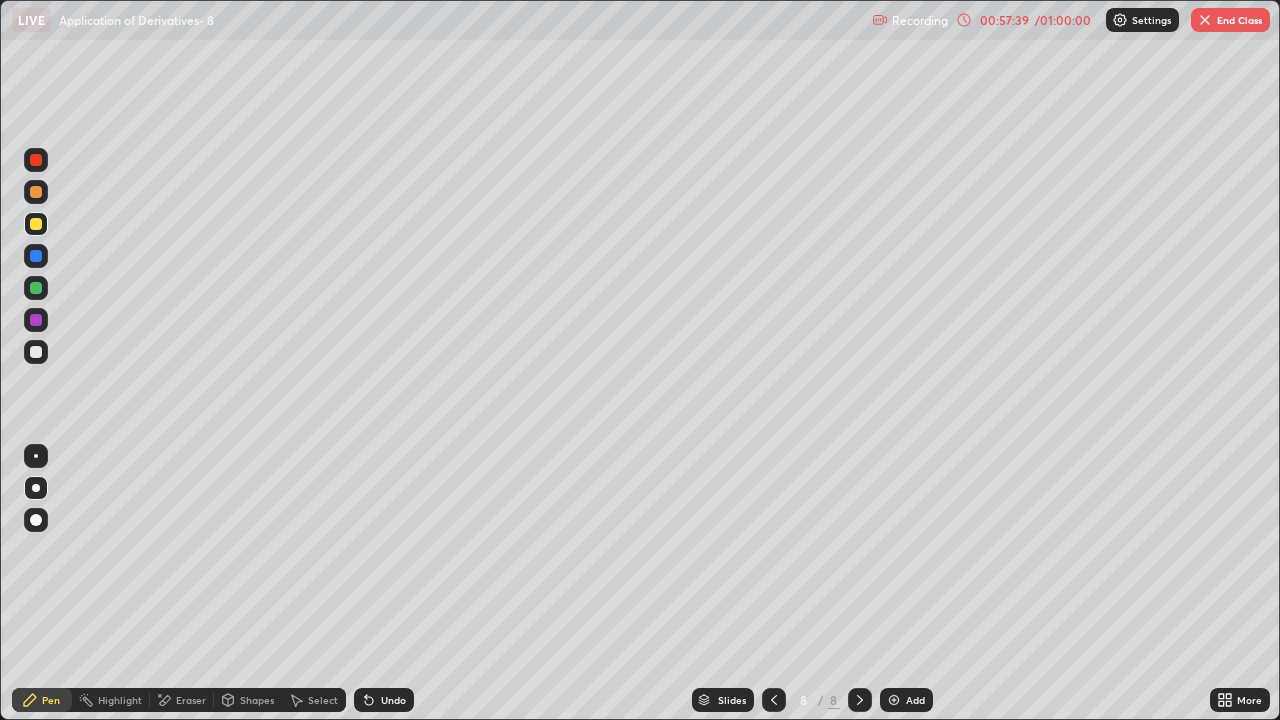 click on "End Class" at bounding box center (1230, 20) 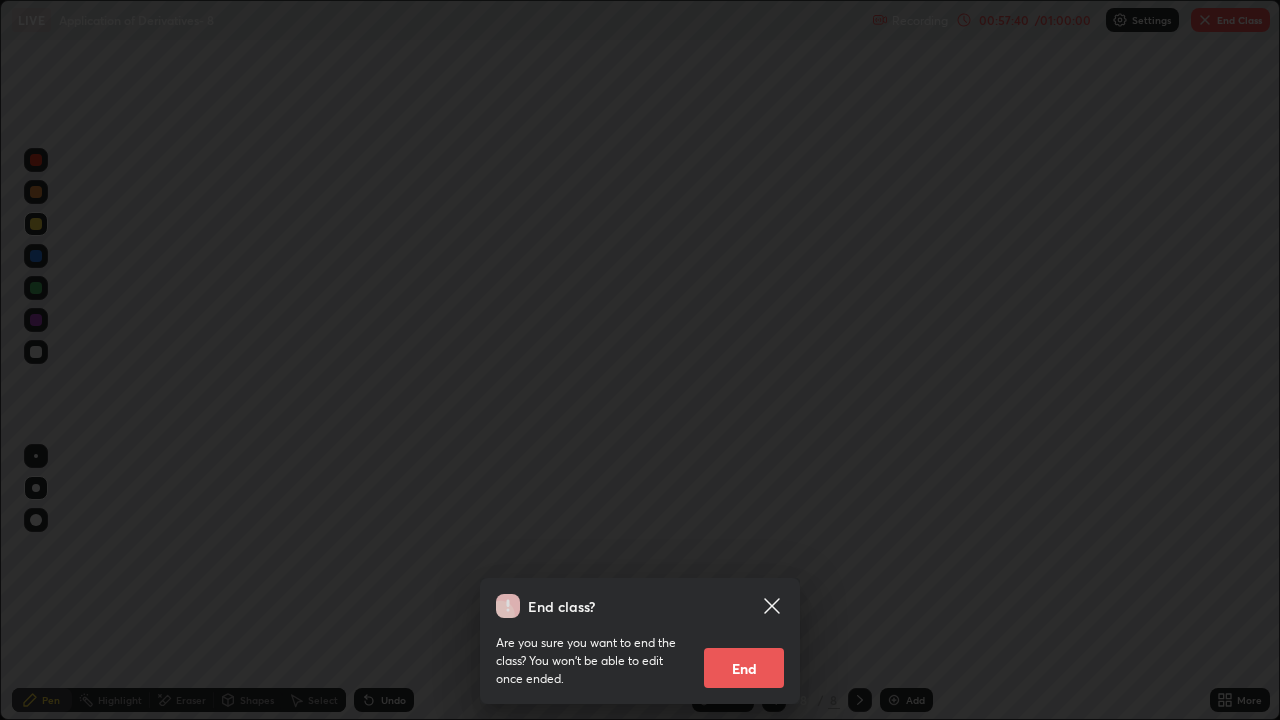 click on "End" at bounding box center [744, 668] 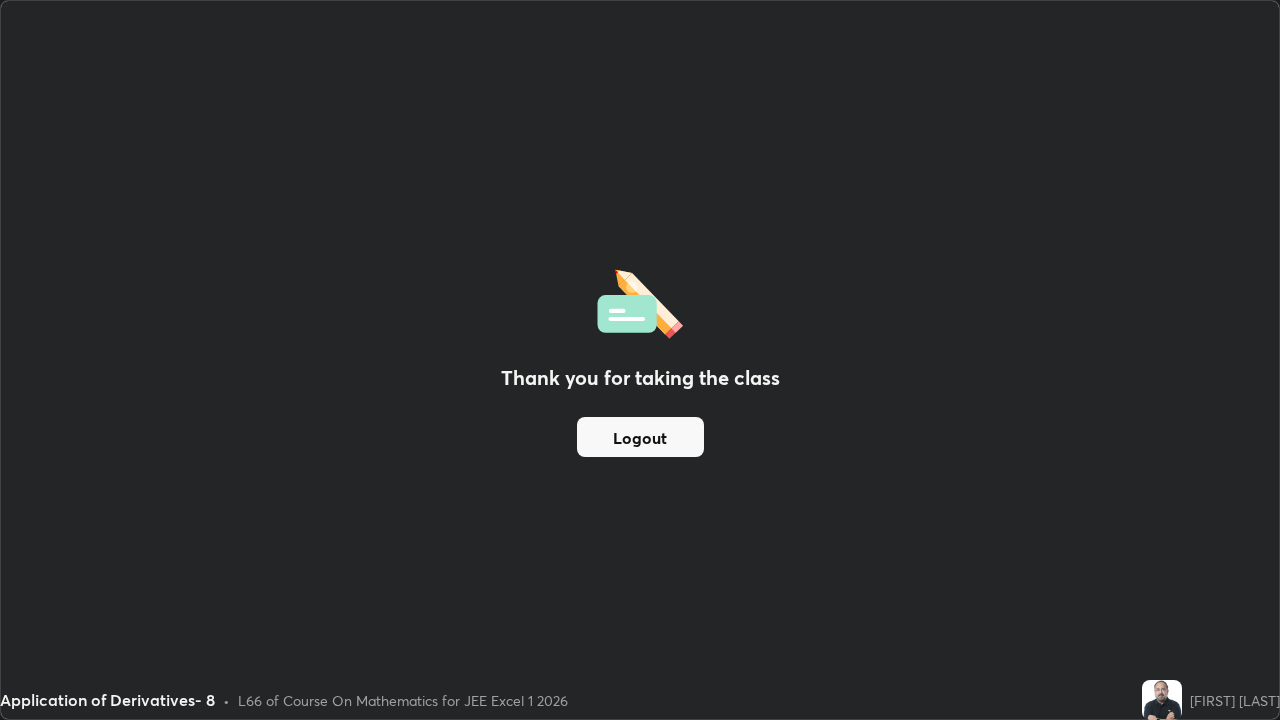 click on "Logout" at bounding box center (640, 437) 